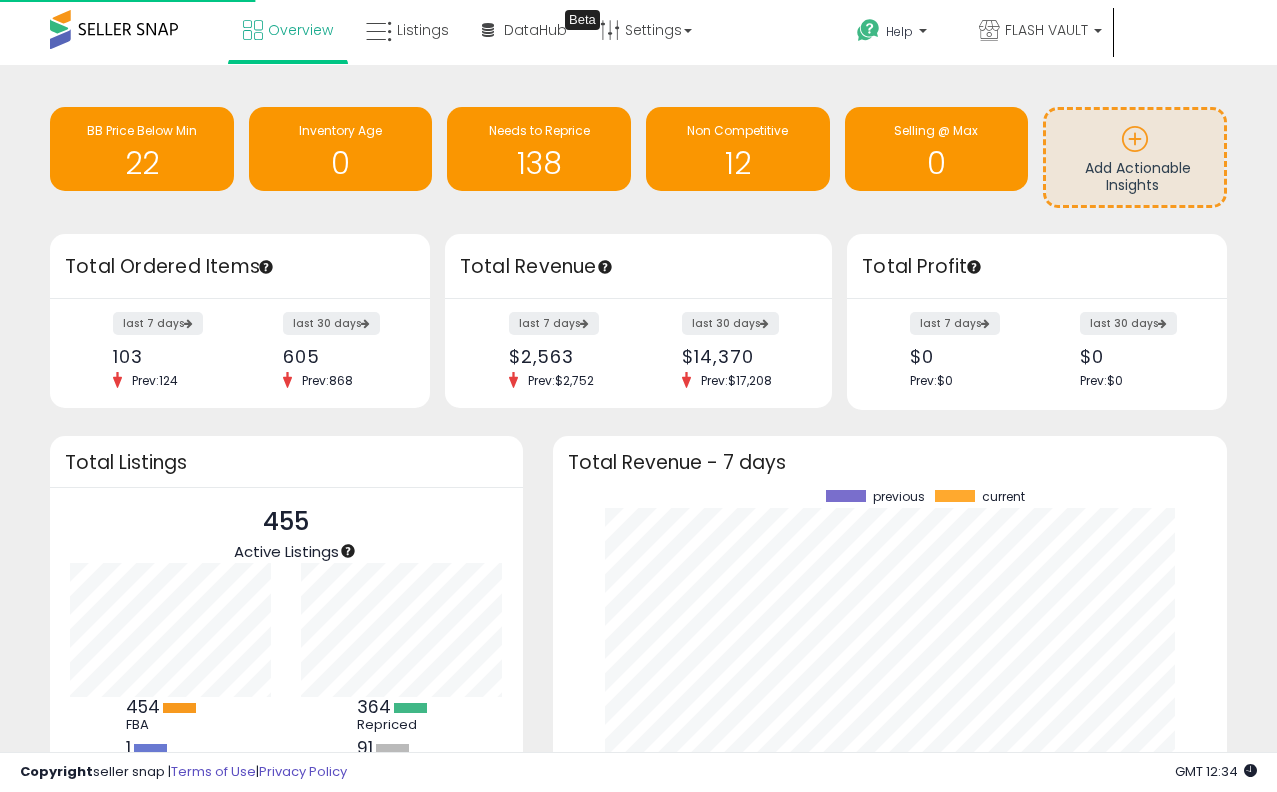 scroll, scrollTop: 0, scrollLeft: 0, axis: both 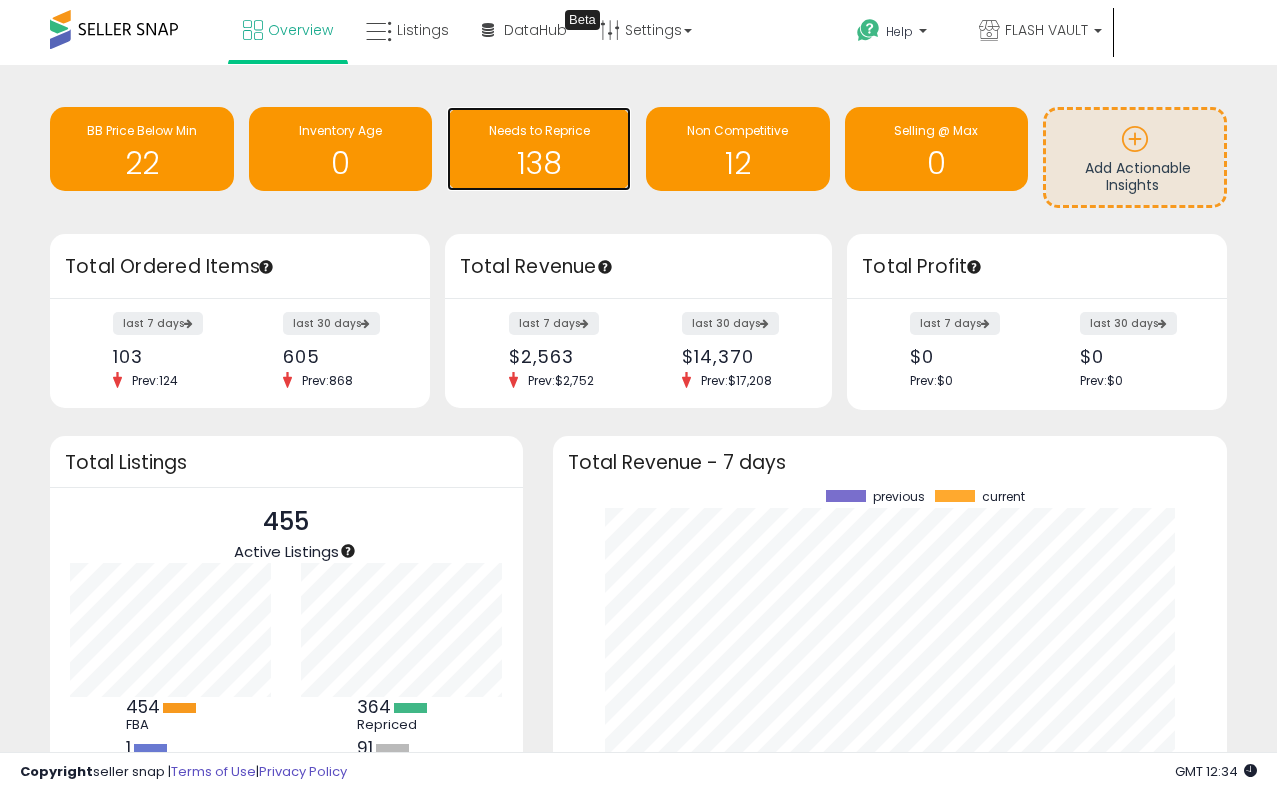 click on "138" at bounding box center [539, 163] 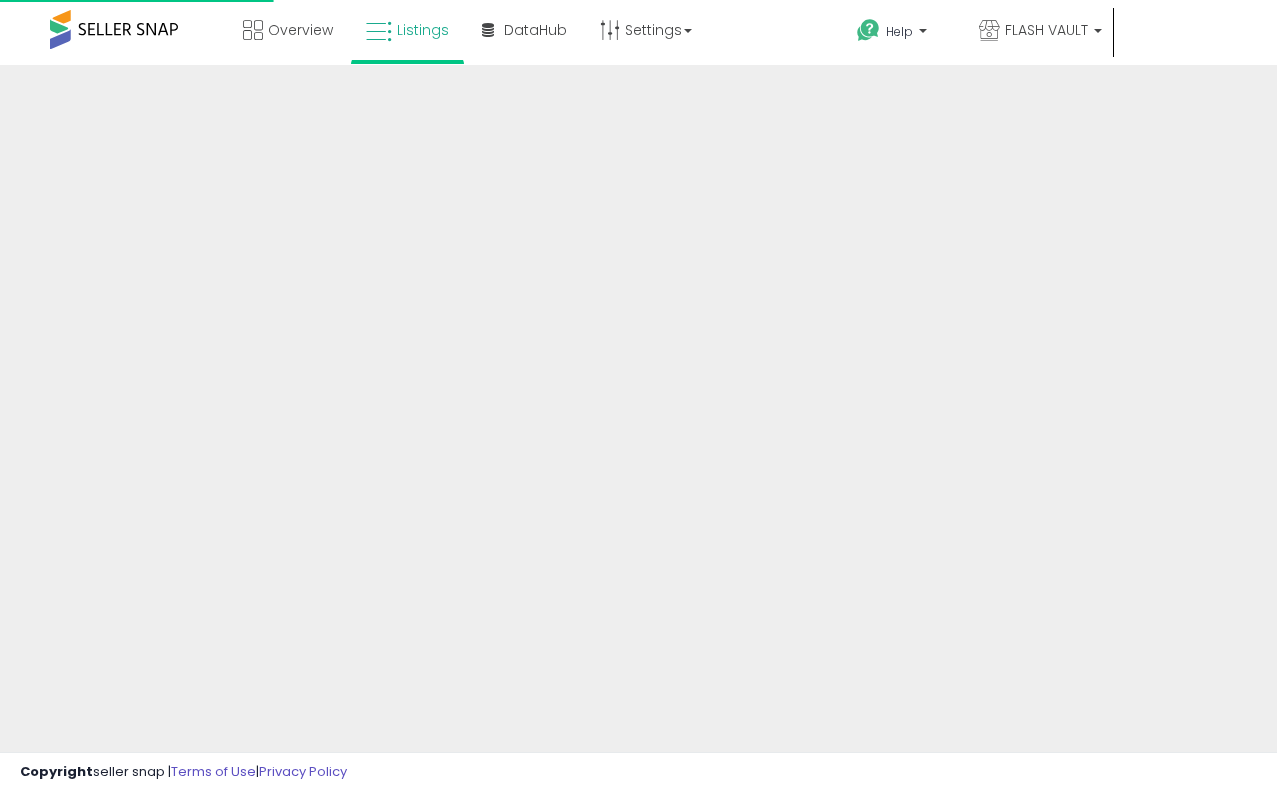 scroll, scrollTop: 0, scrollLeft: 0, axis: both 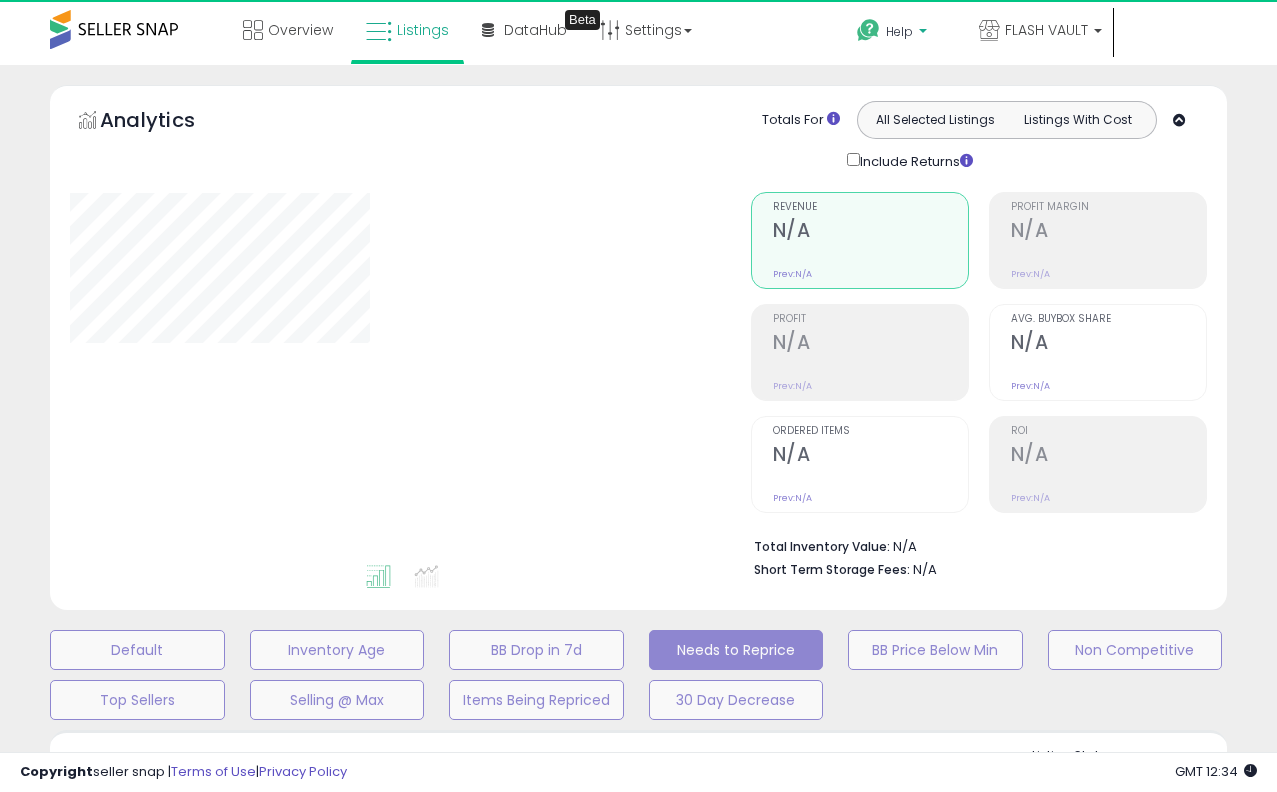 select on "**" 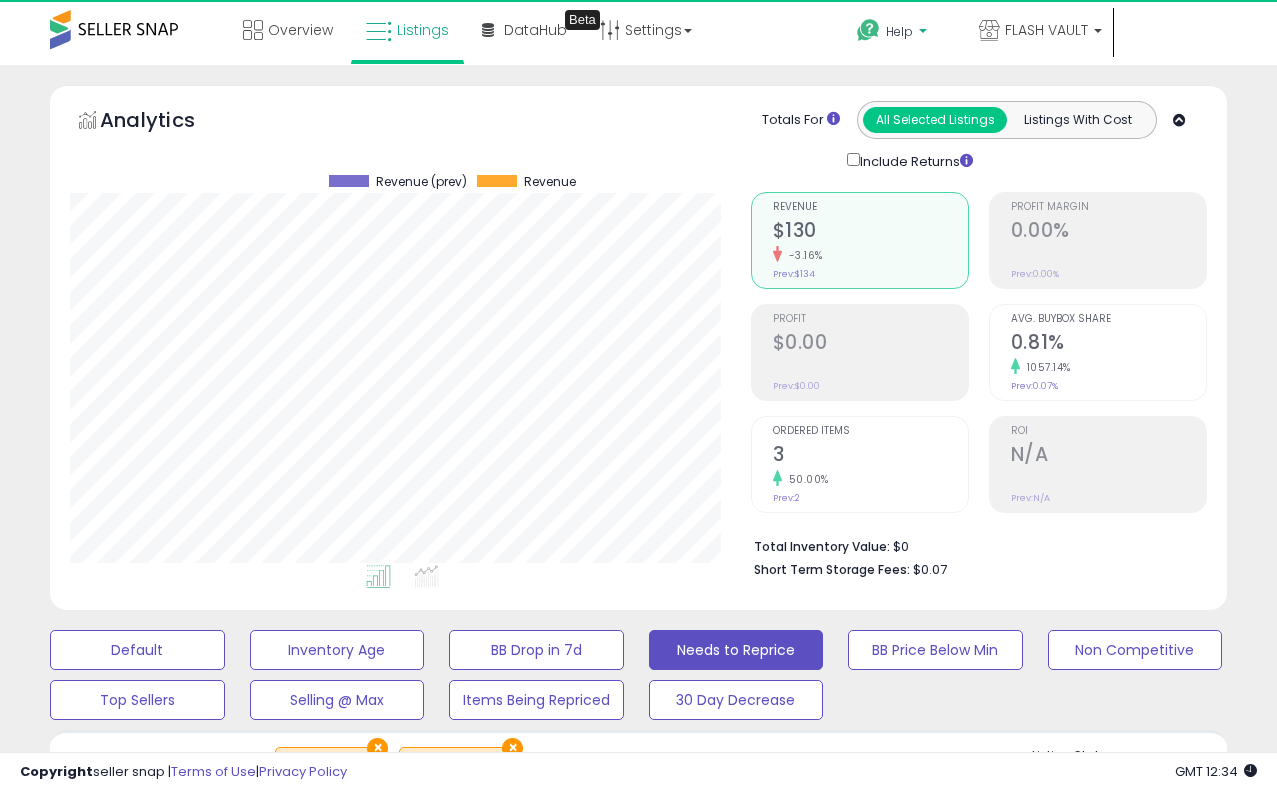 scroll, scrollTop: 999590, scrollLeft: 999319, axis: both 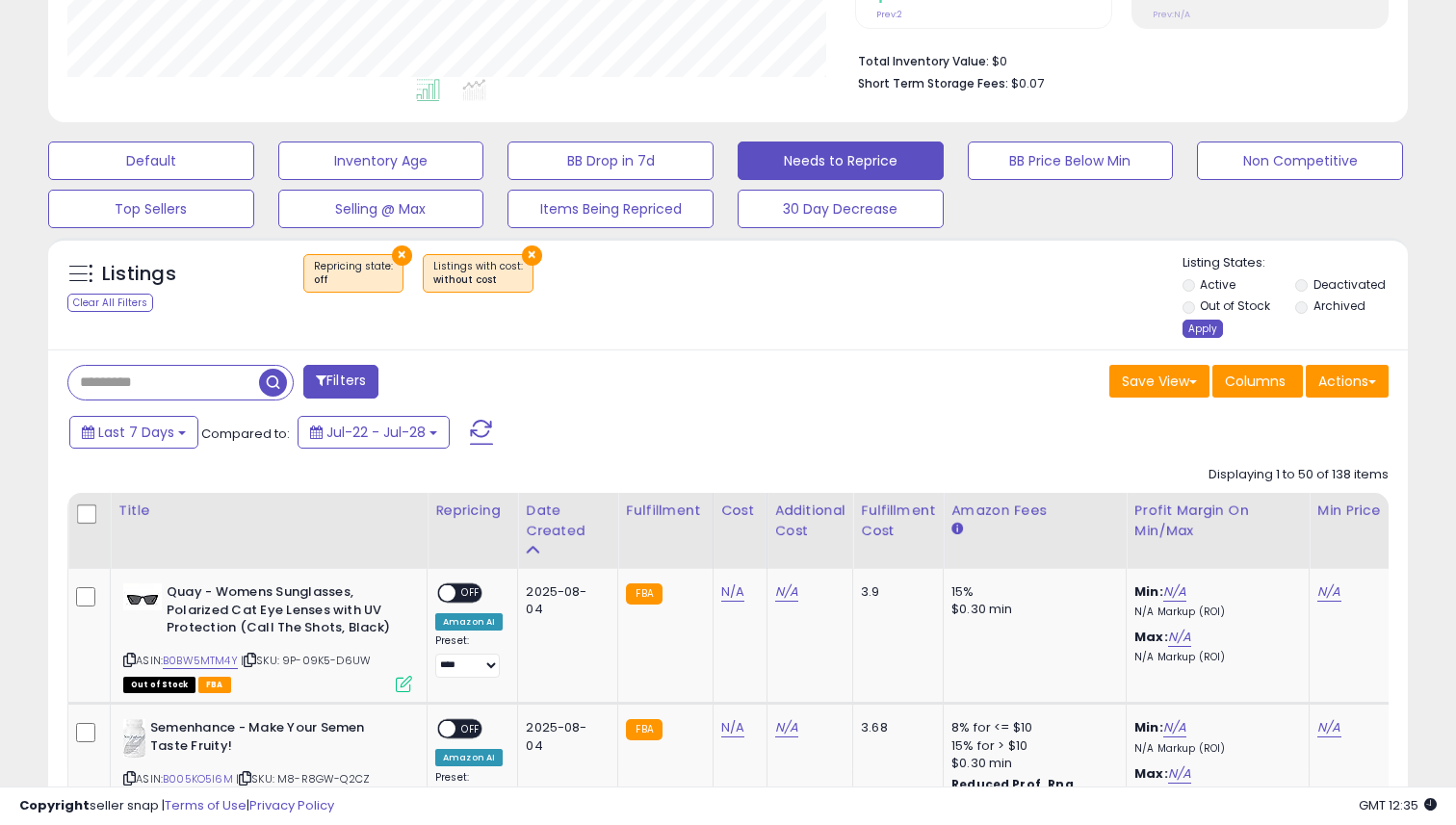 click on "Apply" at bounding box center (1203, 328) 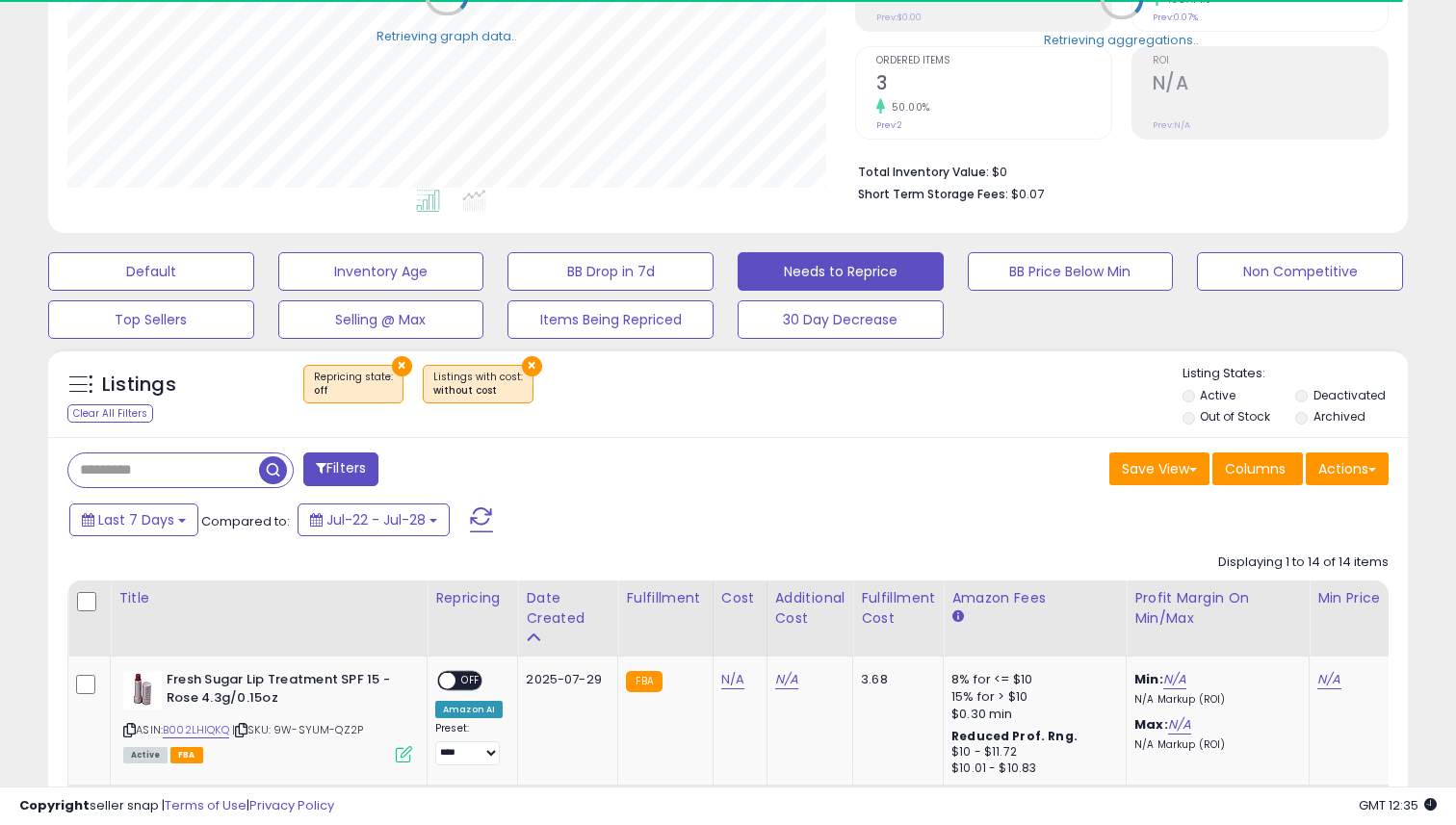 scroll, scrollTop: 465, scrollLeft: 0, axis: vertical 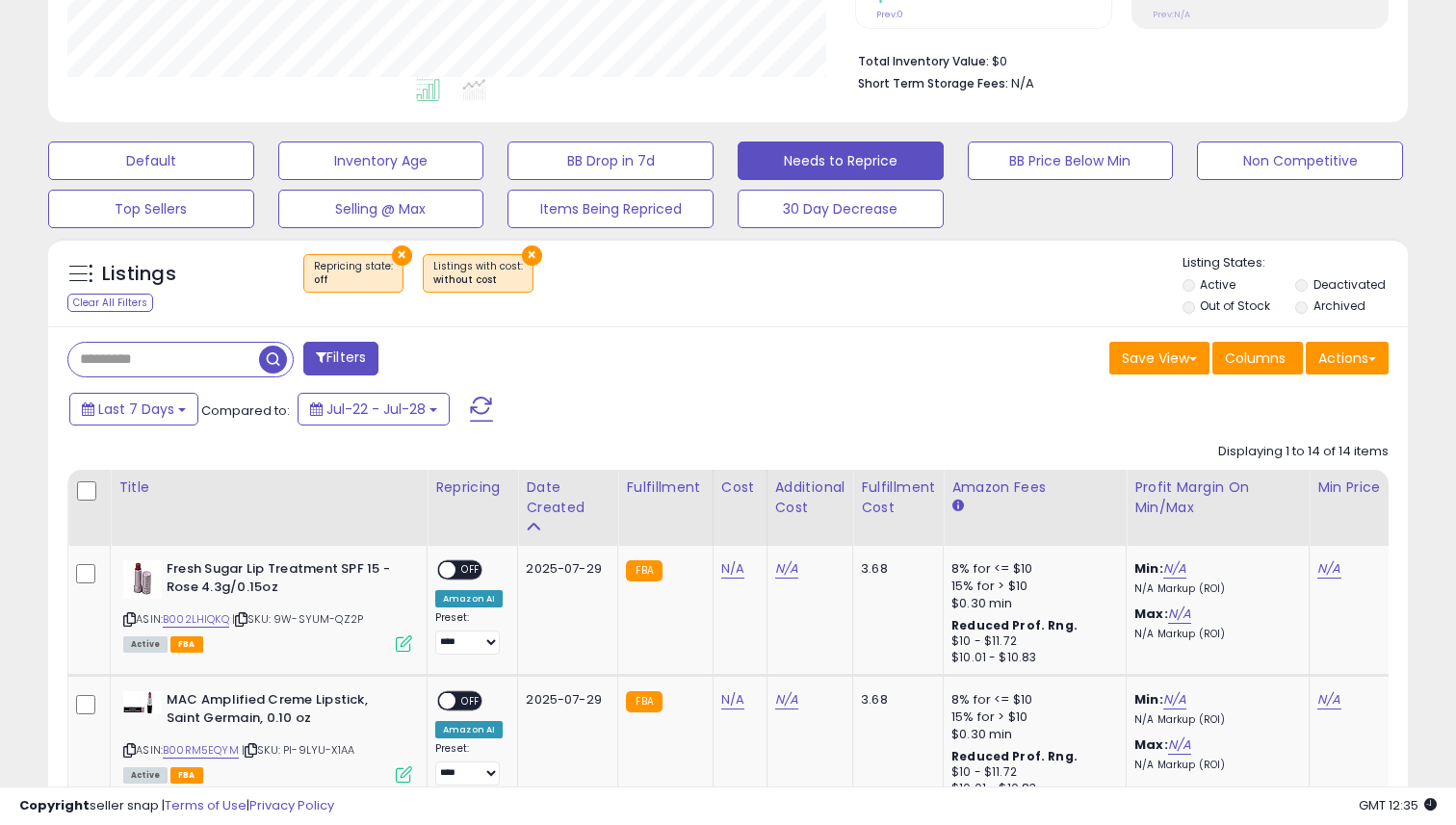 click on "×" at bounding box center [532, 255] 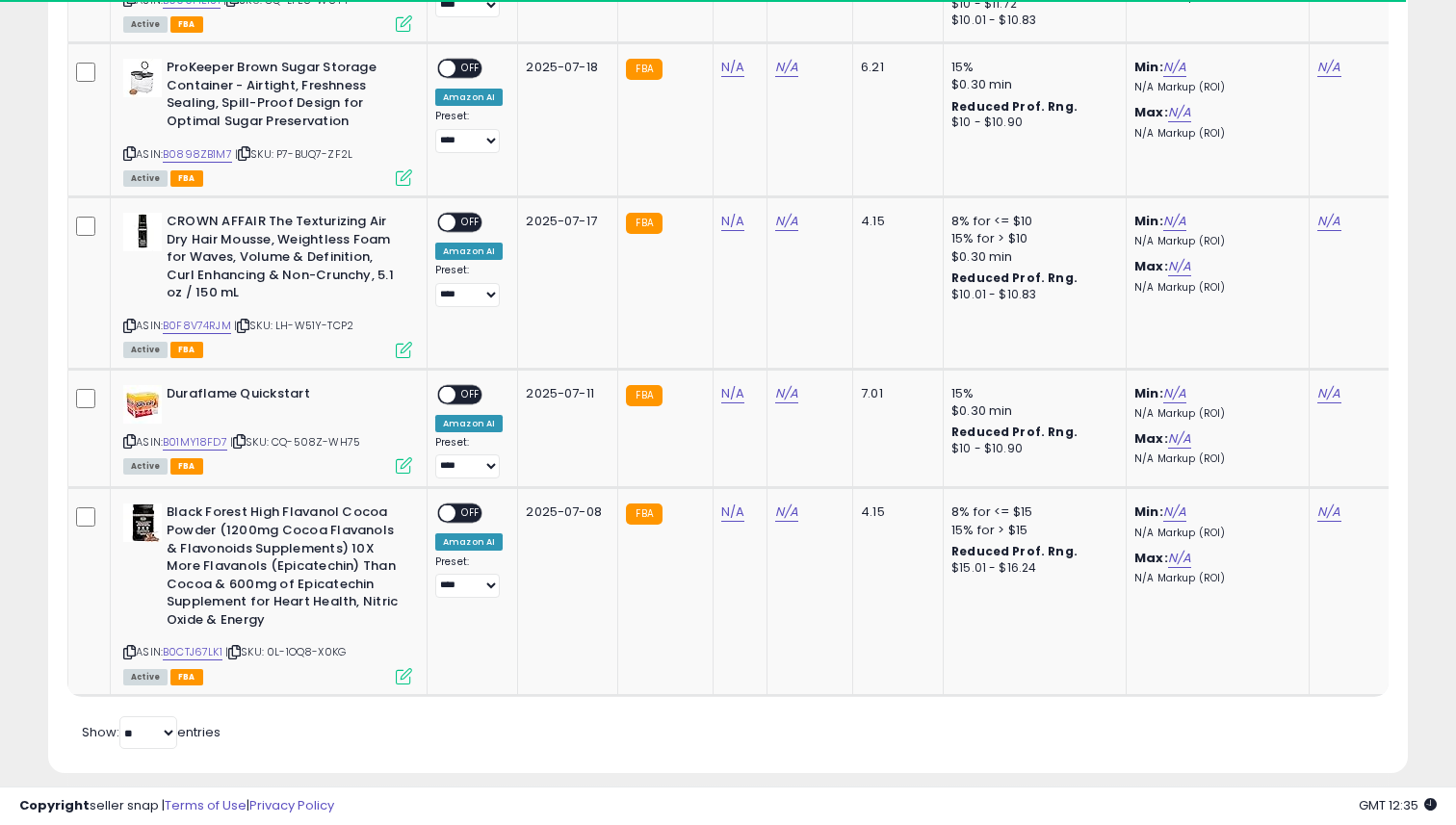 scroll, scrollTop: 2335, scrollLeft: 0, axis: vertical 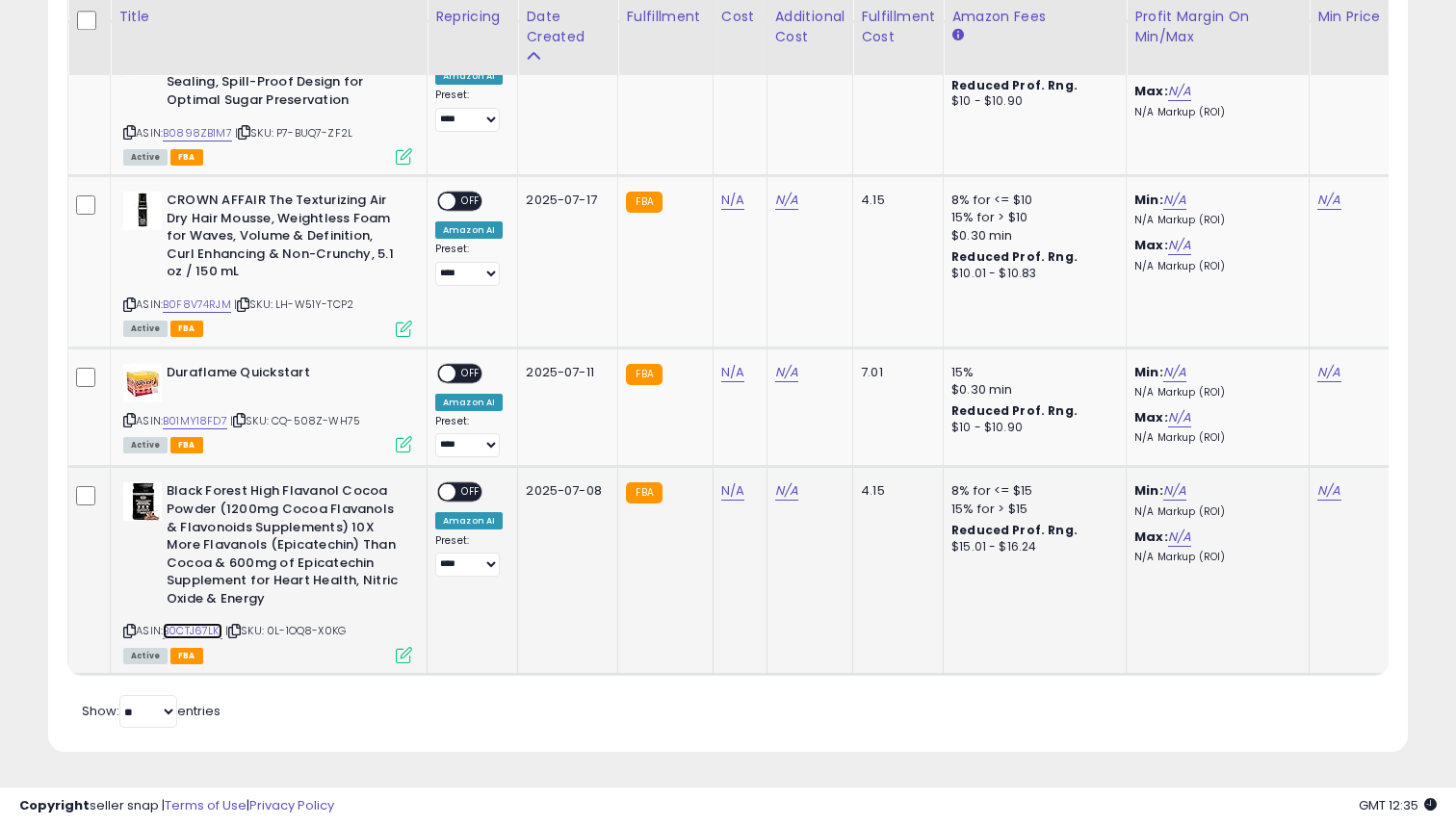 click on "B0CTJ67LK1" at bounding box center (193, 631) 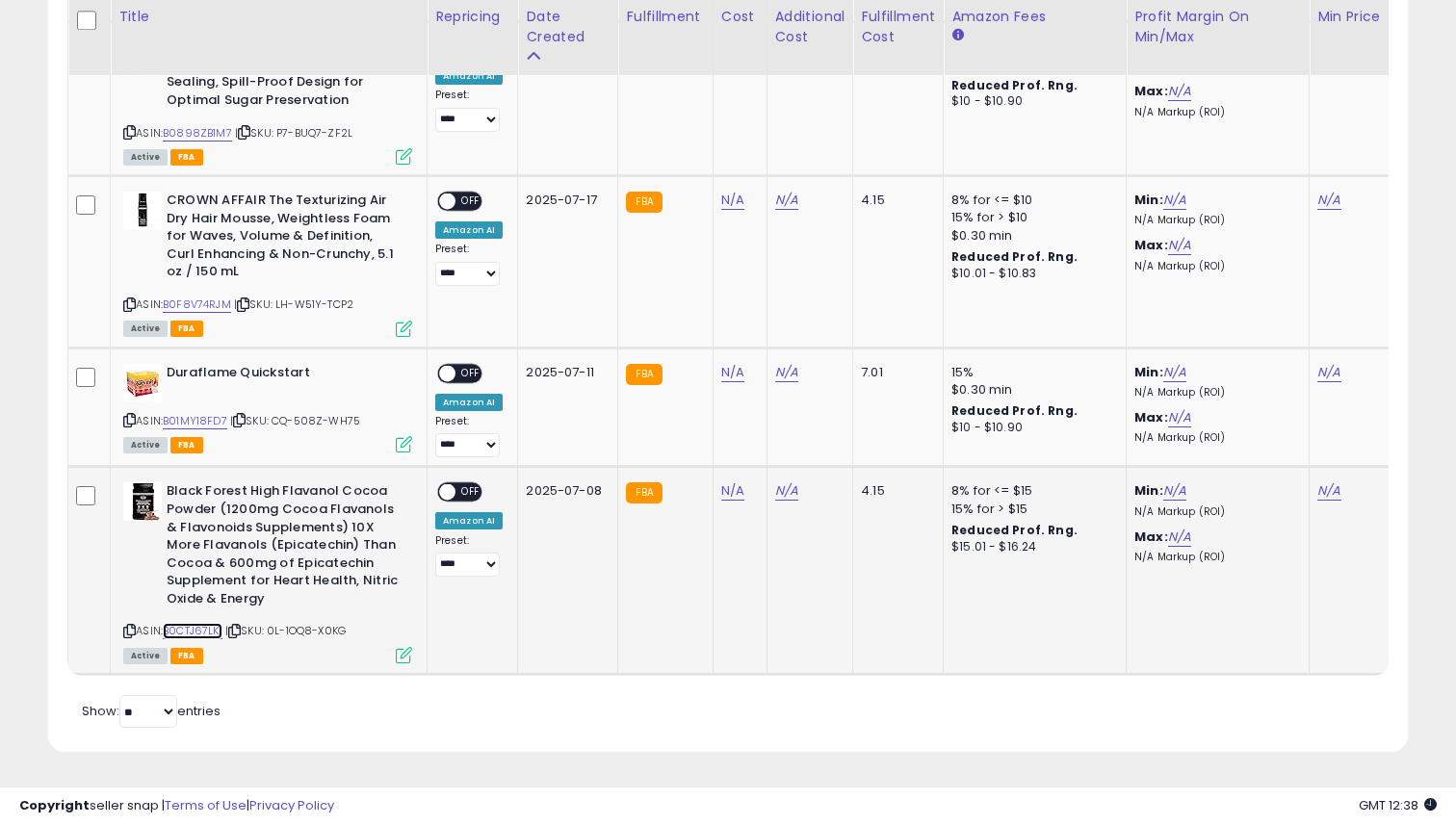 scroll, scrollTop: 0, scrollLeft: 93, axis: horizontal 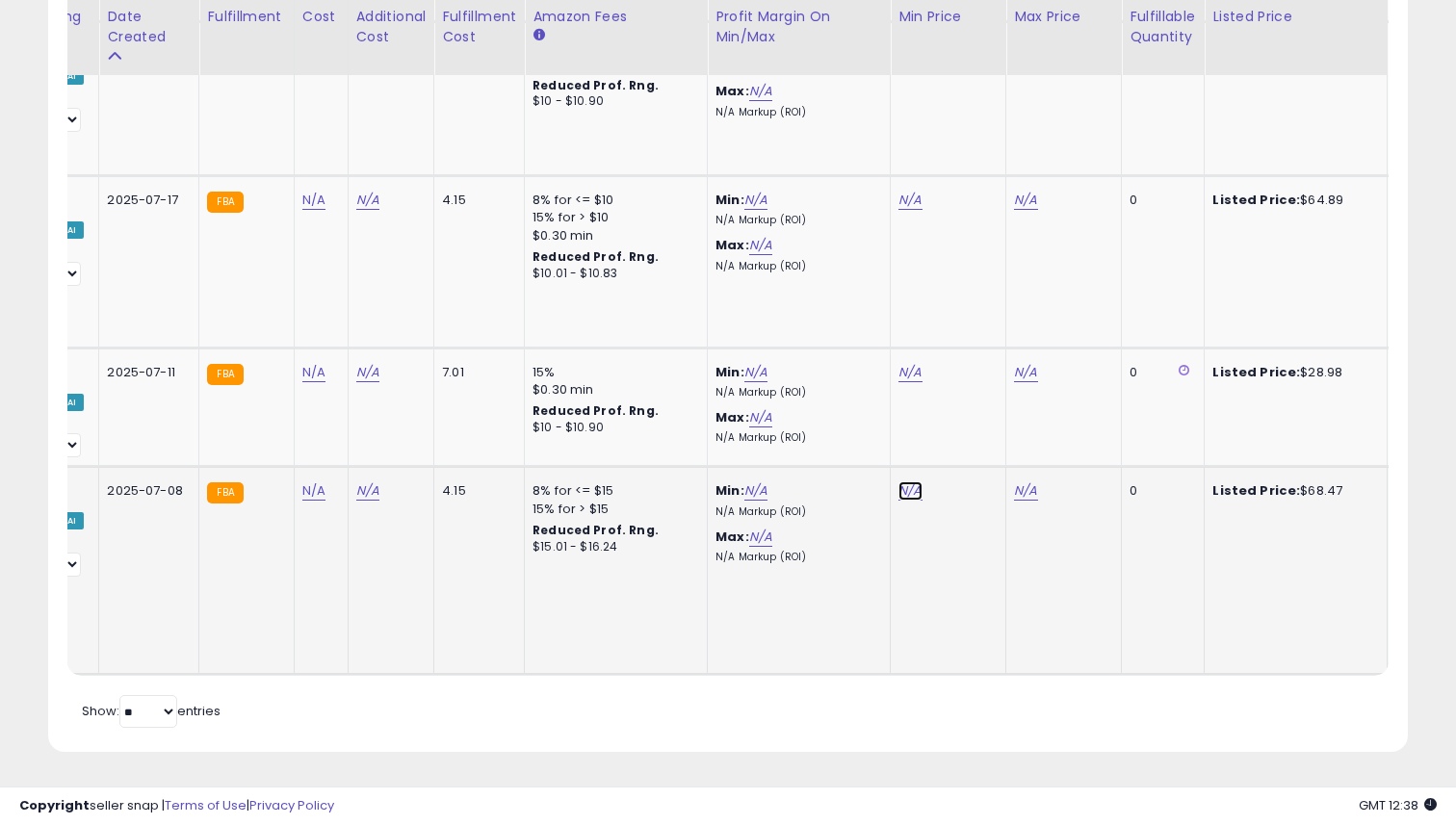 click on "N/A" at bounding box center [910, -1302] 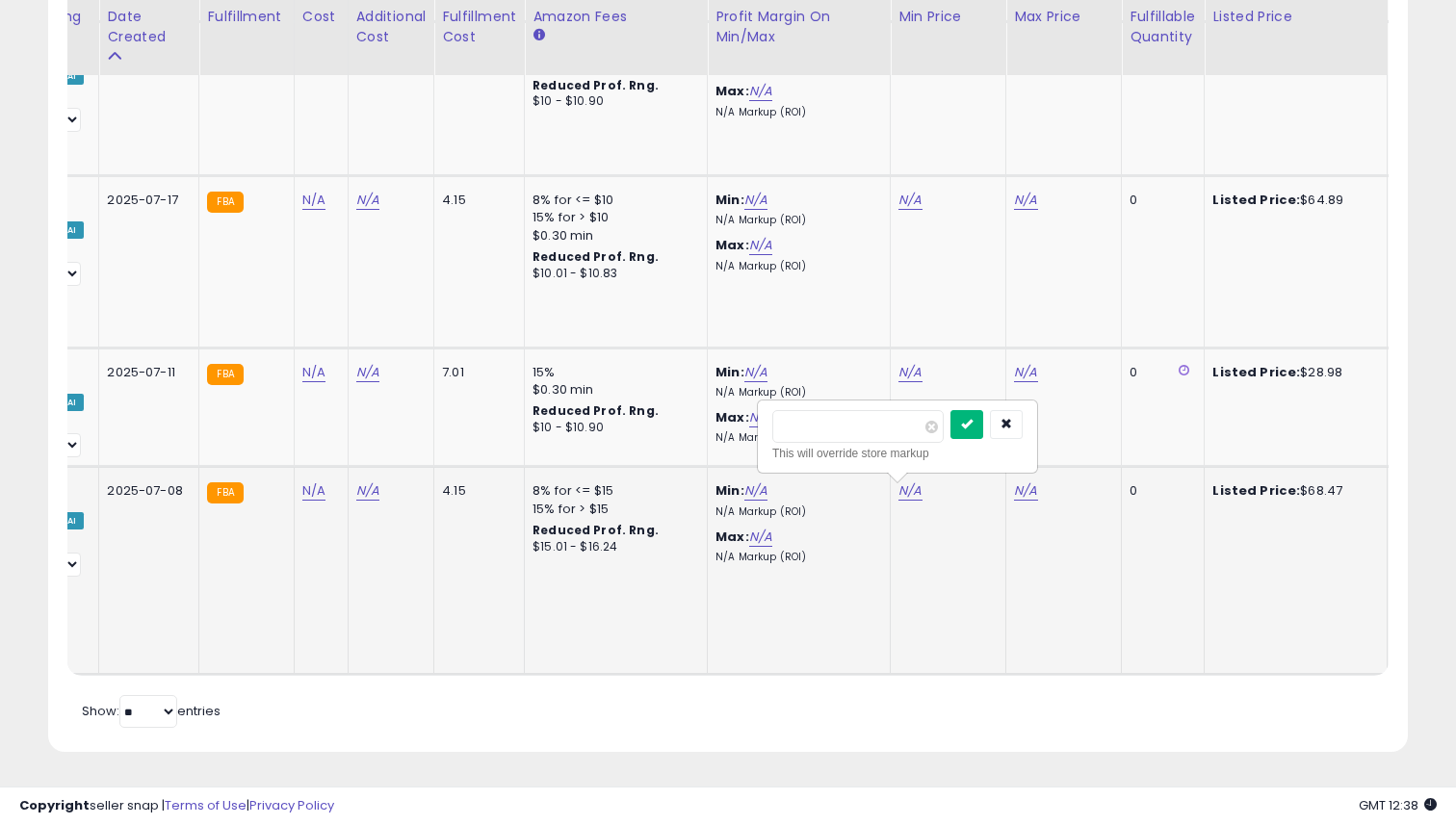 type on "*****" 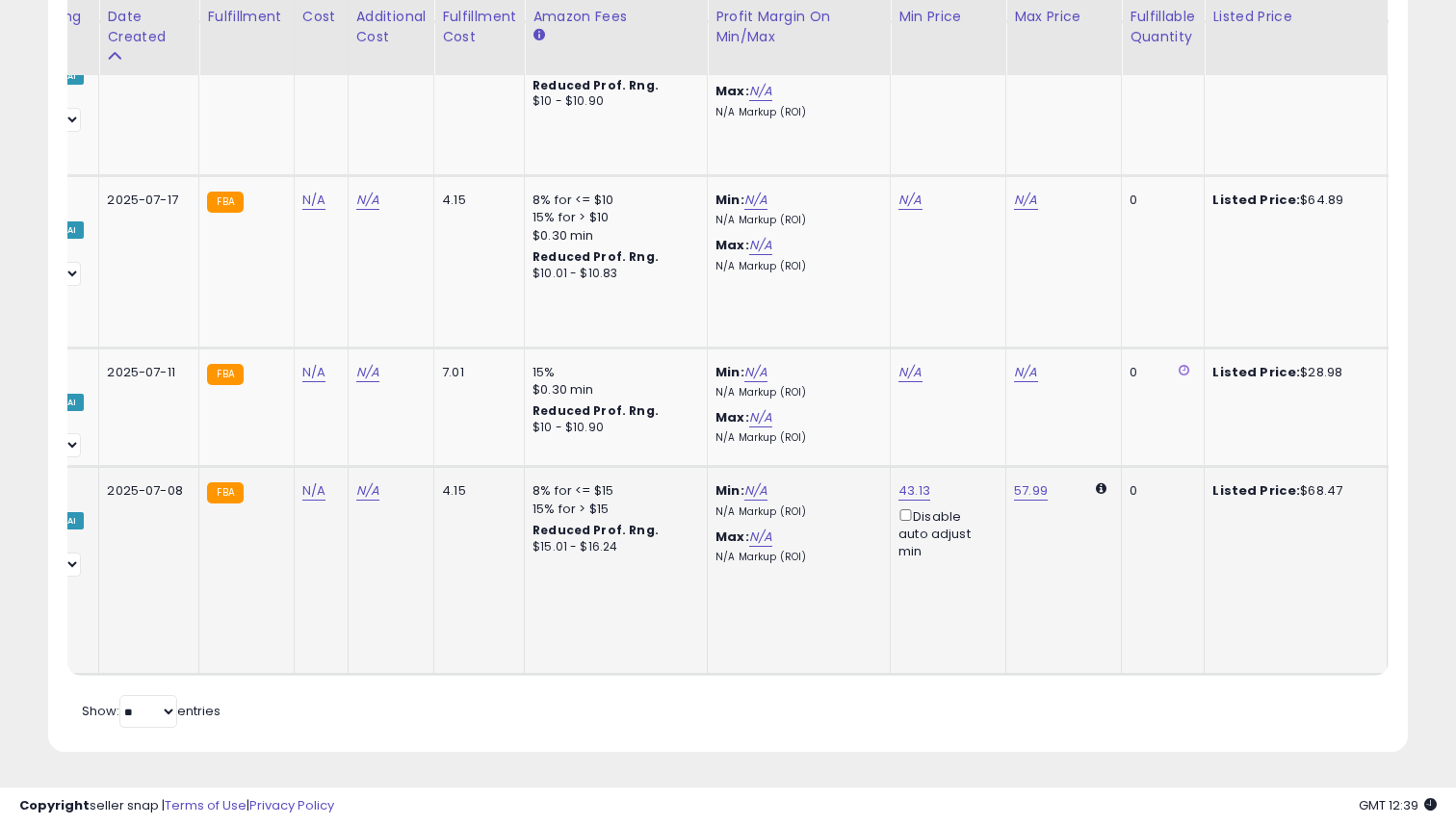 scroll, scrollTop: 0, scrollLeft: 392, axis: horizontal 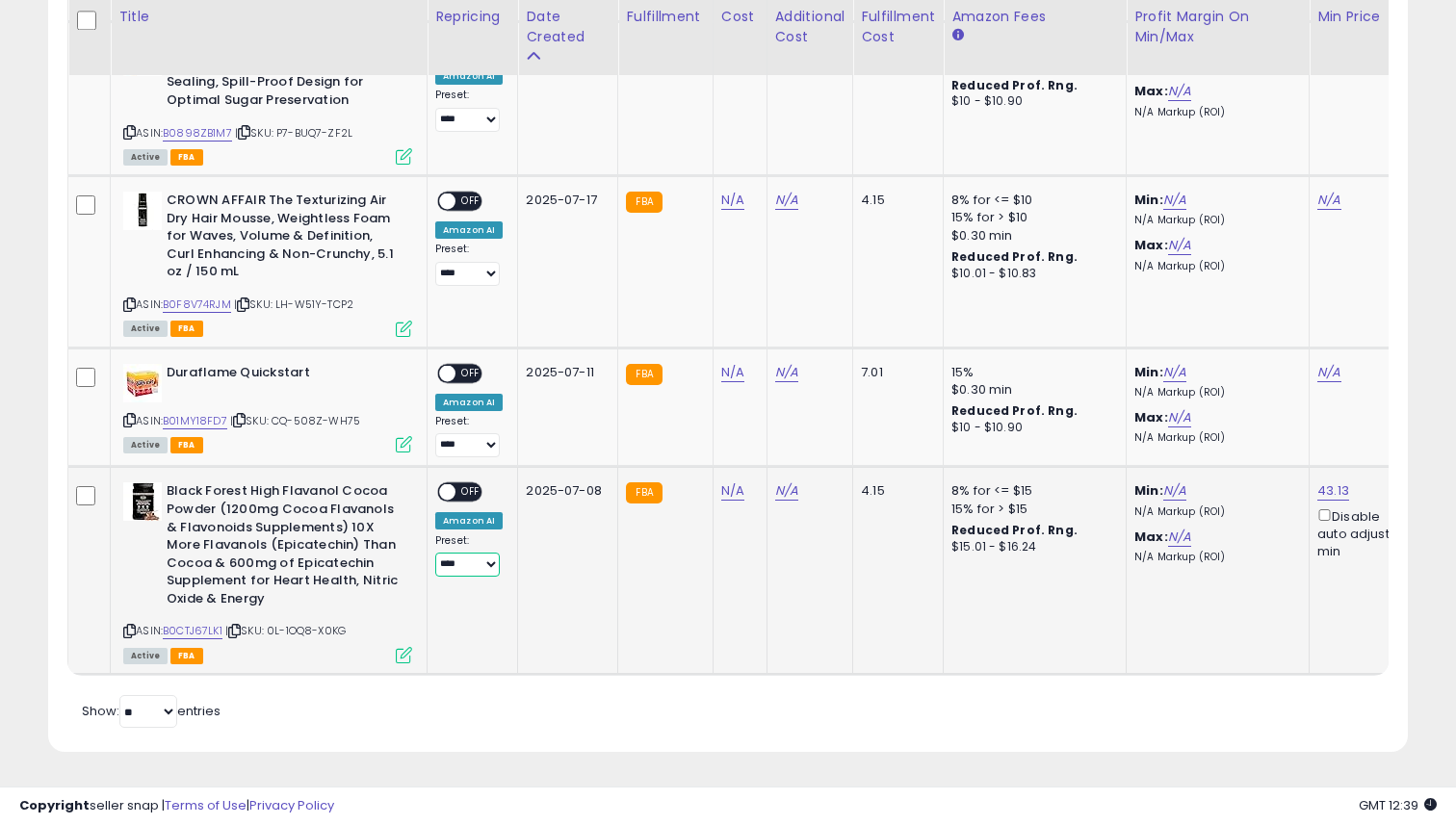 click on "**** *******" at bounding box center [467, 564] 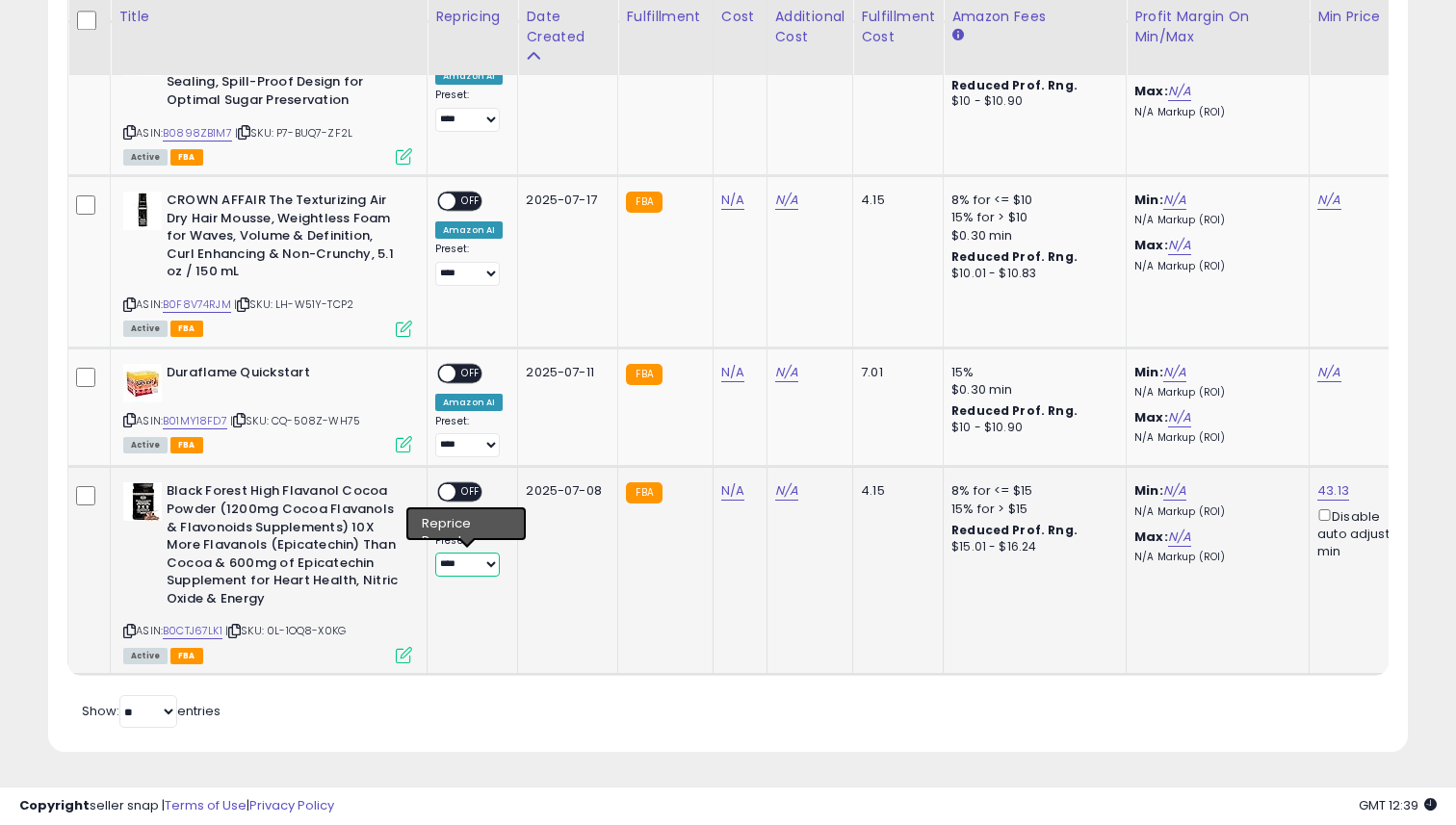 select on "*******" 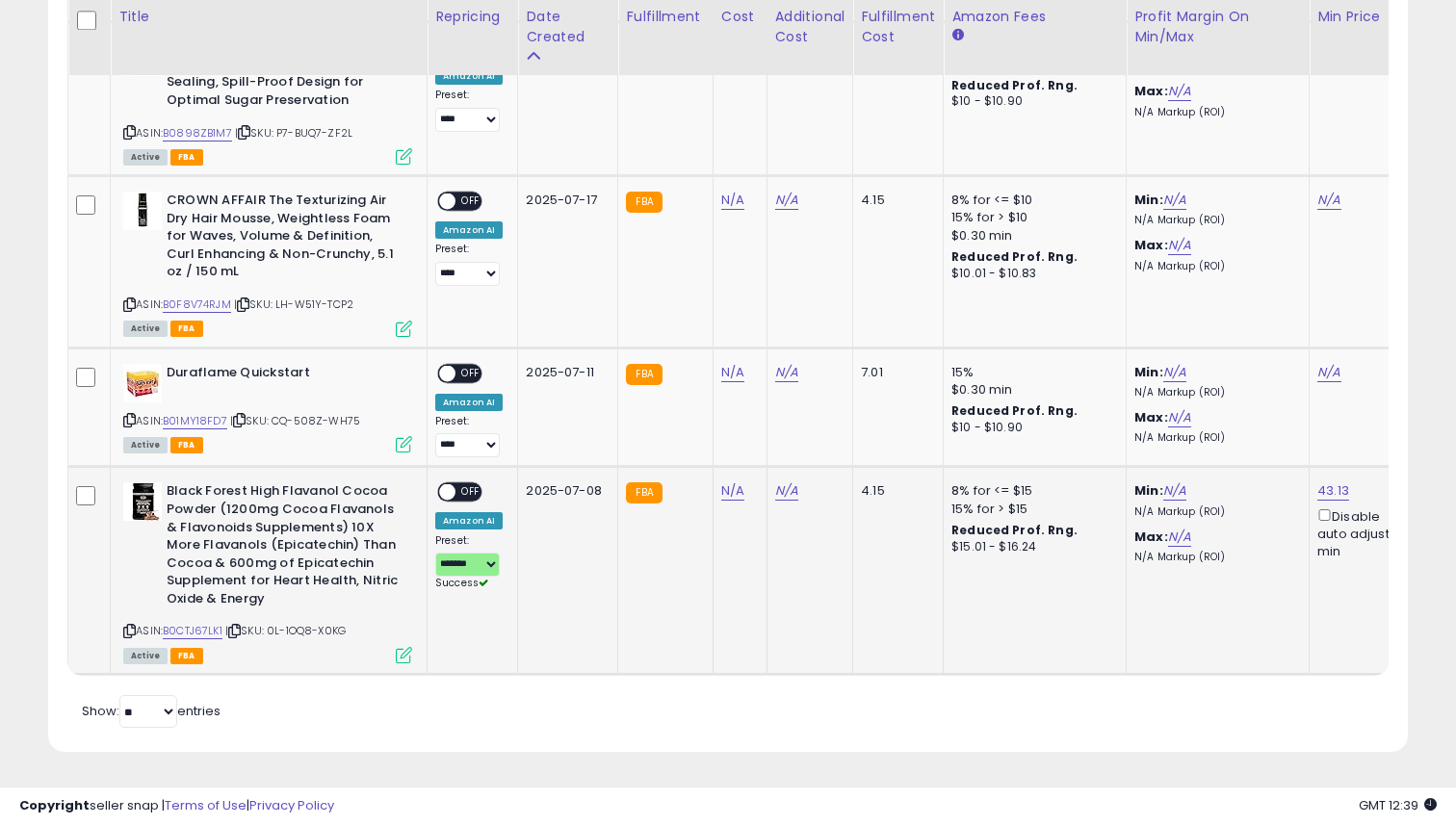 click on "OFF" at bounding box center (471, 492) 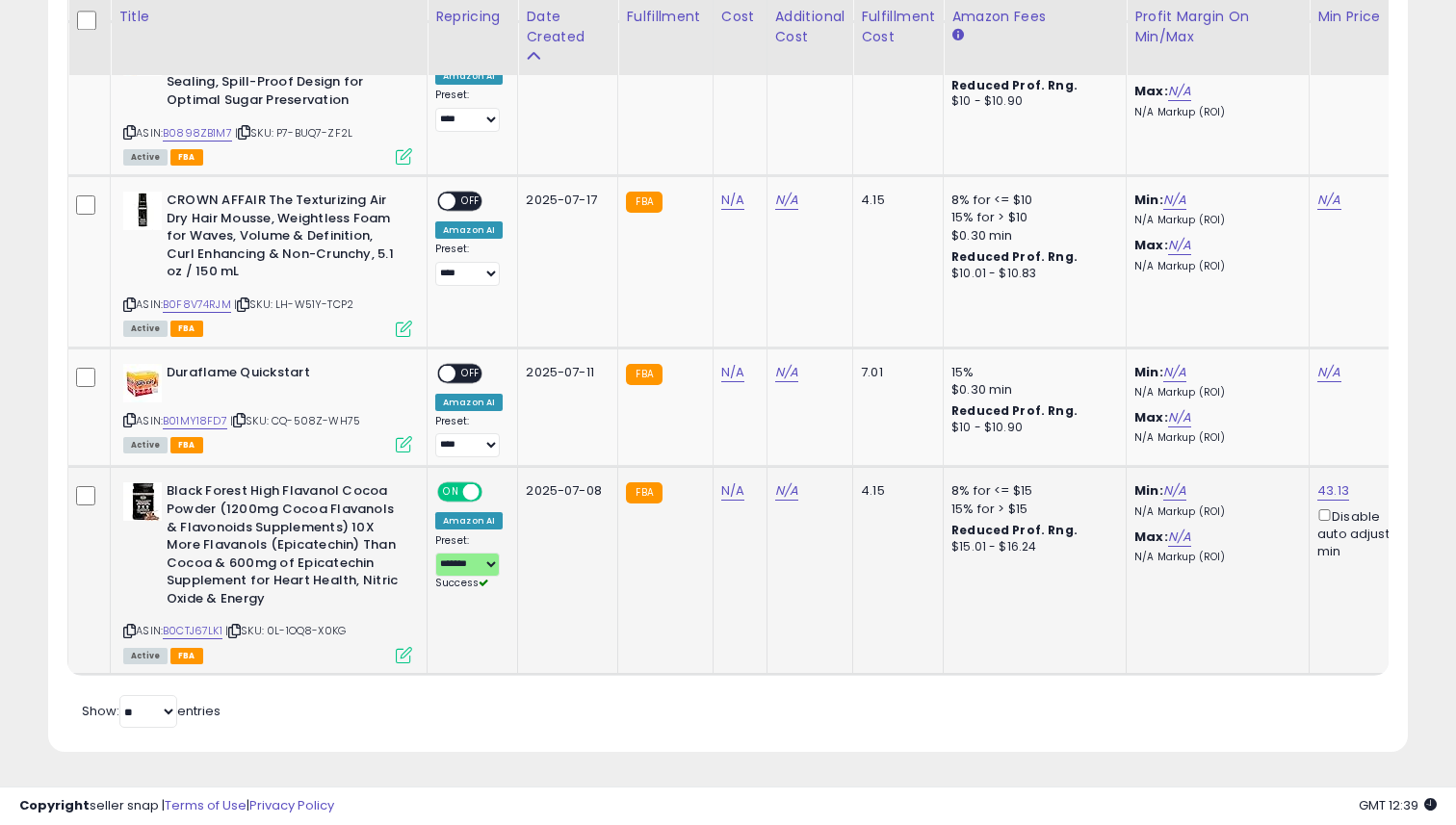scroll, scrollTop: 0, scrollLeft: 16, axis: horizontal 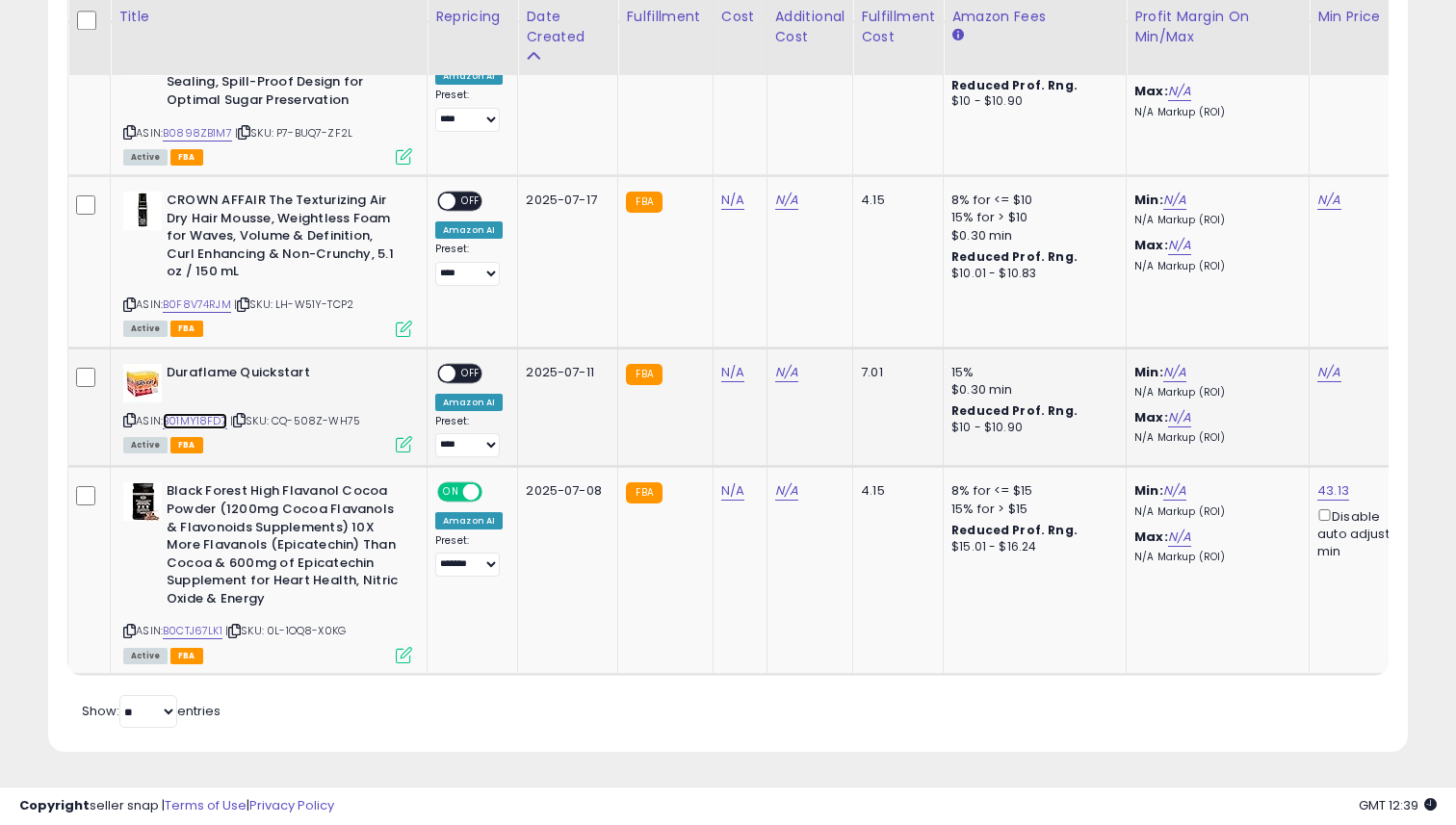 click on "B01MY18FD7" at bounding box center [195, 421] 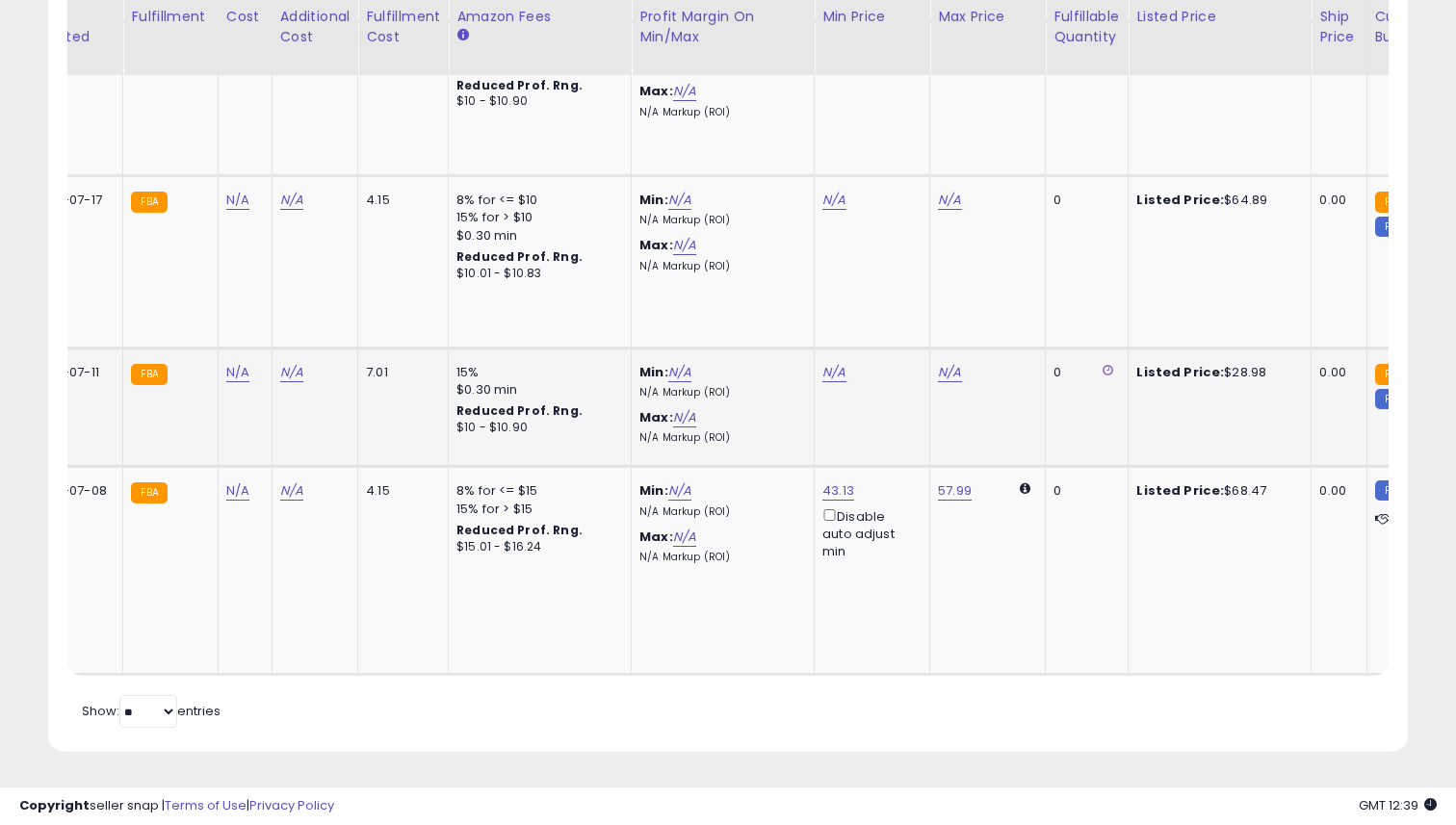 scroll, scrollTop: 0, scrollLeft: 702, axis: horizontal 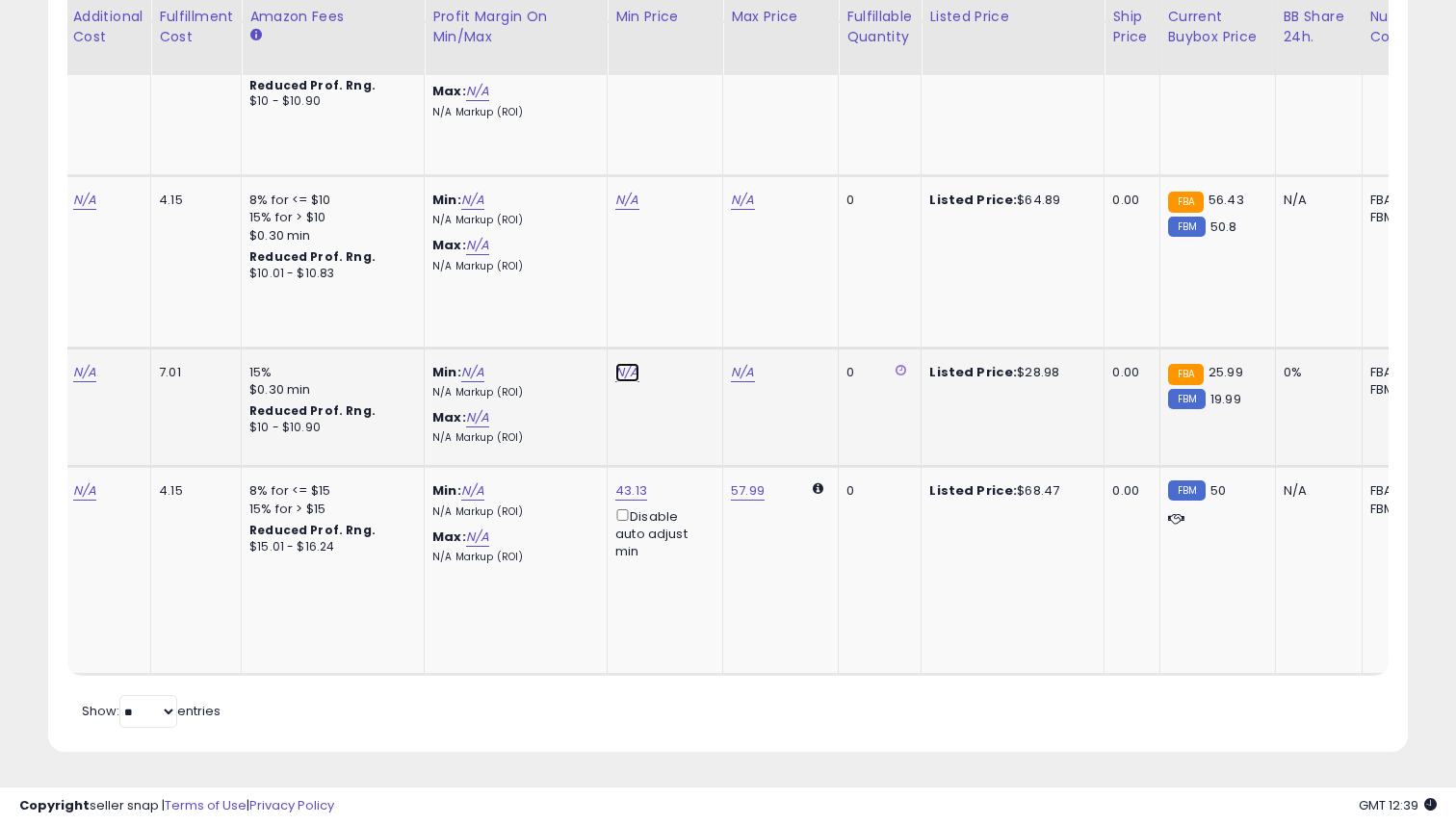 click on "N/A" at bounding box center [627, -1302] 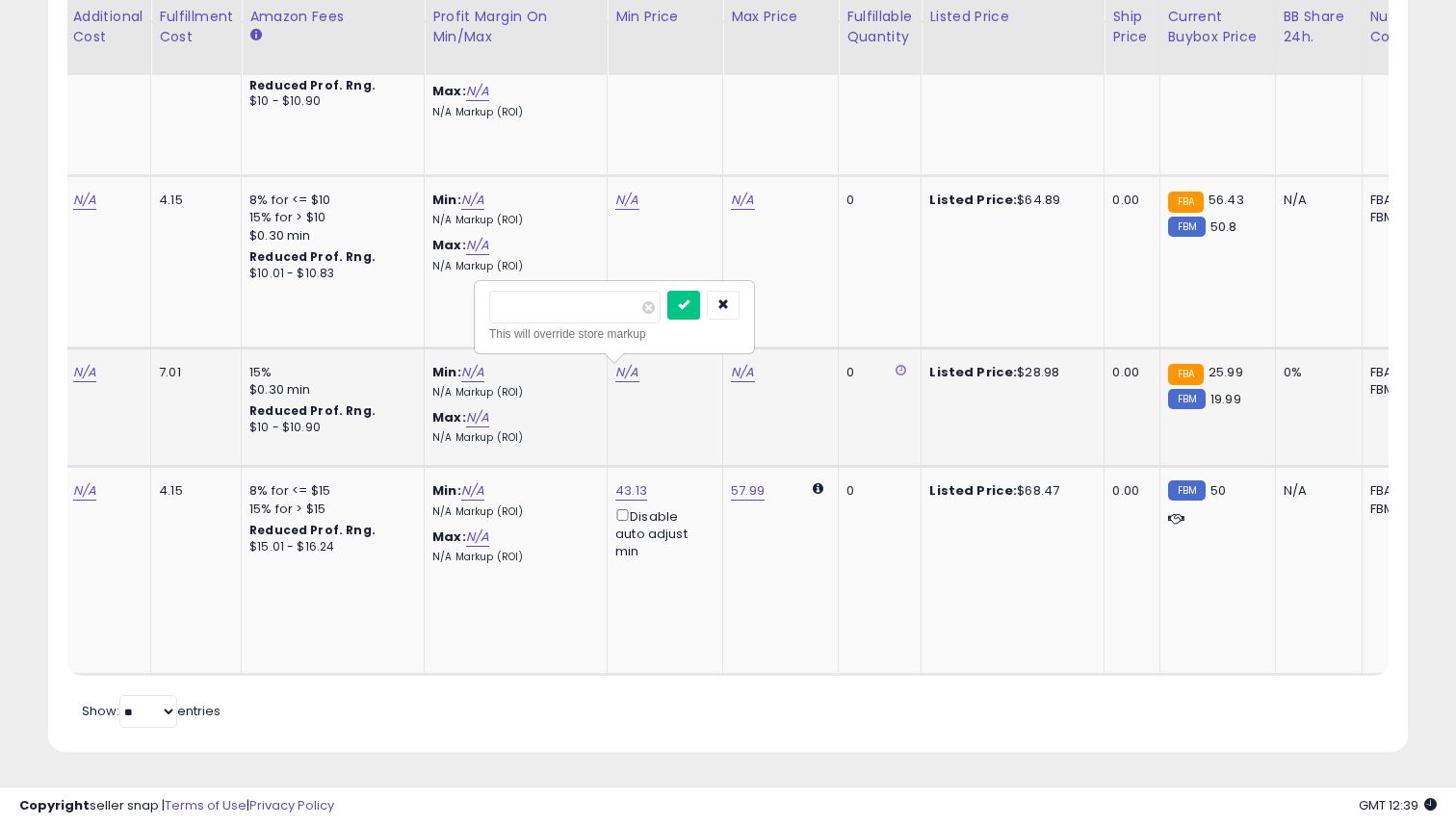 scroll, scrollTop: 0, scrollLeft: 504, axis: horizontal 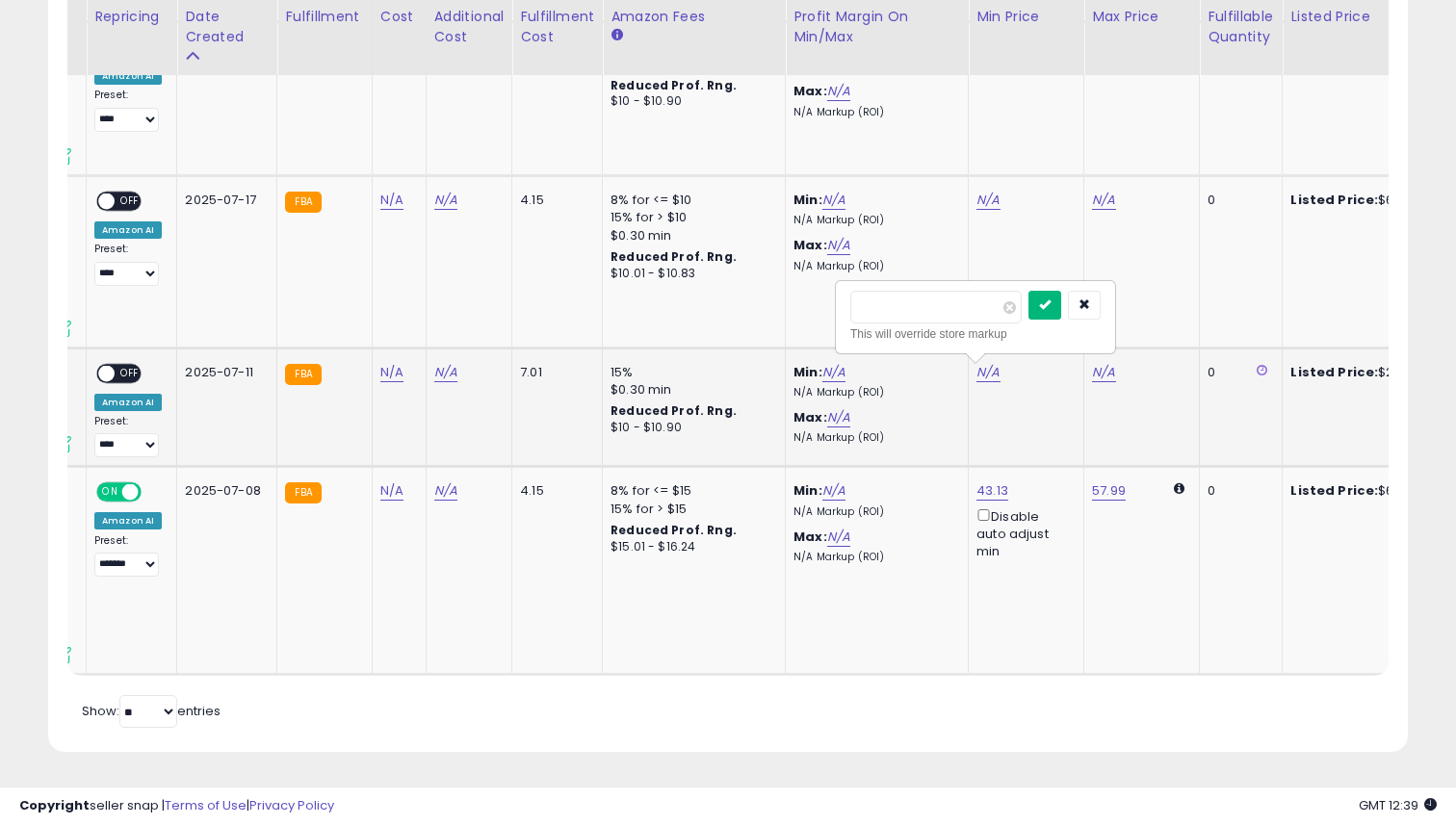 type on "*****" 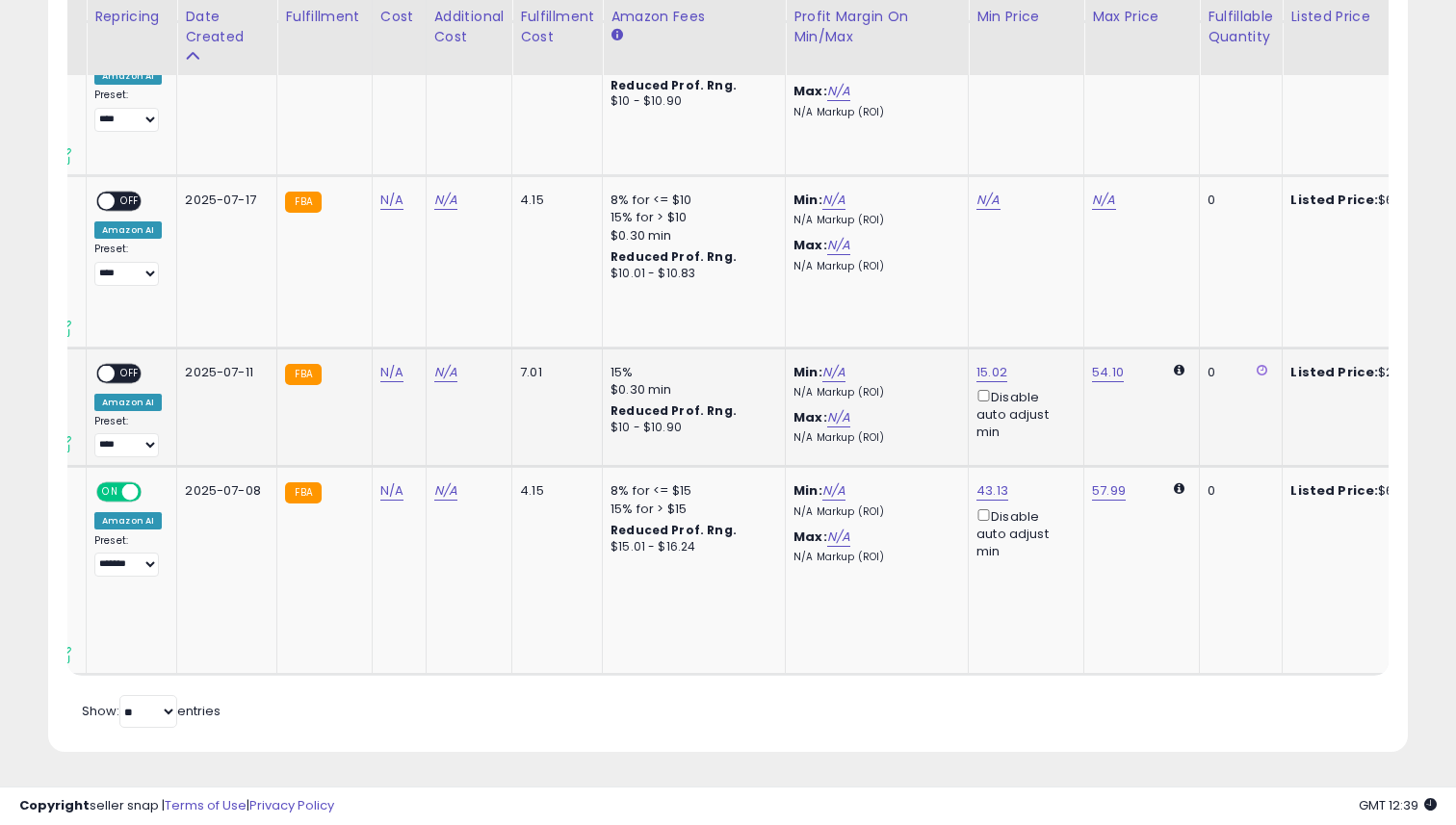 scroll, scrollTop: 0, scrollLeft: 94, axis: horizontal 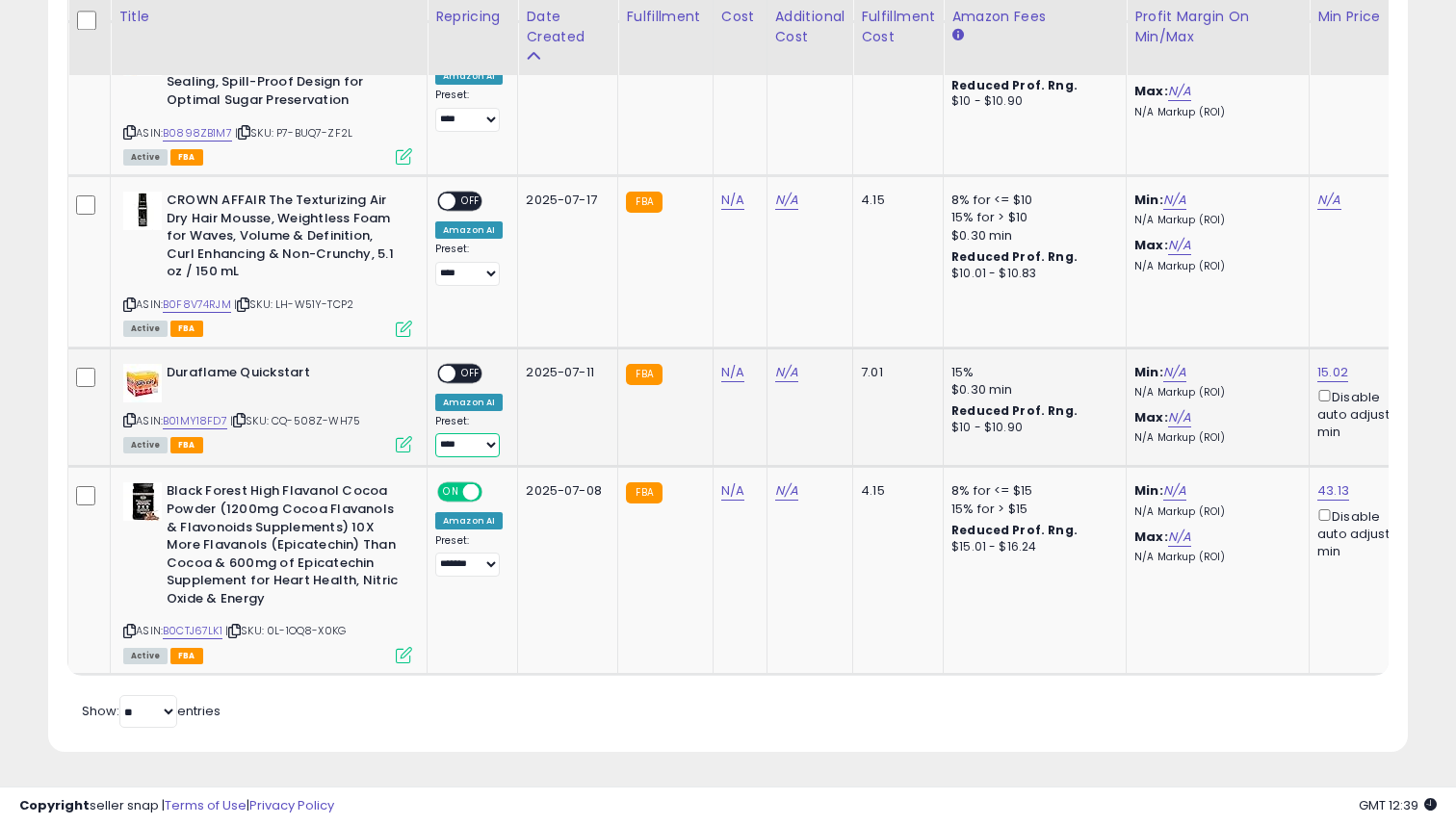 click on "**** *******" at bounding box center [467, 445] 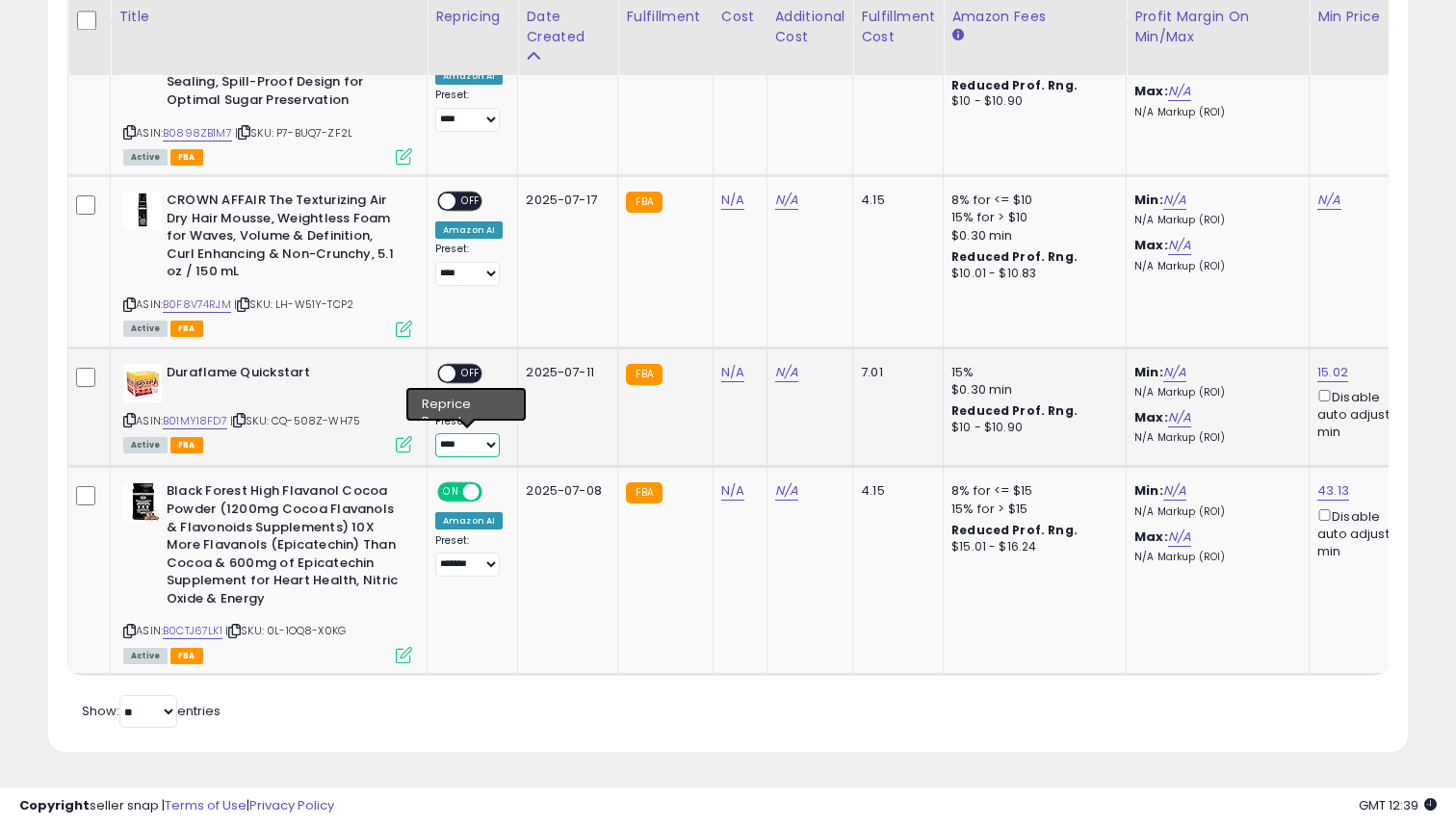 select on "*******" 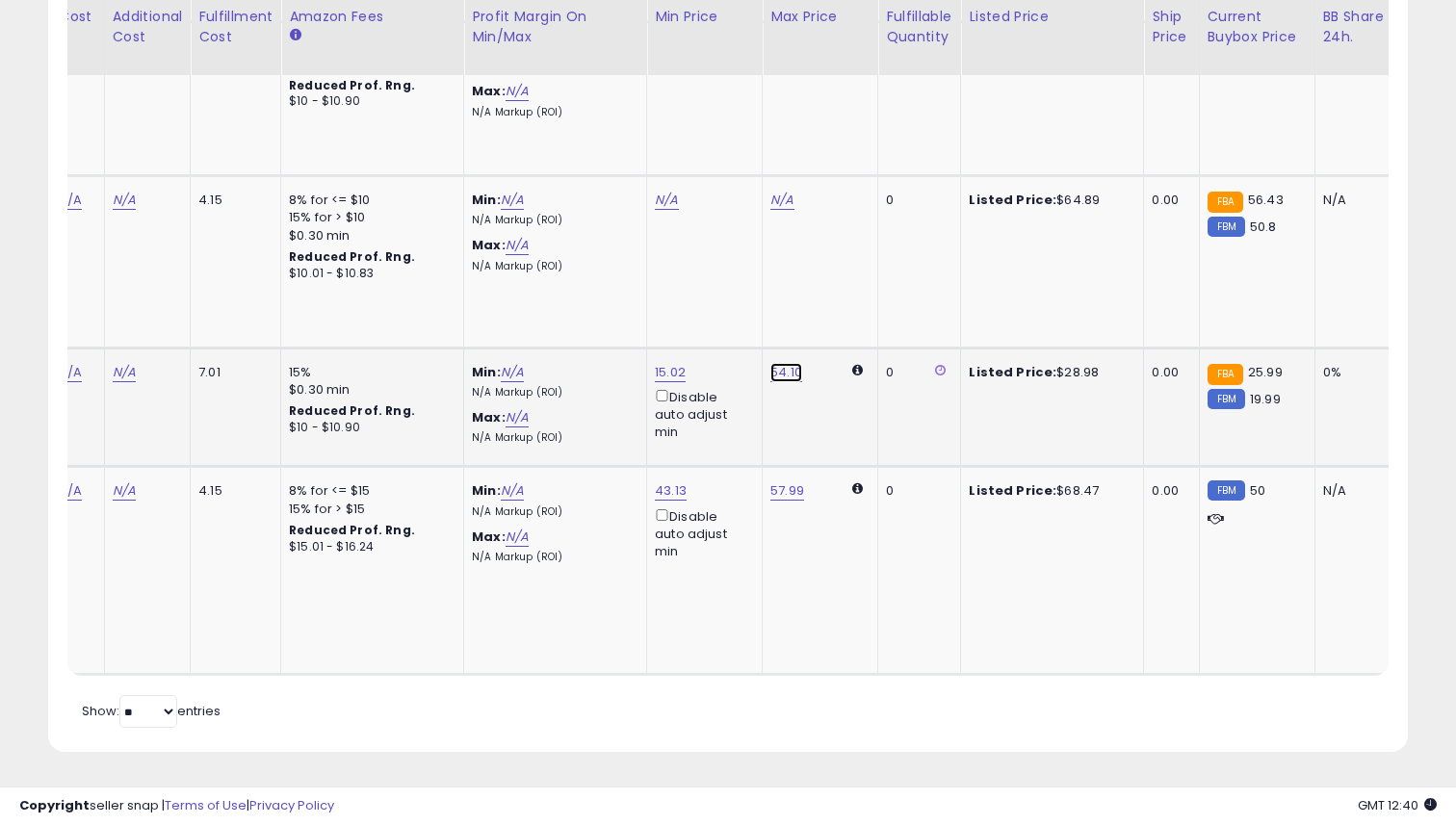 click on "54.10" at bounding box center (782, -1302) 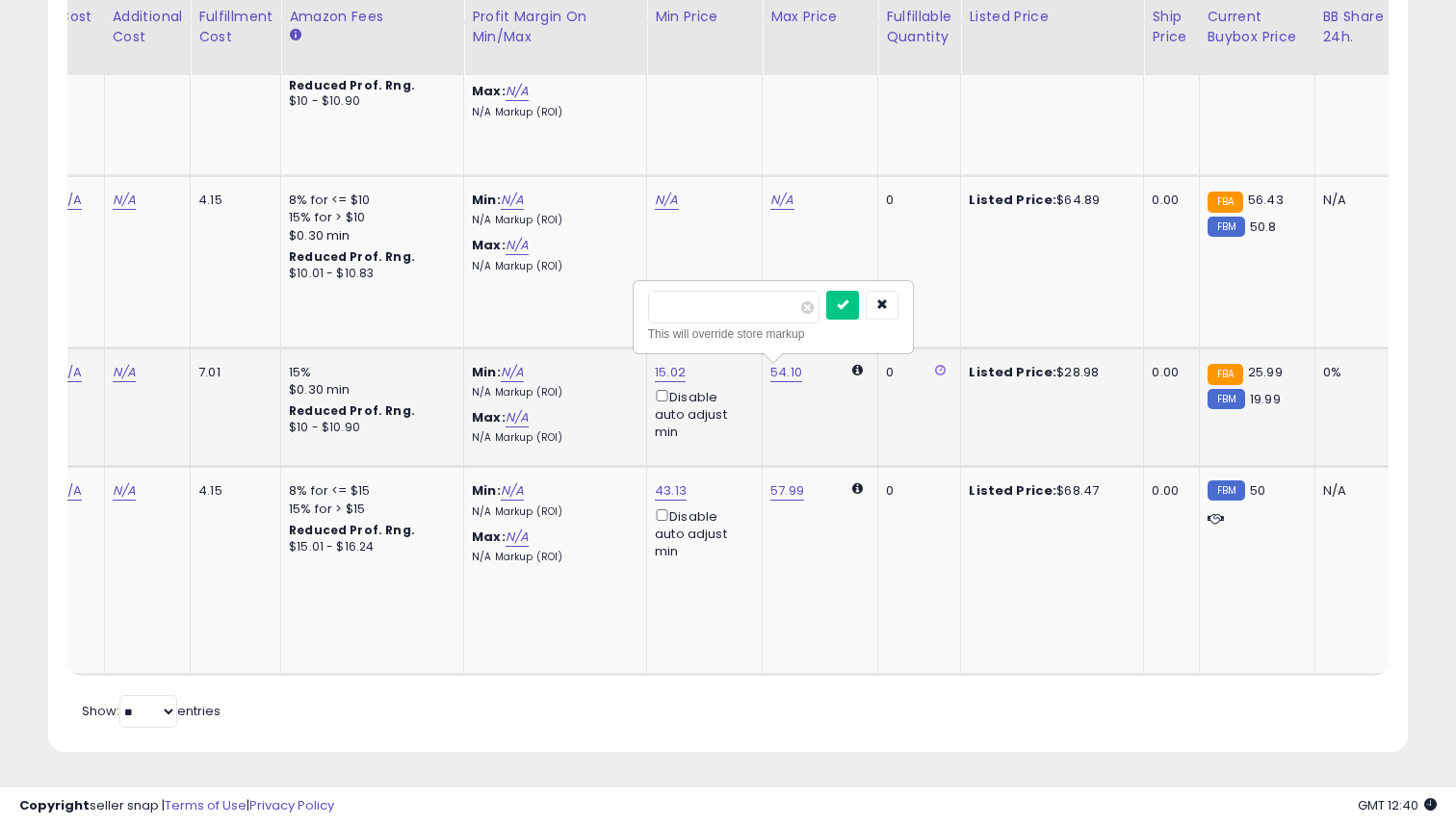 type on "*" 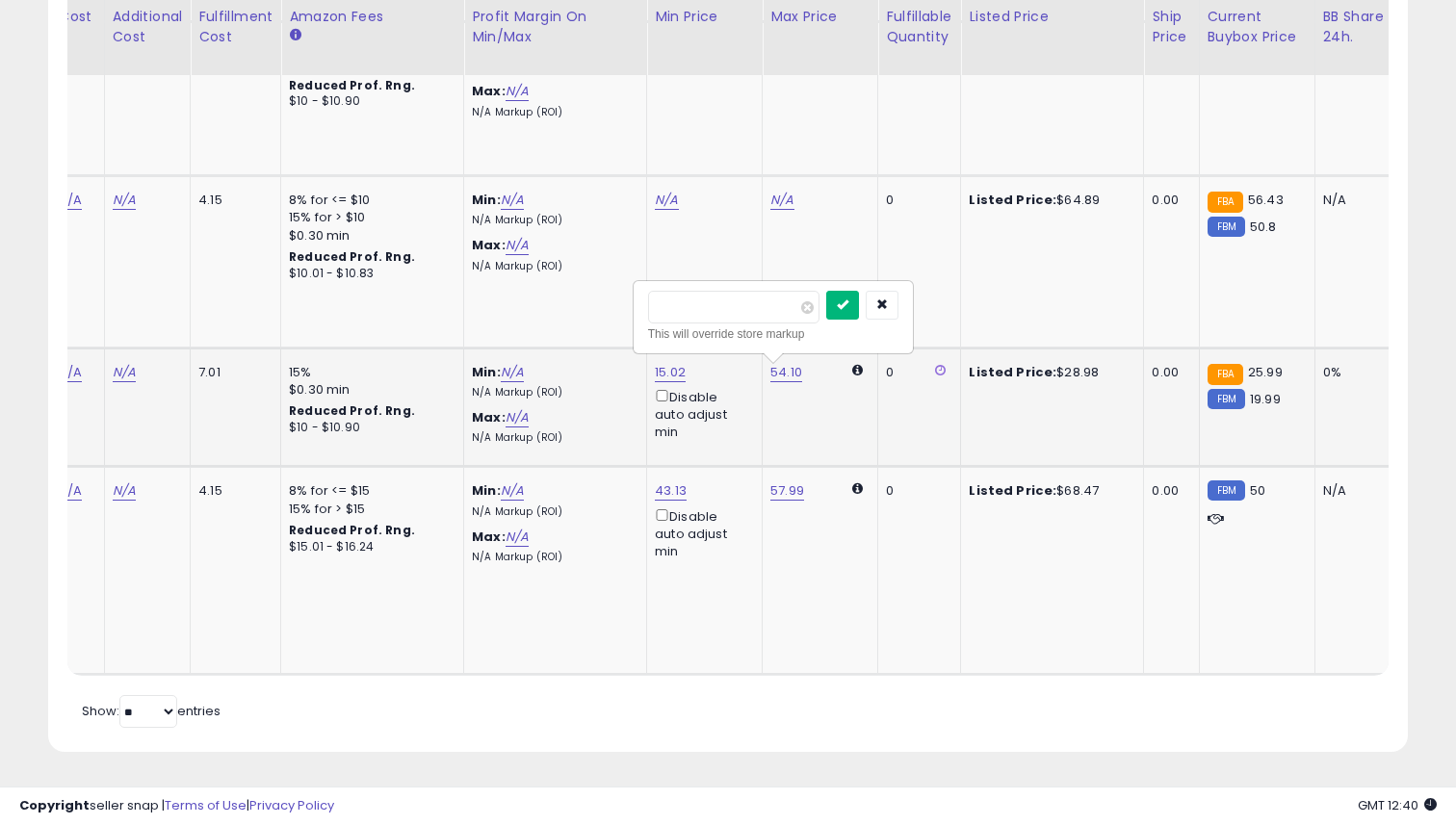 type on "**" 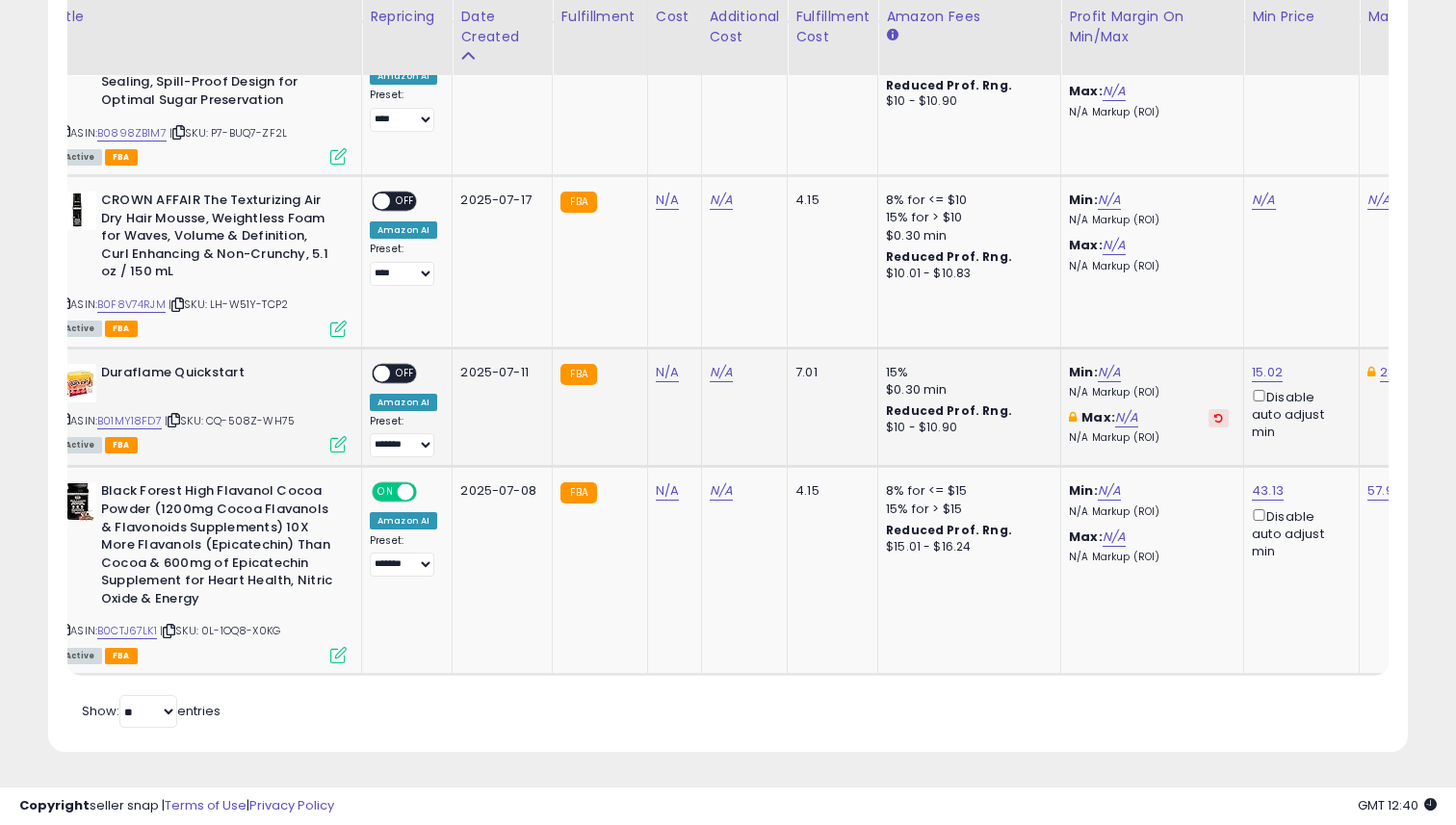 click on "OFF" at bounding box center (405, 373) 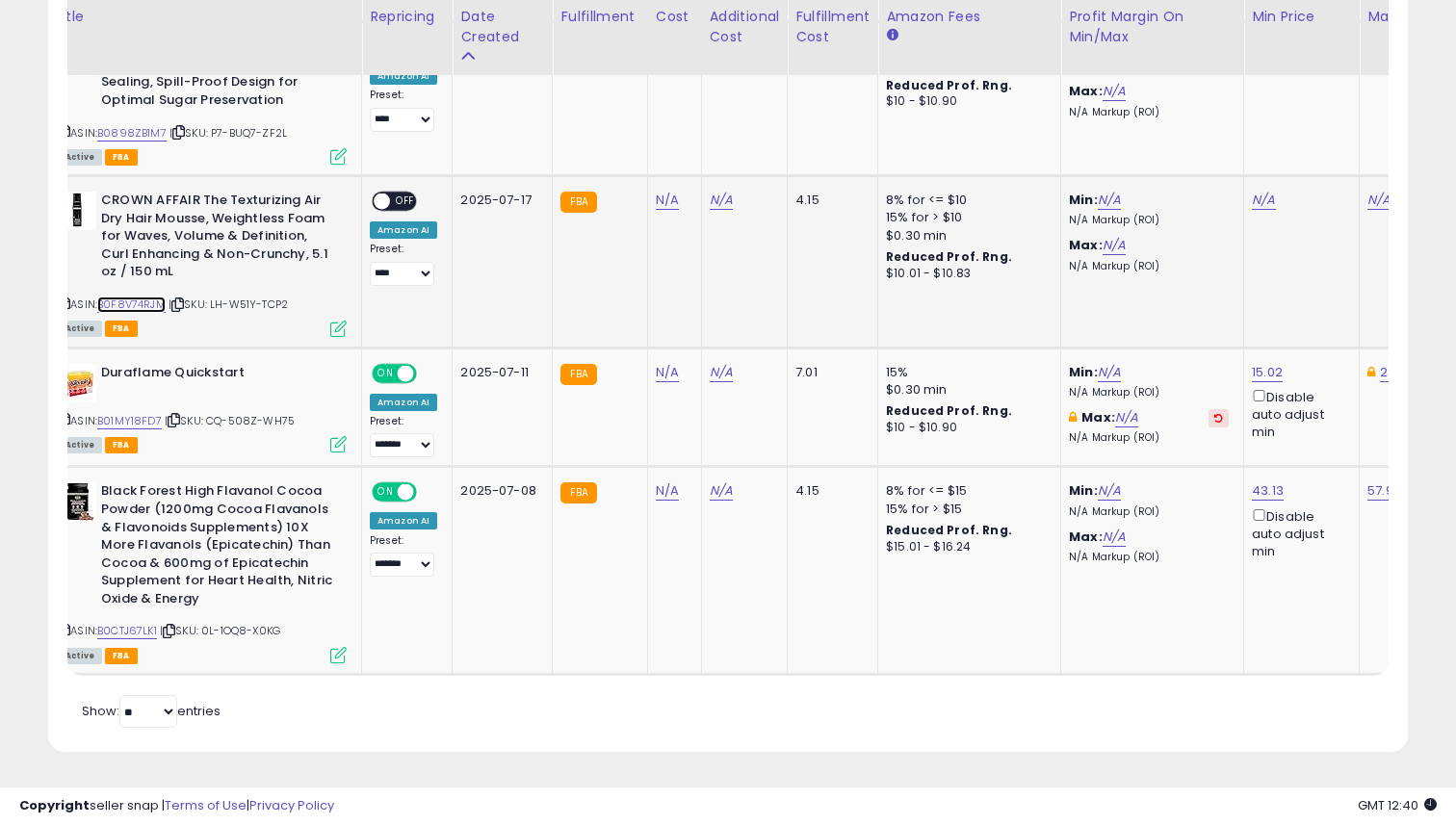 click on "B0F8V74RJM" at bounding box center (131, 304) 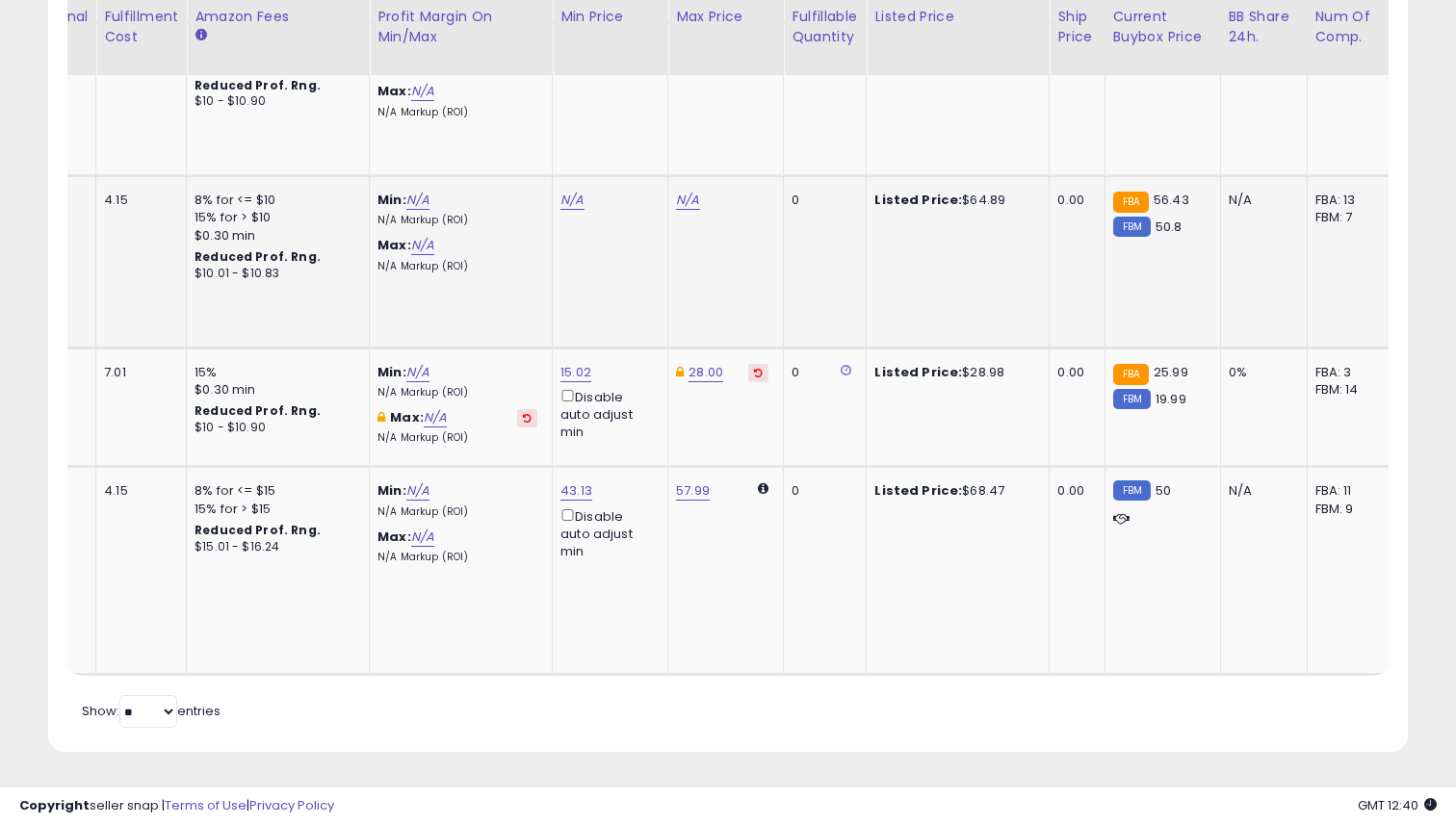 click on "N/A" 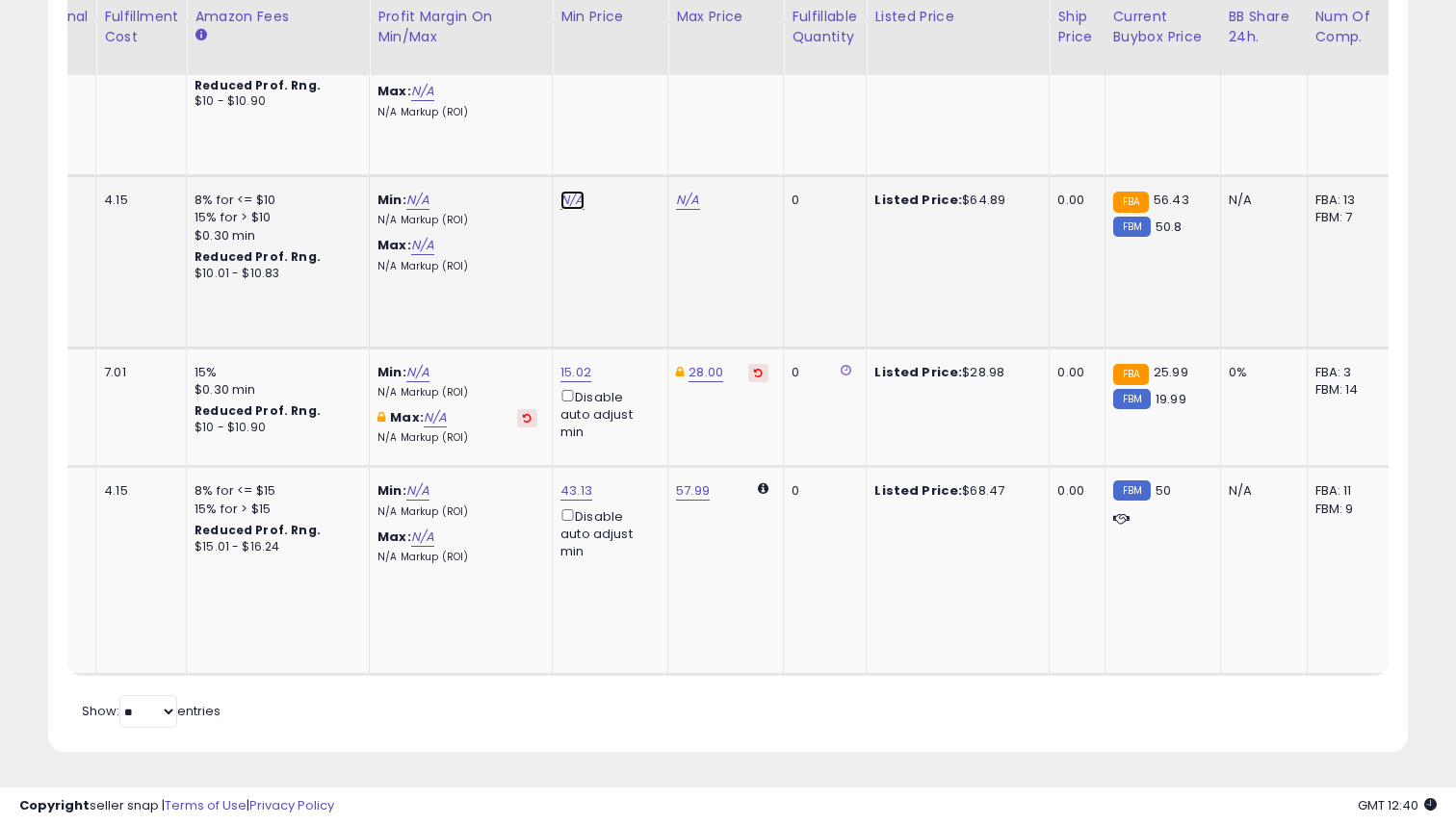 click on "N/A" at bounding box center (572, -1302) 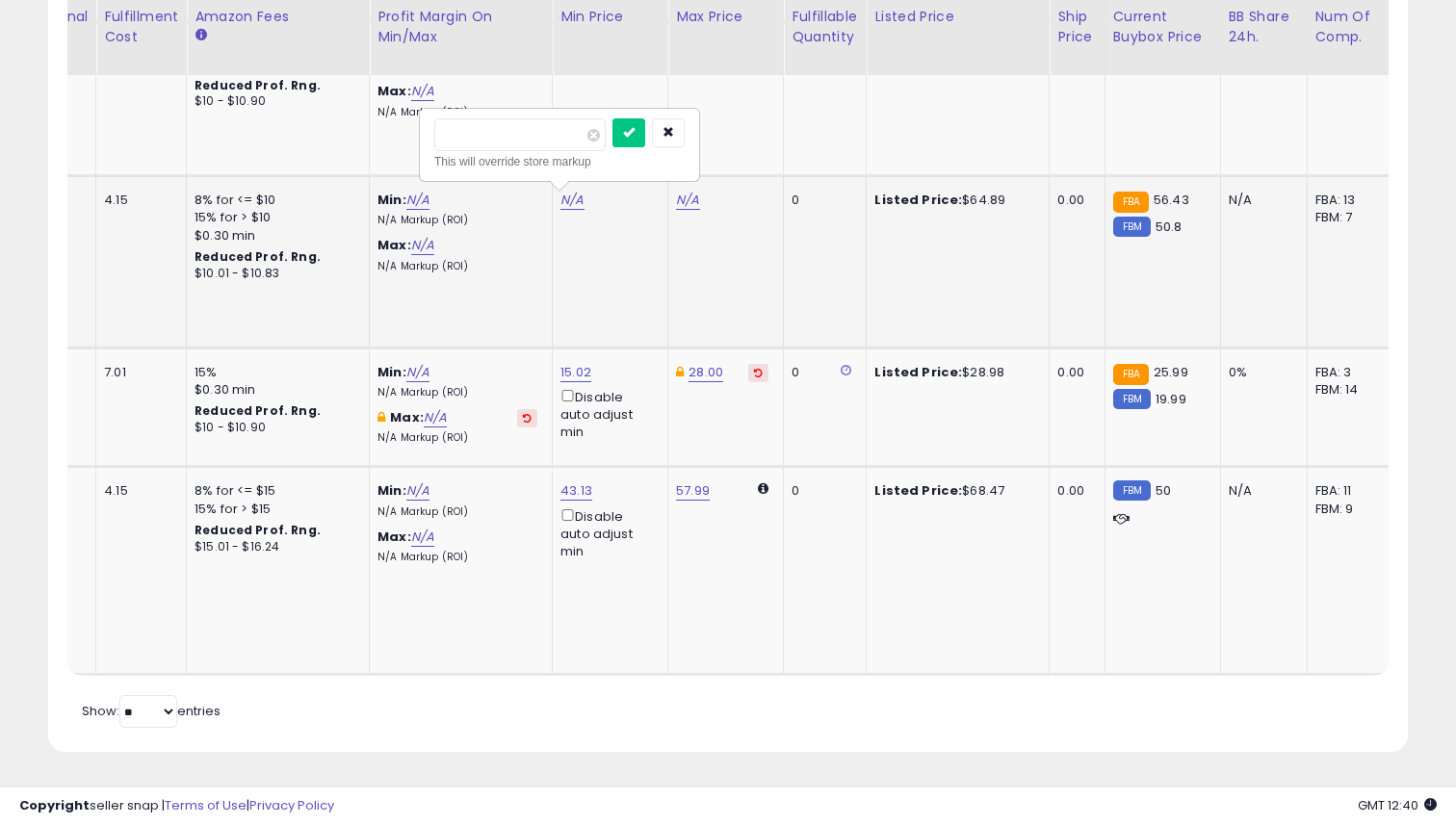 scroll, scrollTop: 0, scrollLeft: 708, axis: horizontal 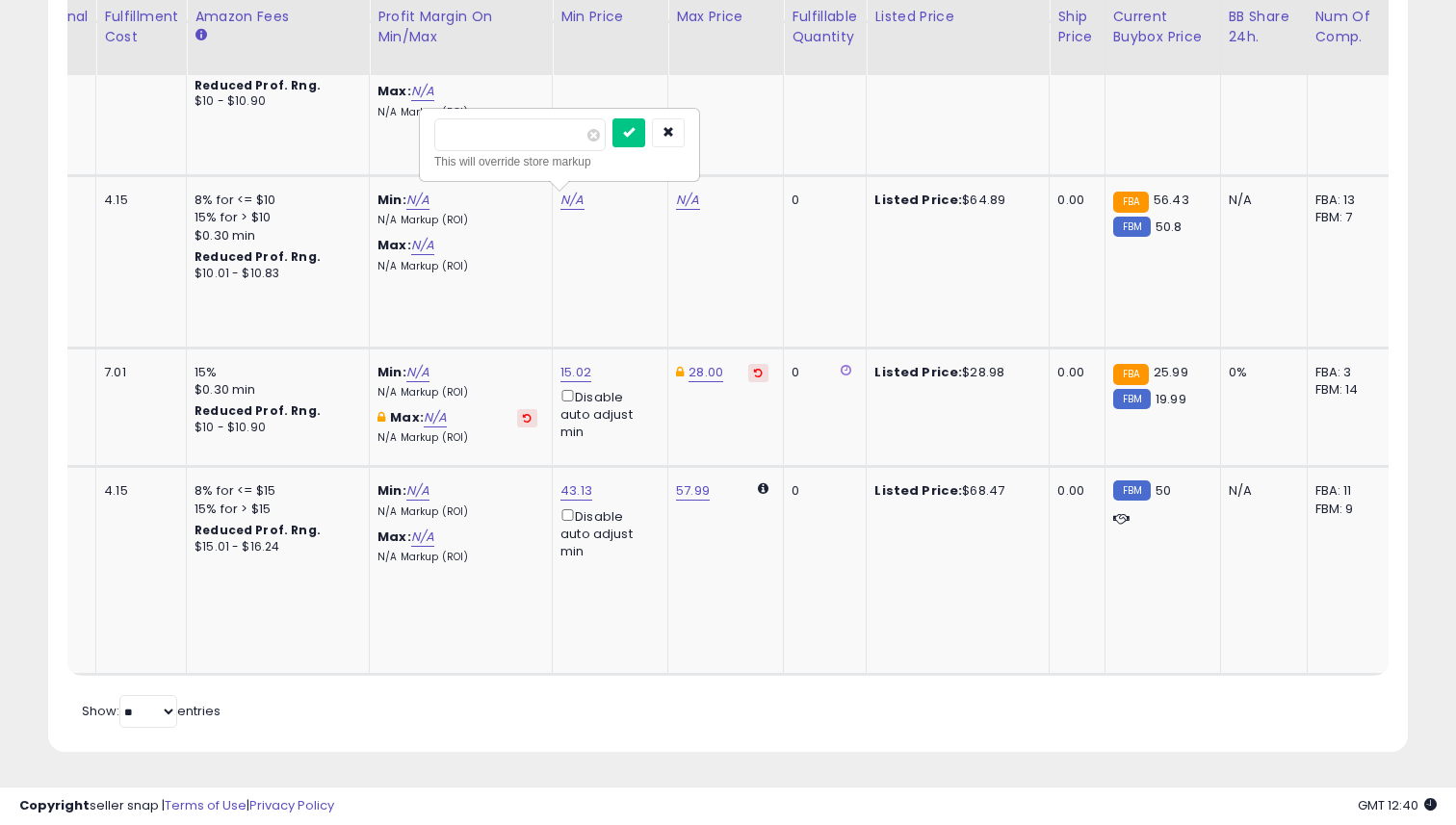 type on "*****" 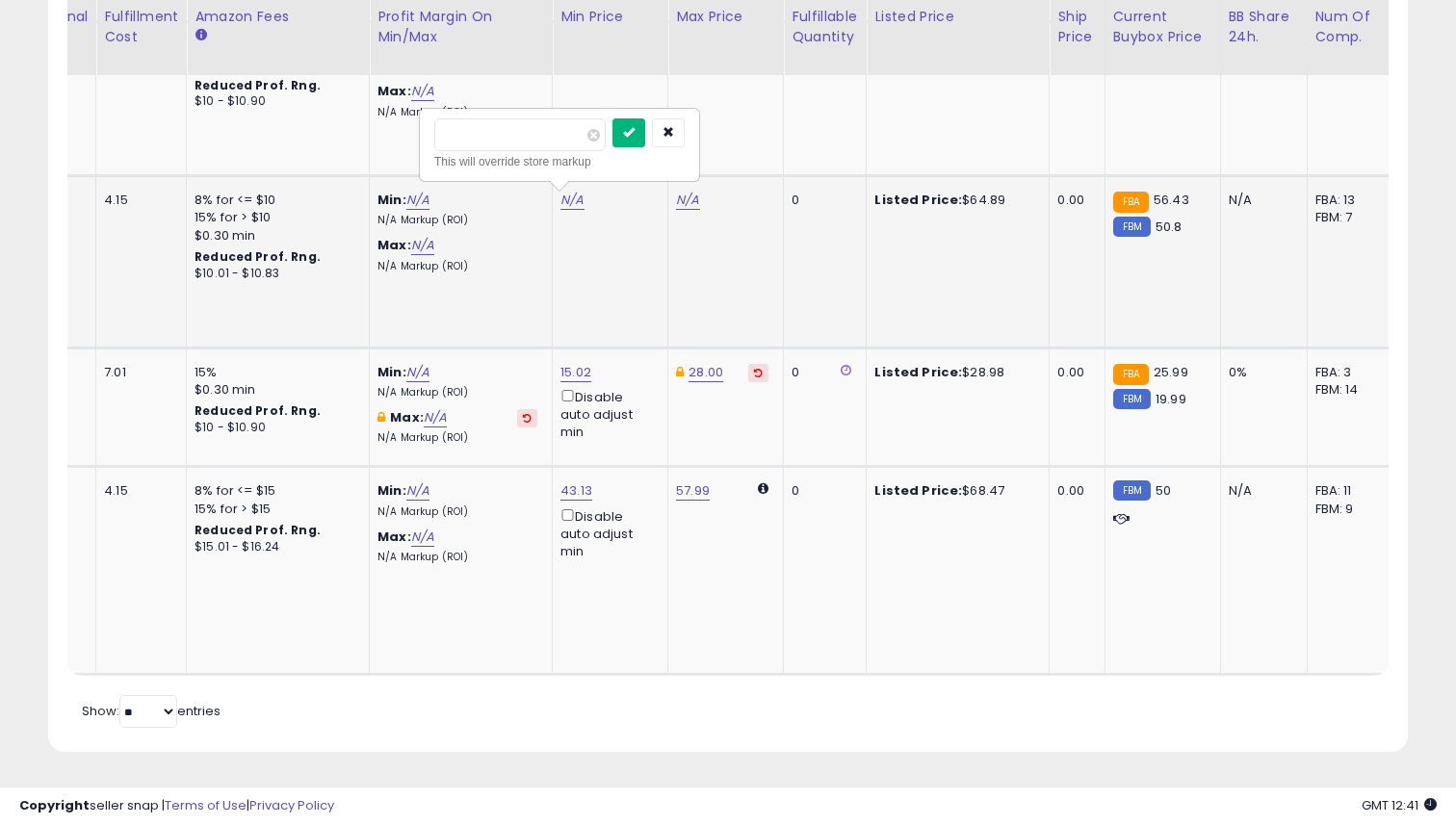 click at bounding box center [629, 133] 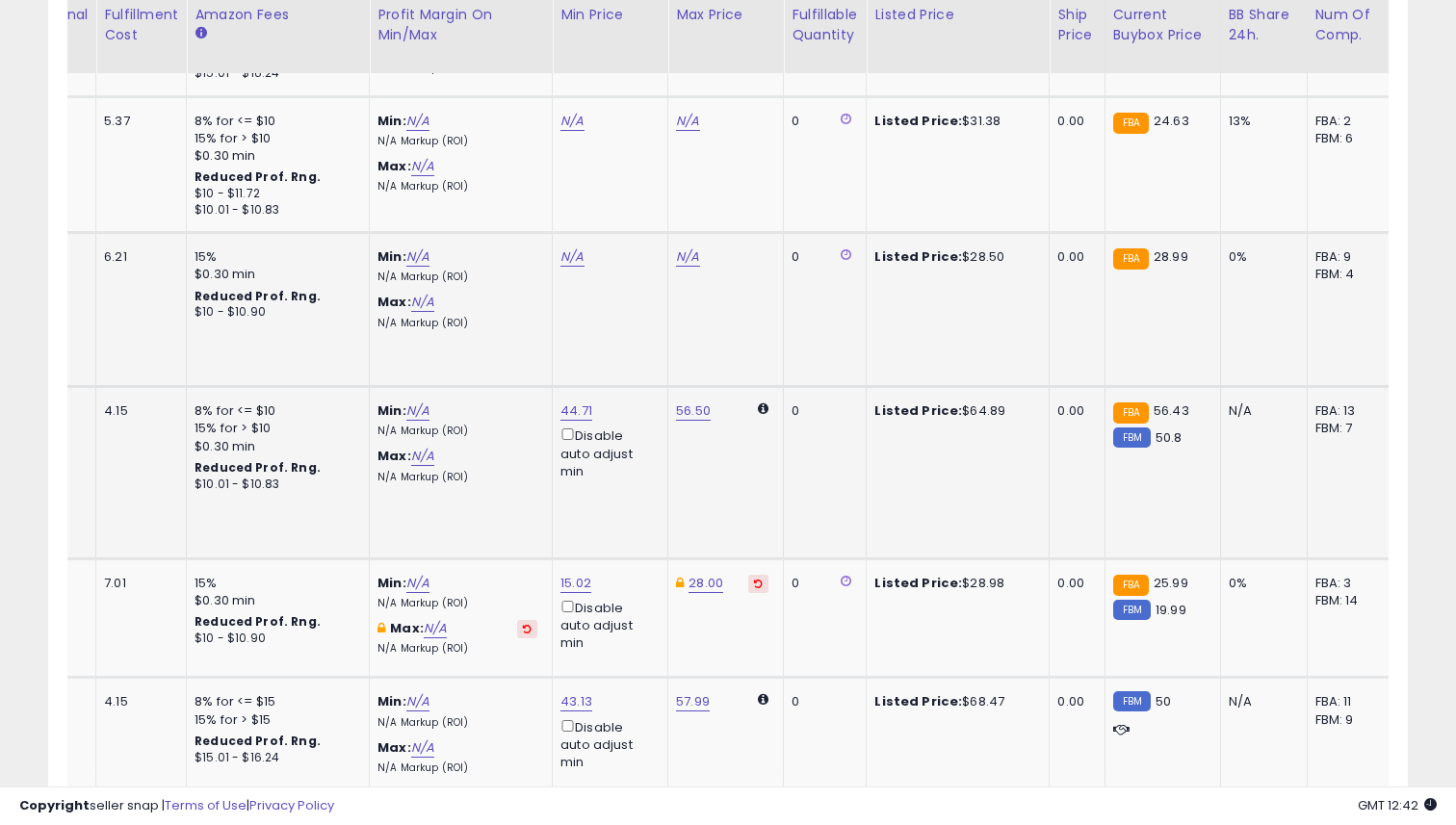 scroll, scrollTop: 2123, scrollLeft: 0, axis: vertical 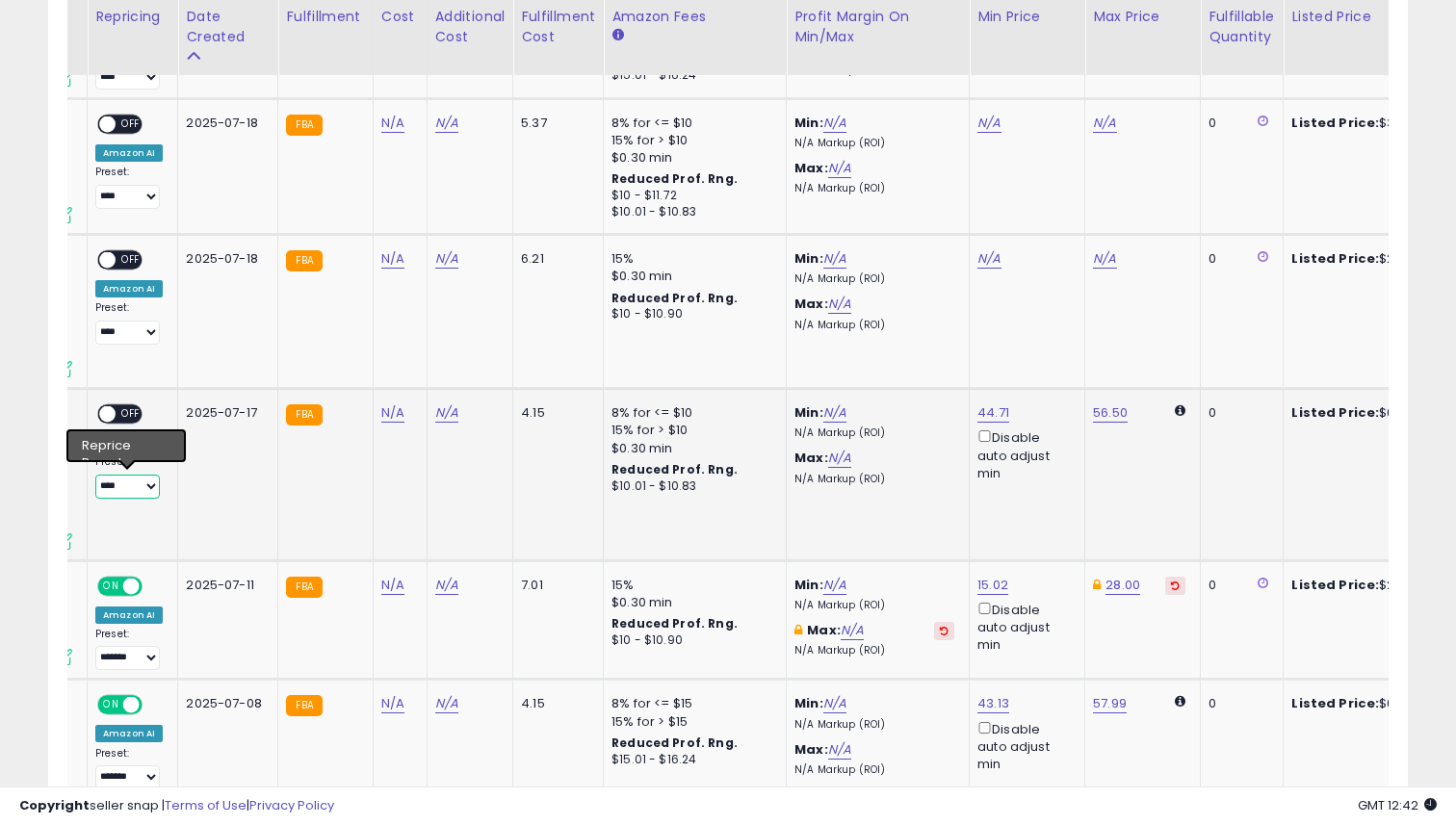 click on "**** *******" at bounding box center [127, 486] 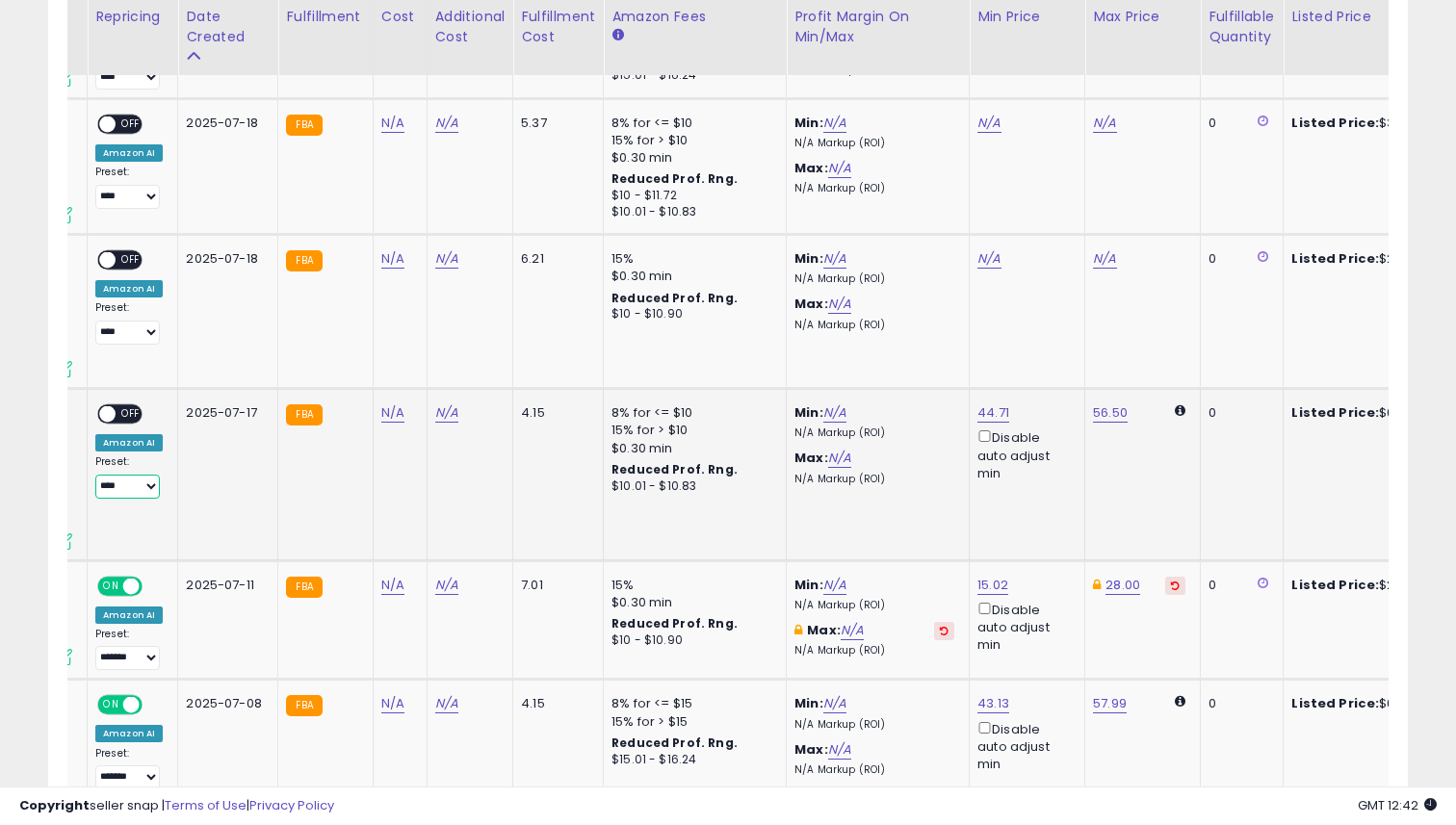 select on "*******" 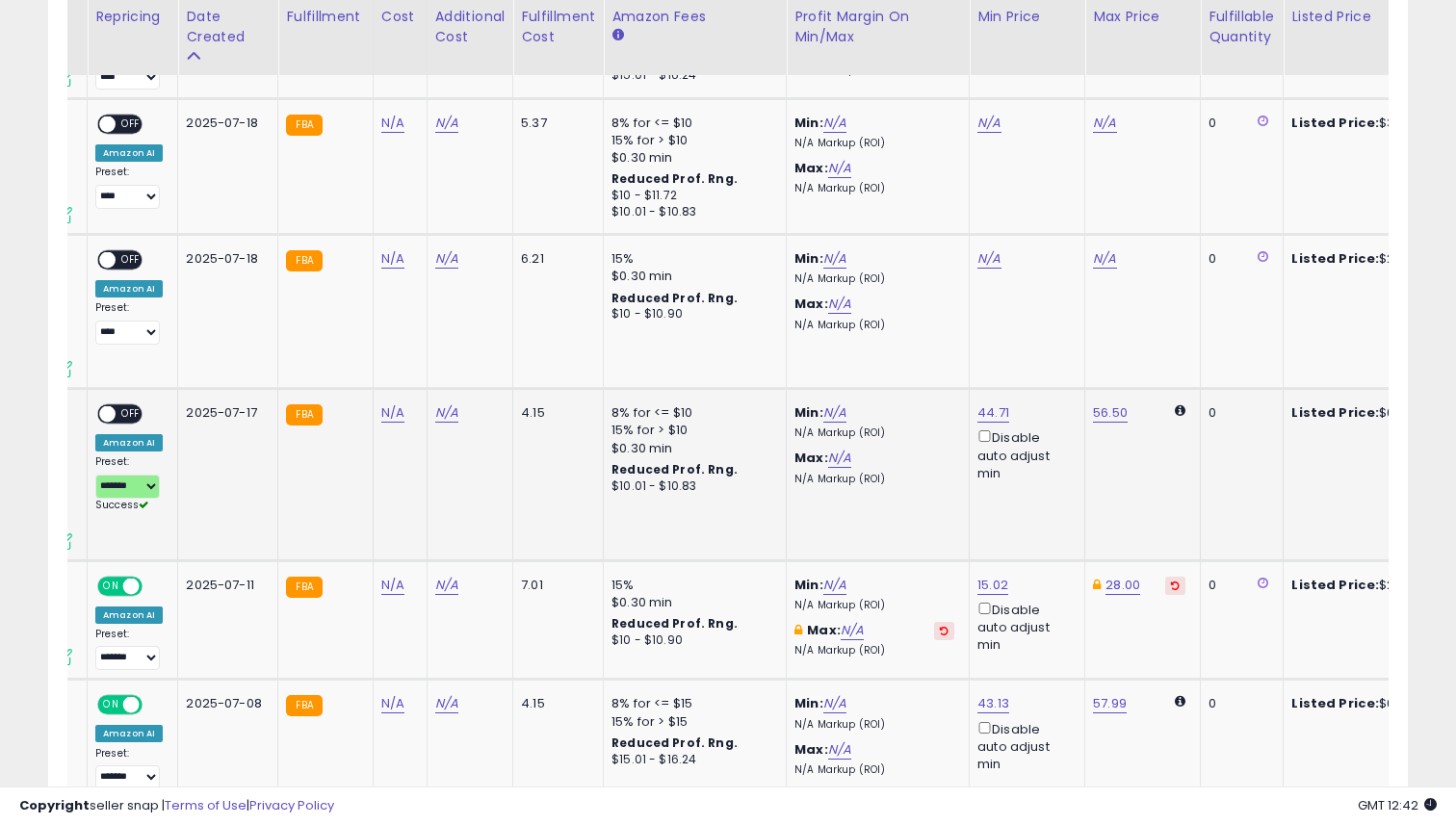 click on "ON   OFF" at bounding box center [98, 414] 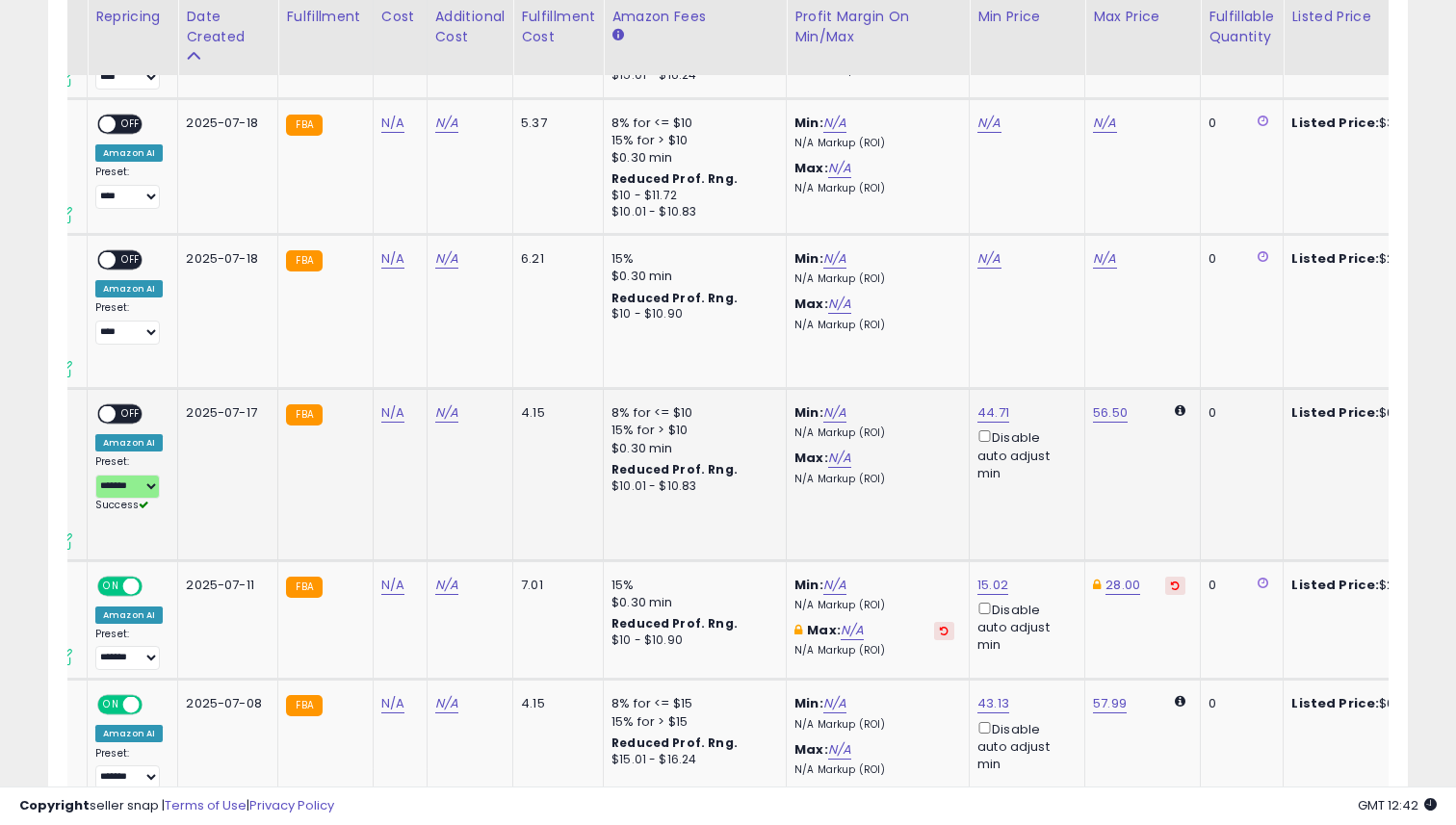 click at bounding box center (107, 414) 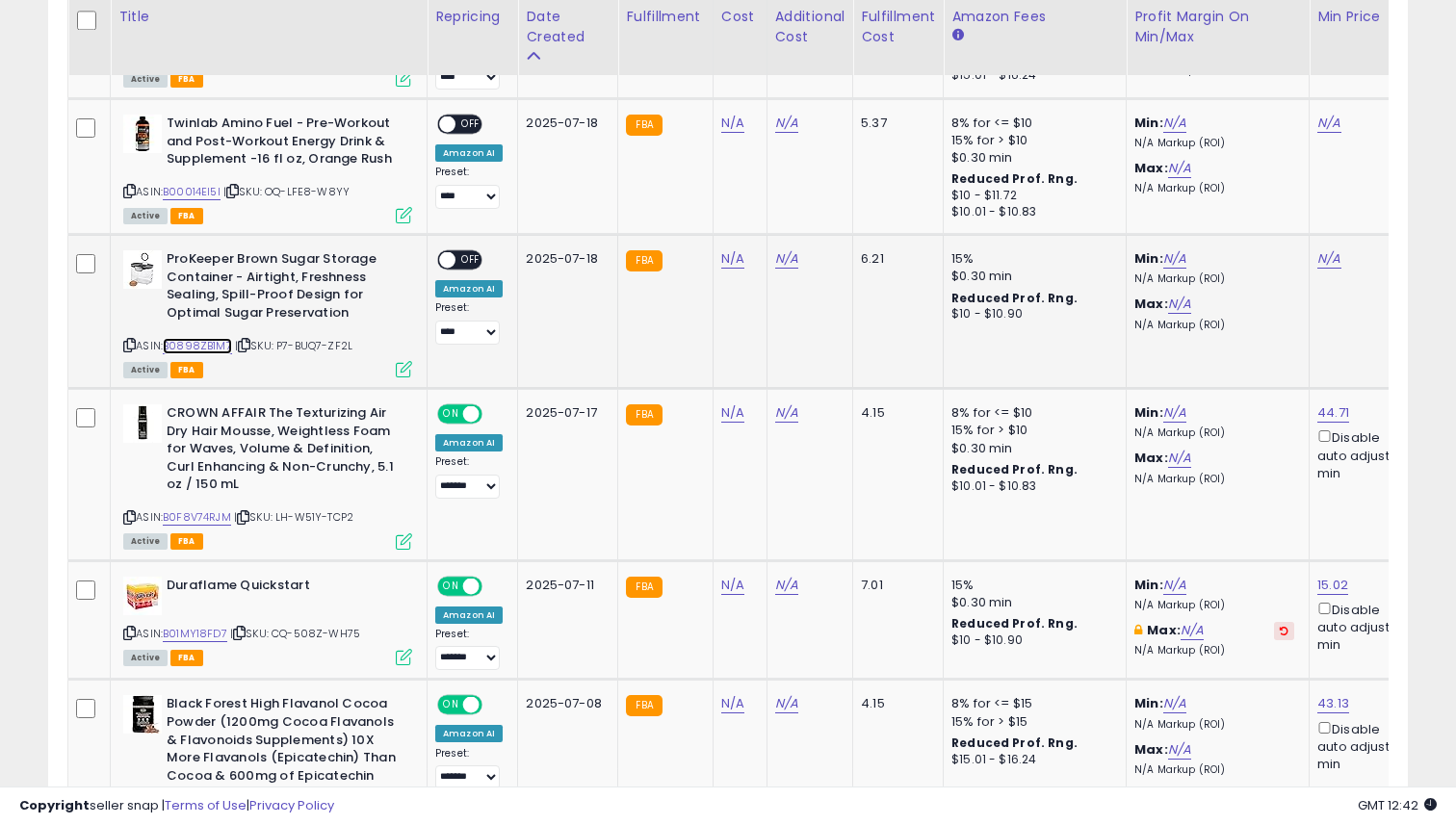 click on "B0898ZB1M7" at bounding box center [197, 346] 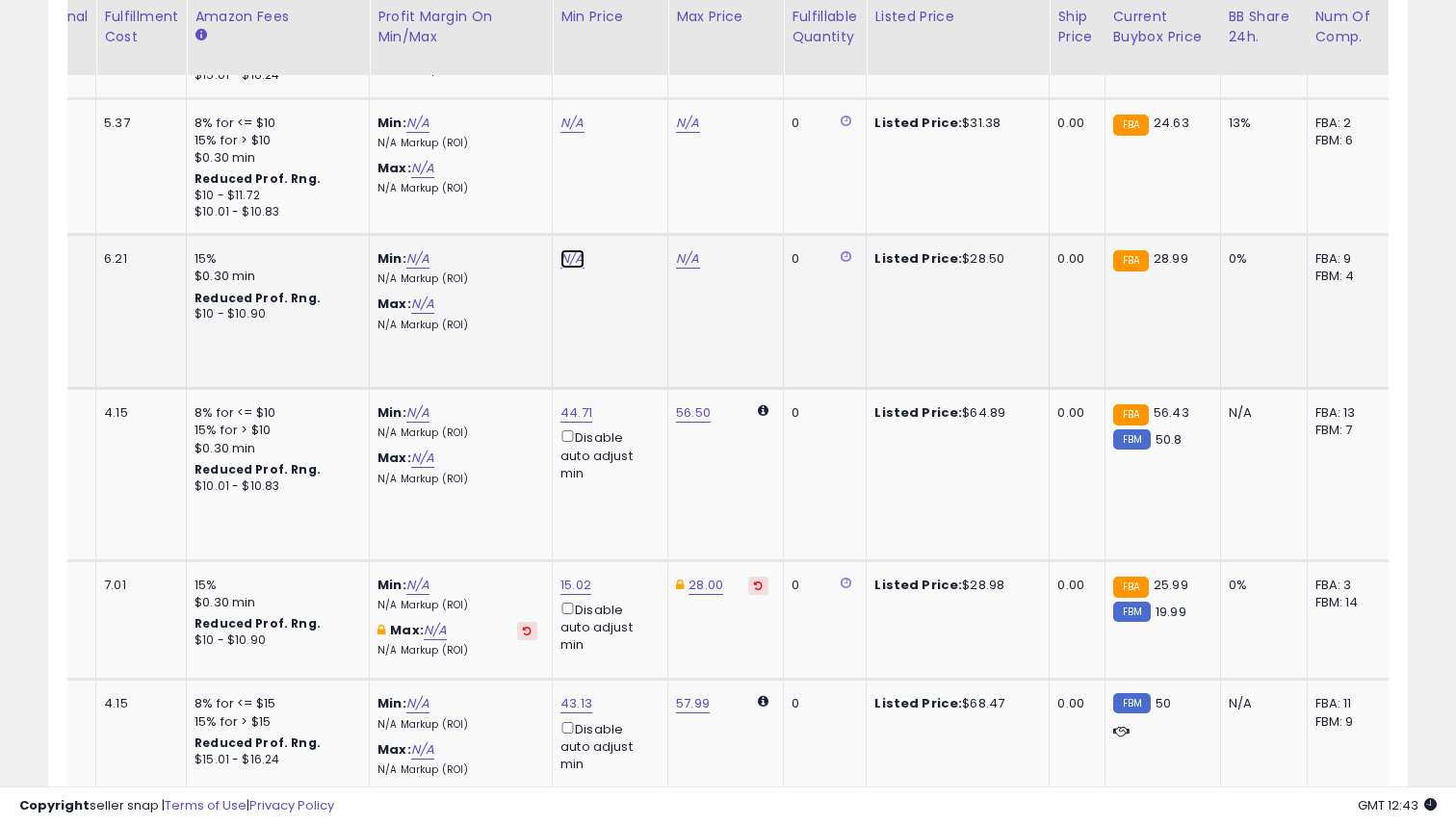click on "N/A" at bounding box center [572, -1089] 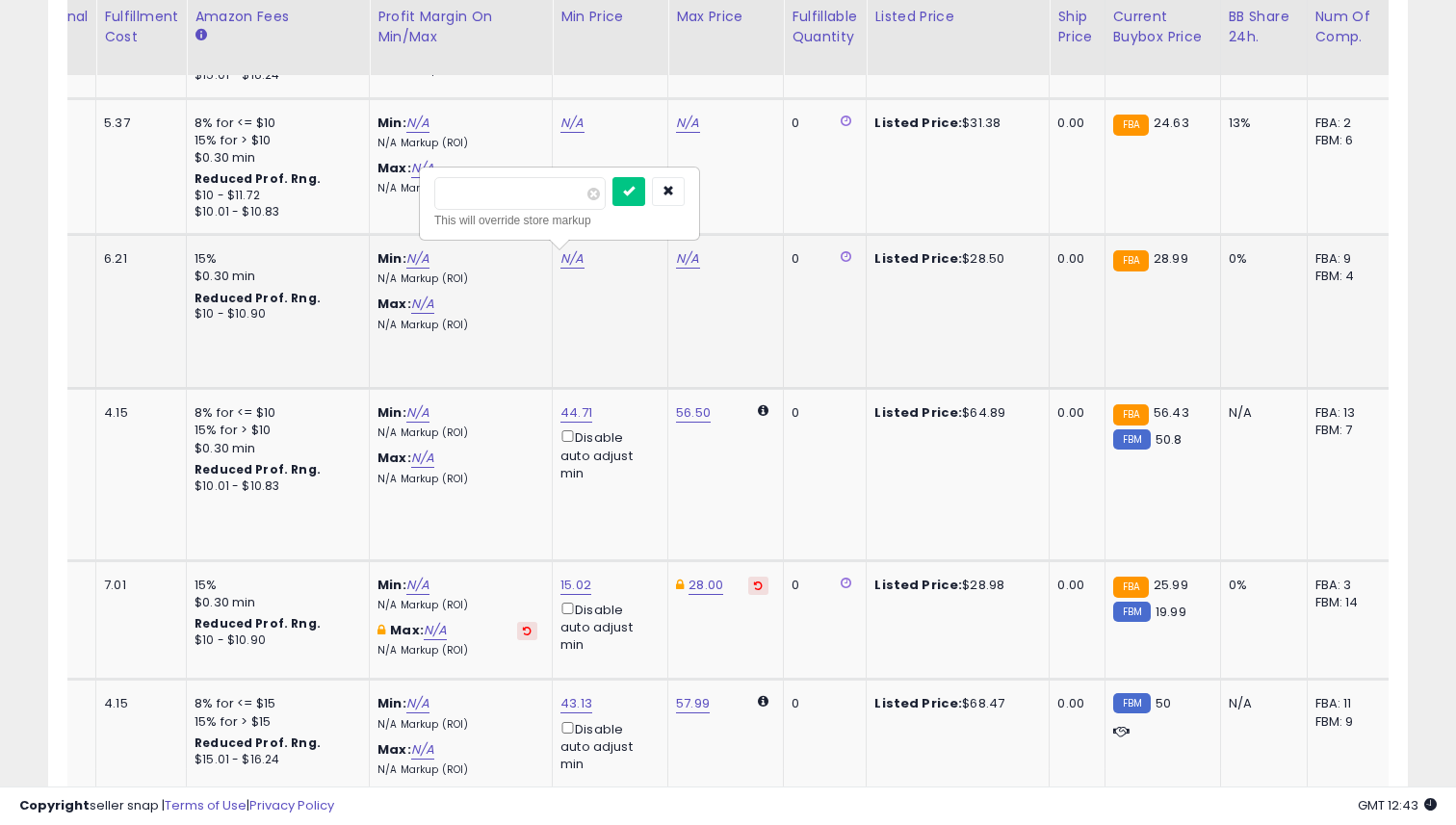 type on "*****" 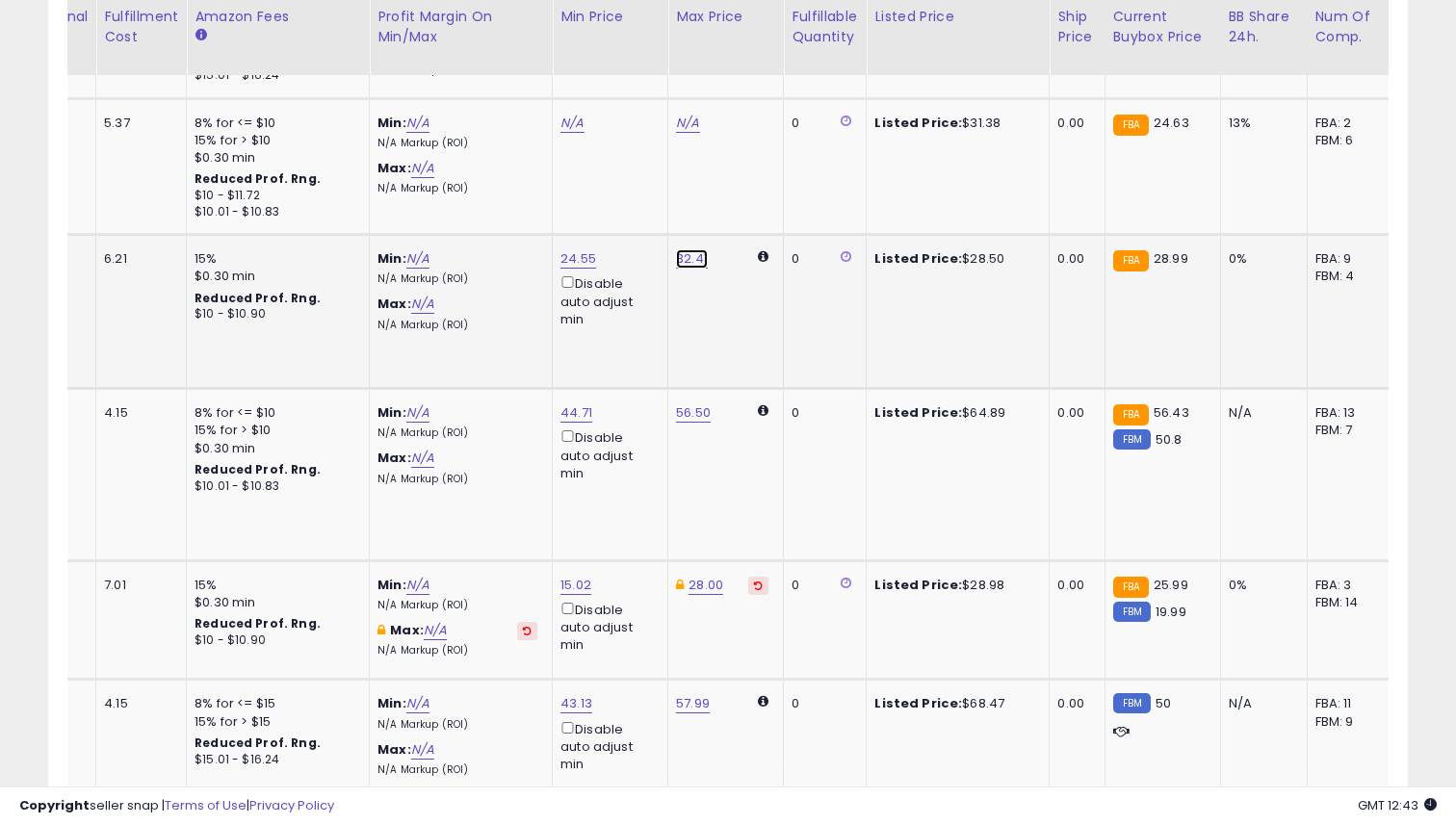 click on "32.41" at bounding box center (688, -1089) 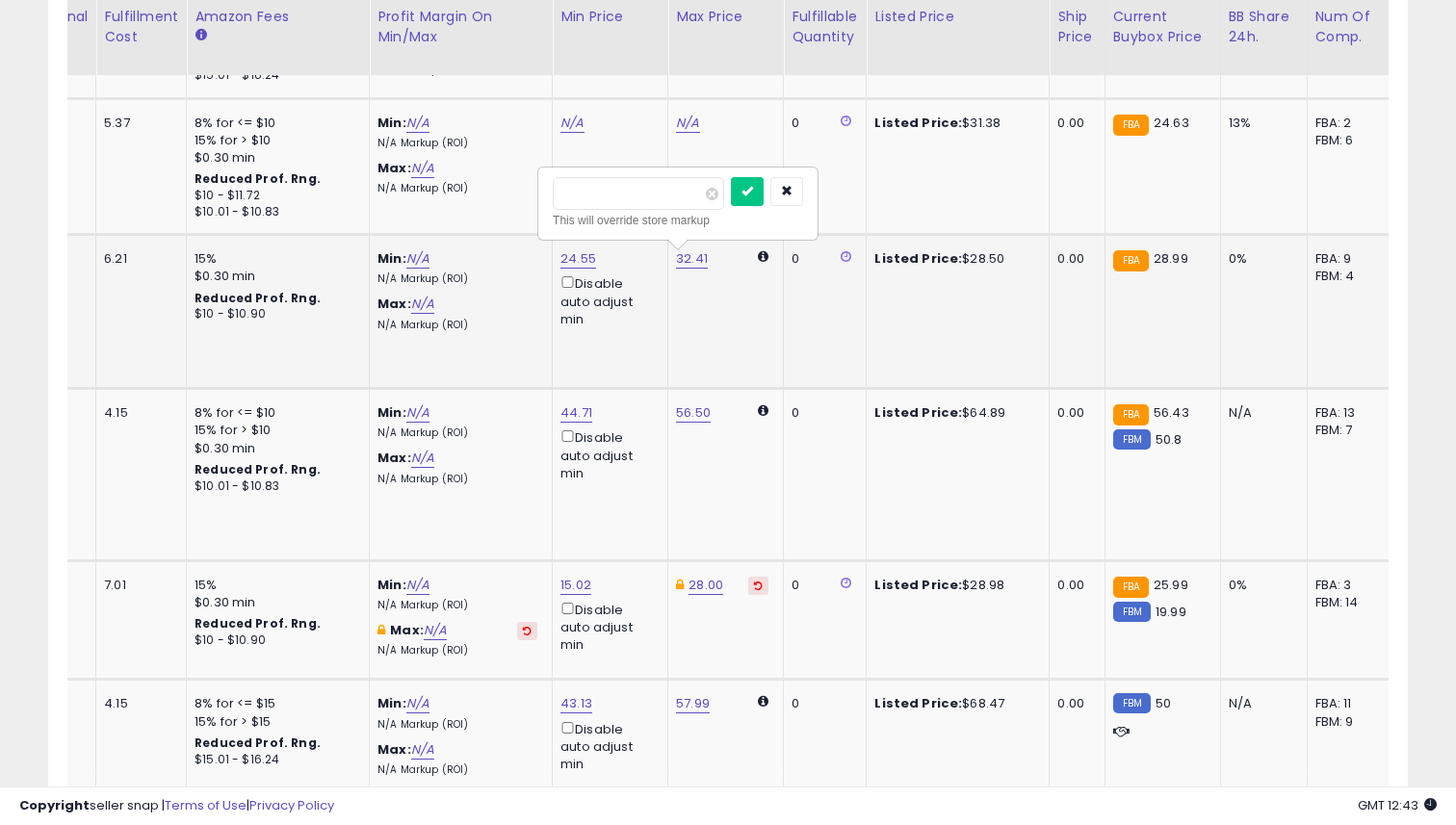 click on "*****" at bounding box center (638, 193) 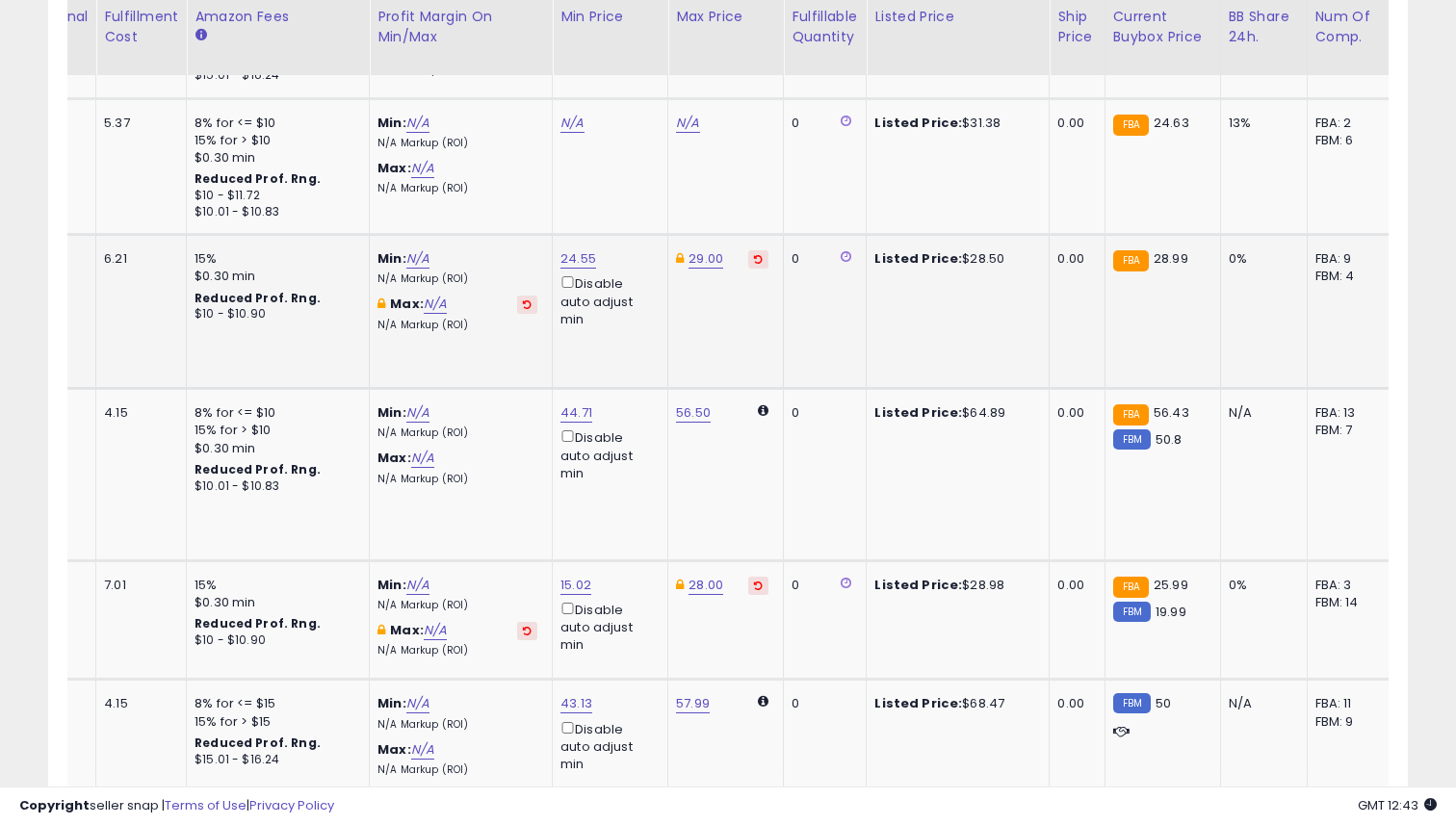 scroll, scrollTop: 0, scrollLeft: 208, axis: horizontal 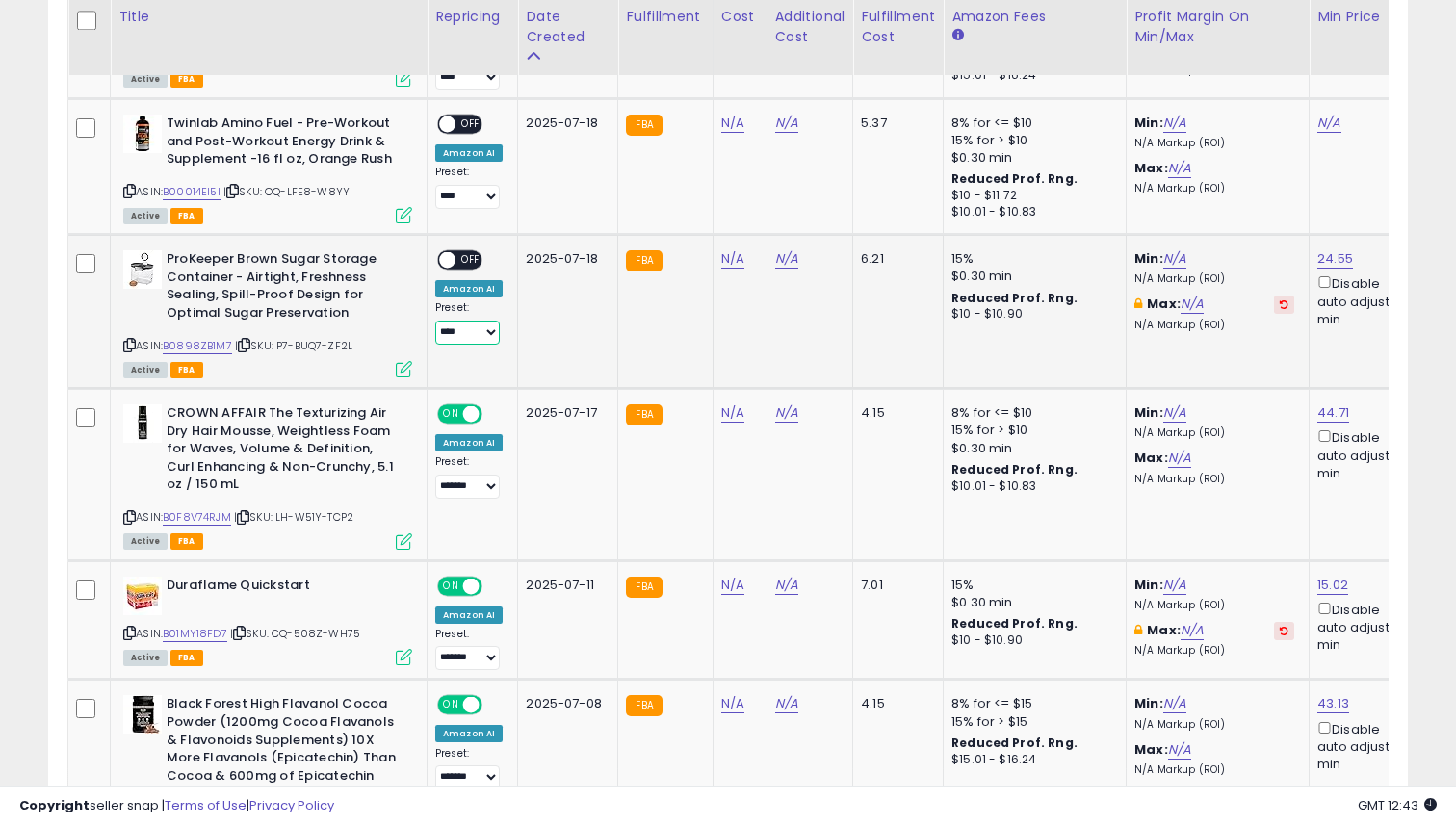 click on "**** *******" at bounding box center (467, 332) 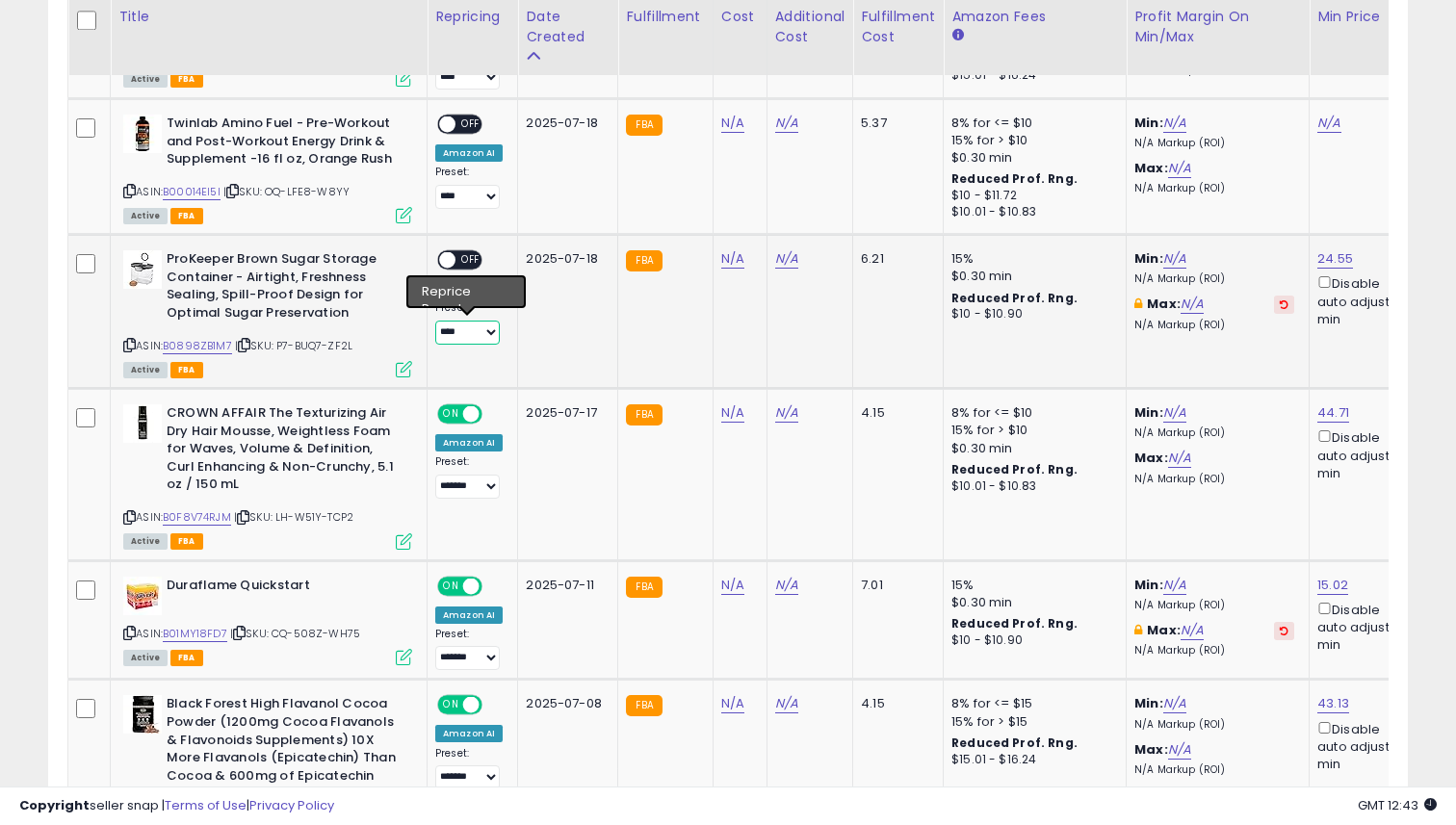 select on "*******" 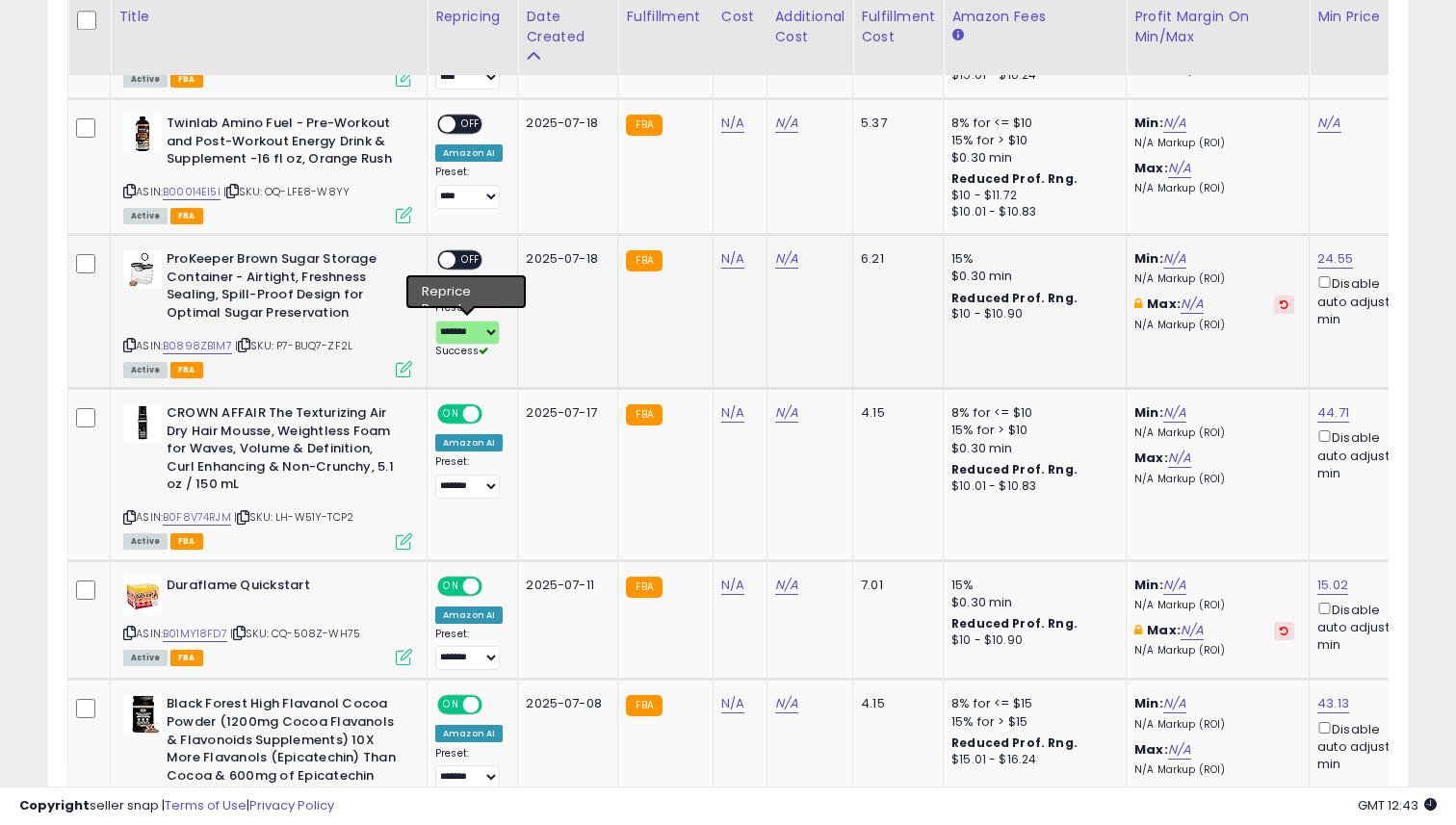 click on "OFF" at bounding box center (471, 260) 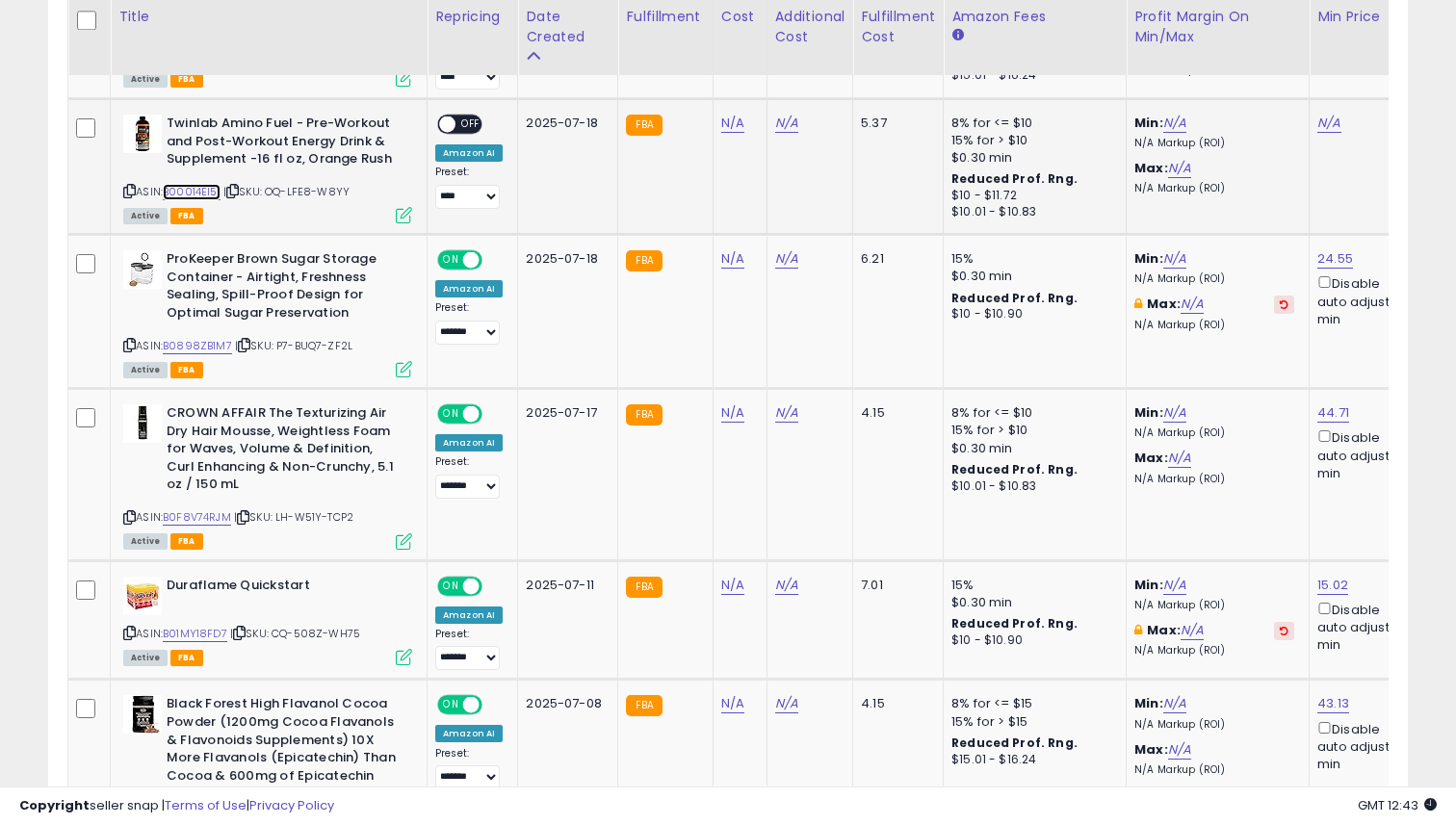 click on "B00014EI5I" at bounding box center (192, 192) 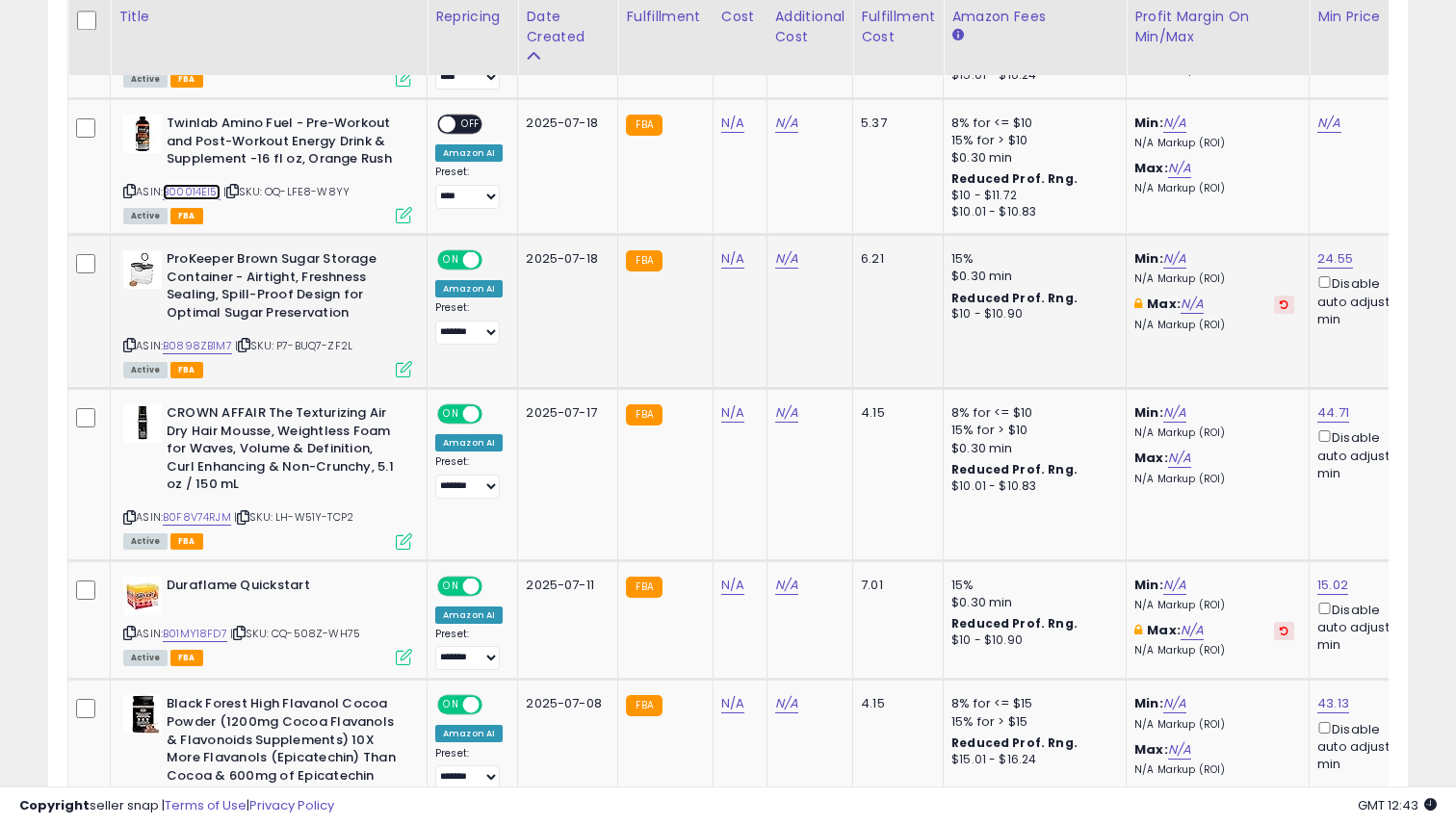 scroll, scrollTop: 0, scrollLeft: 363, axis: horizontal 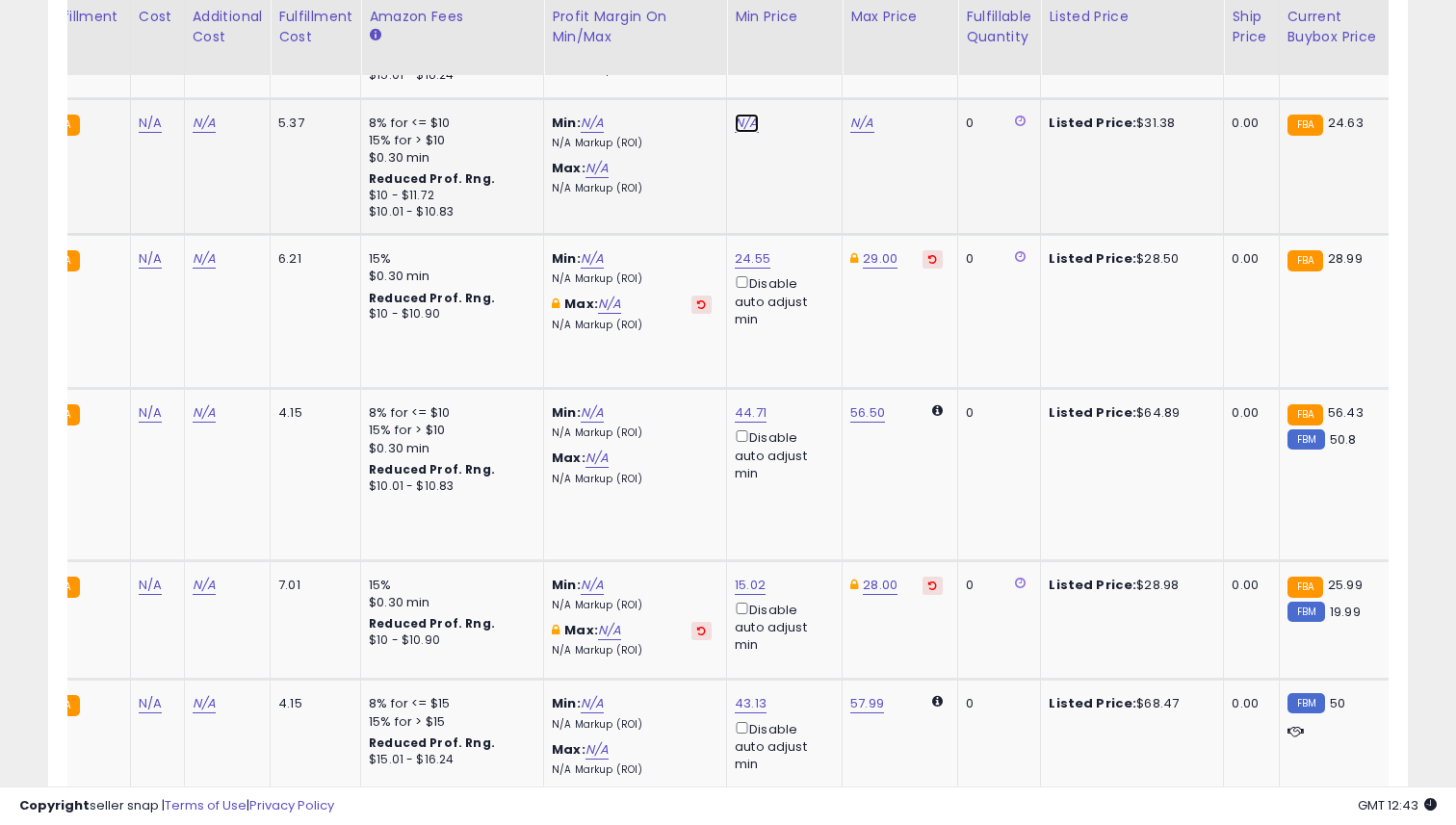 click on "N/A" at bounding box center (746, -1089) 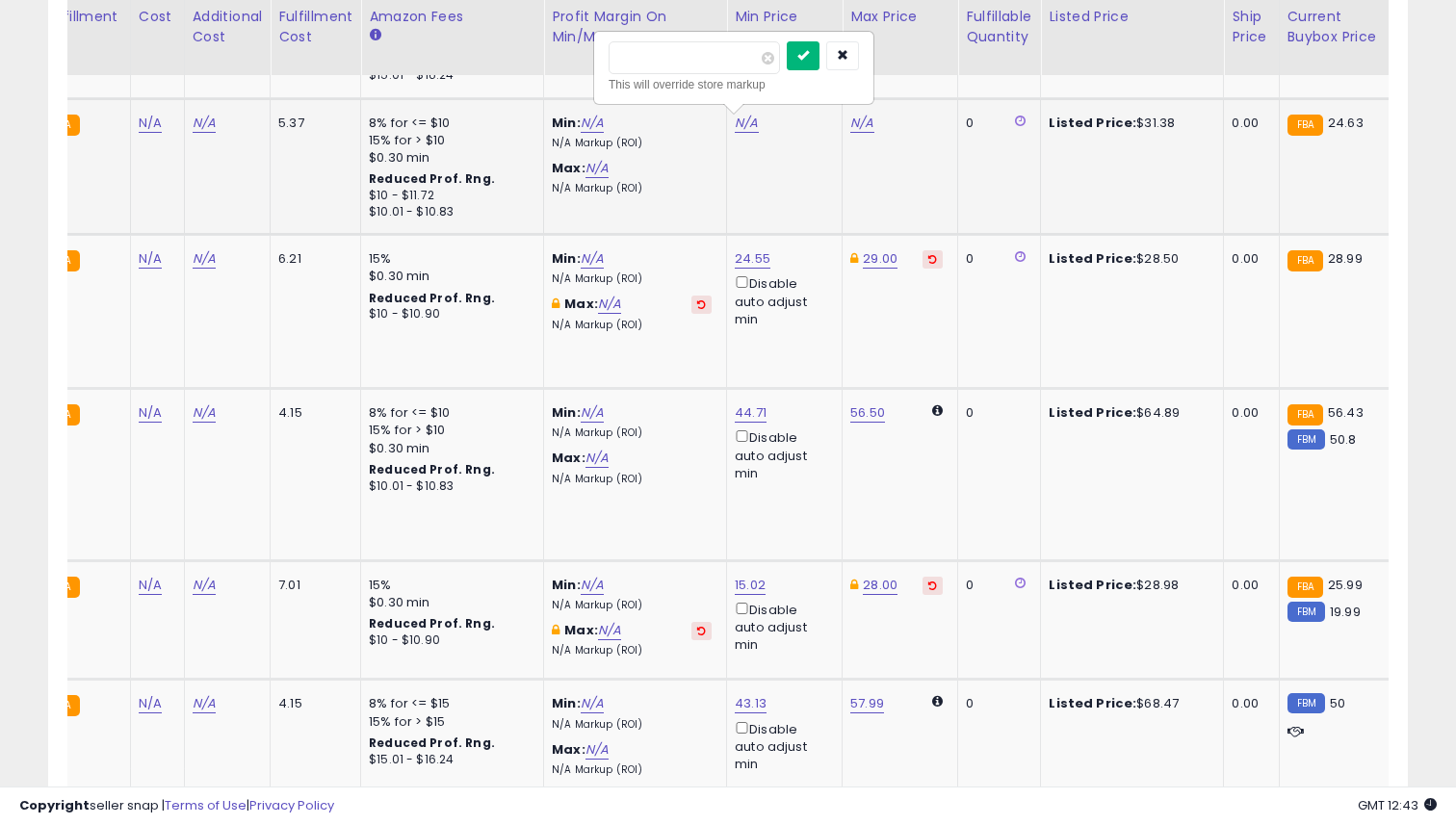 type on "*****" 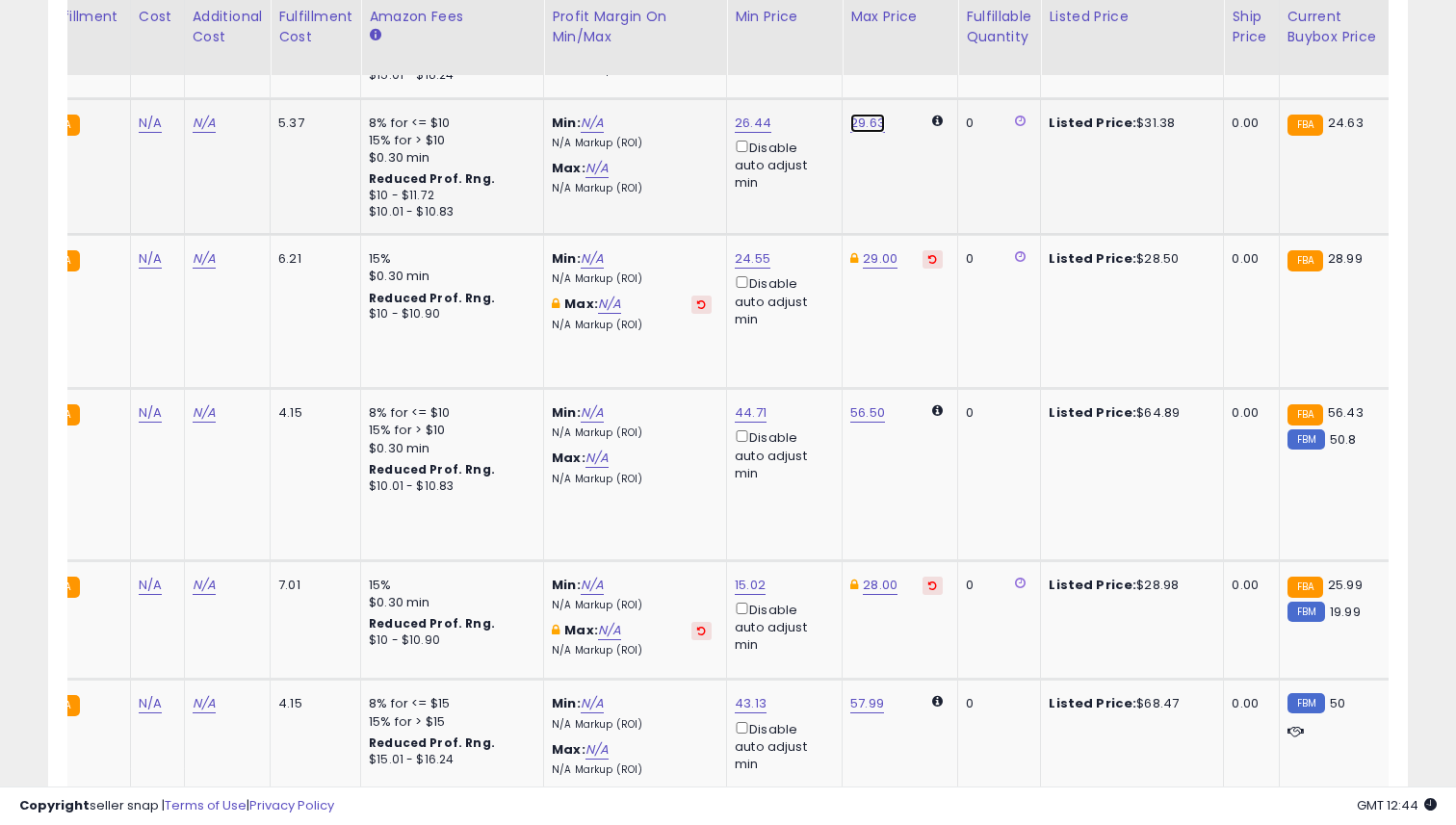 click on "29.63" at bounding box center [862, -1089] 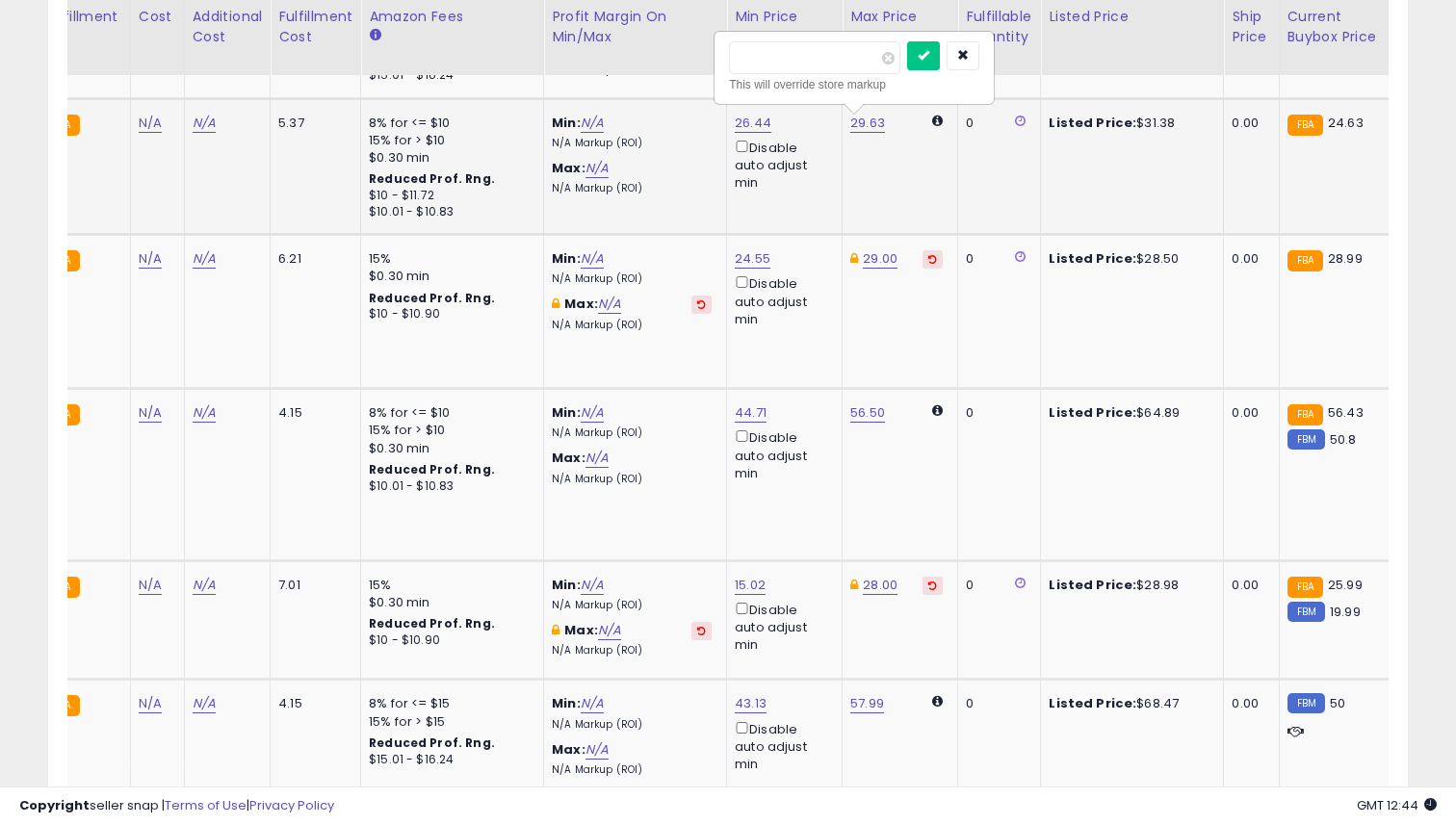 click on "*****" at bounding box center [815, 58] 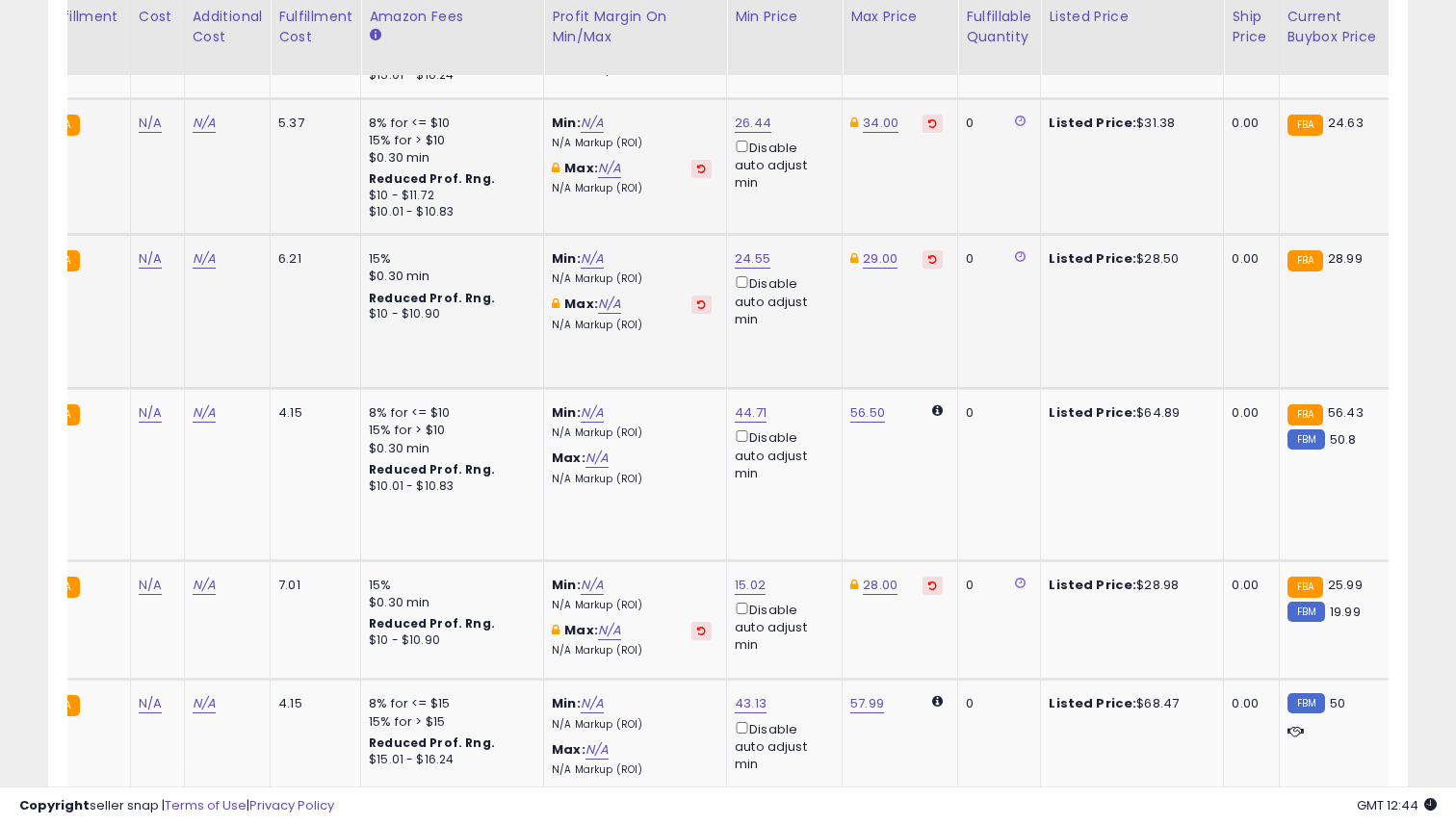 scroll, scrollTop: 0, scrollLeft: 0, axis: both 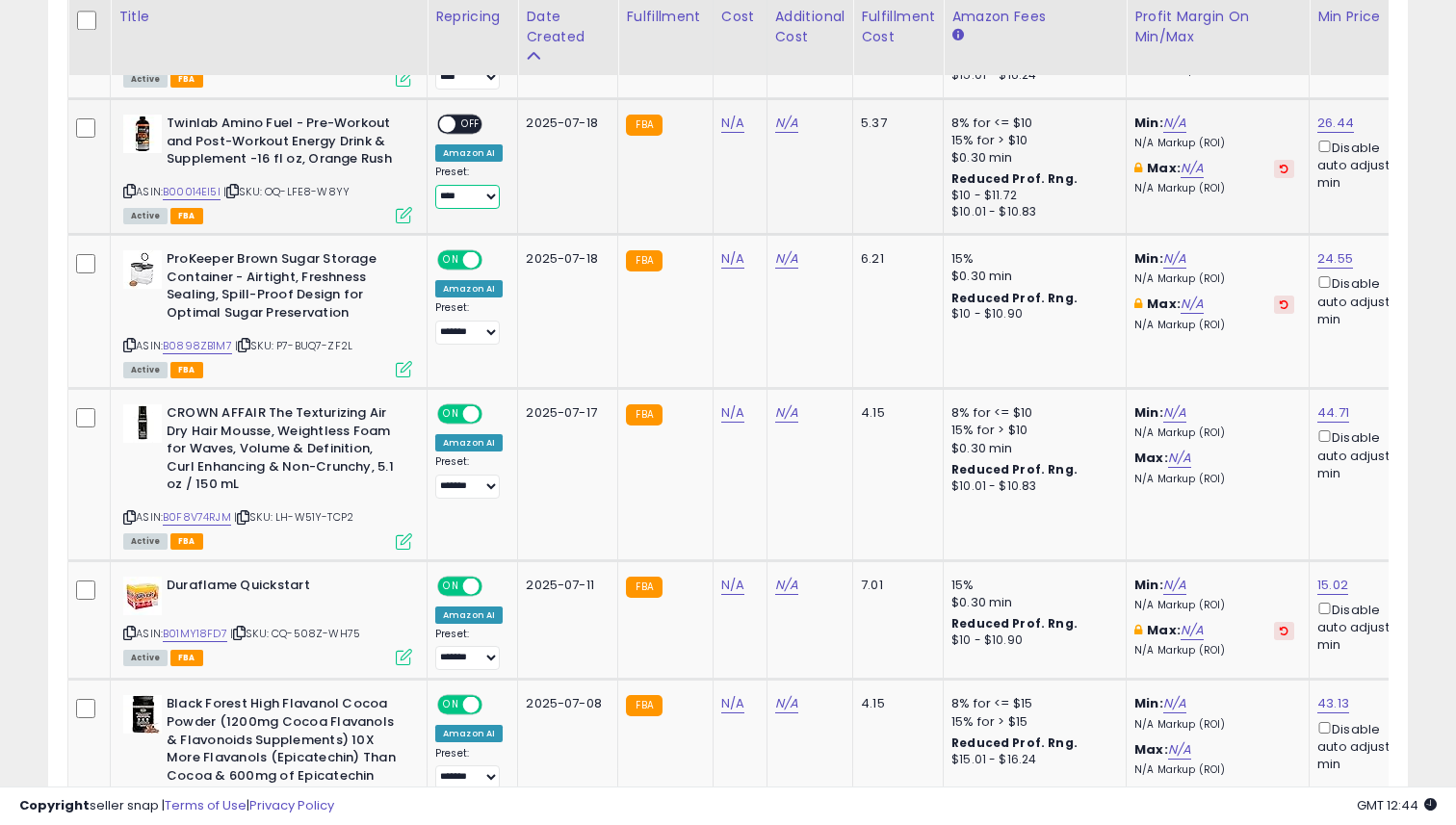click on "**** *******" at bounding box center (467, 196) 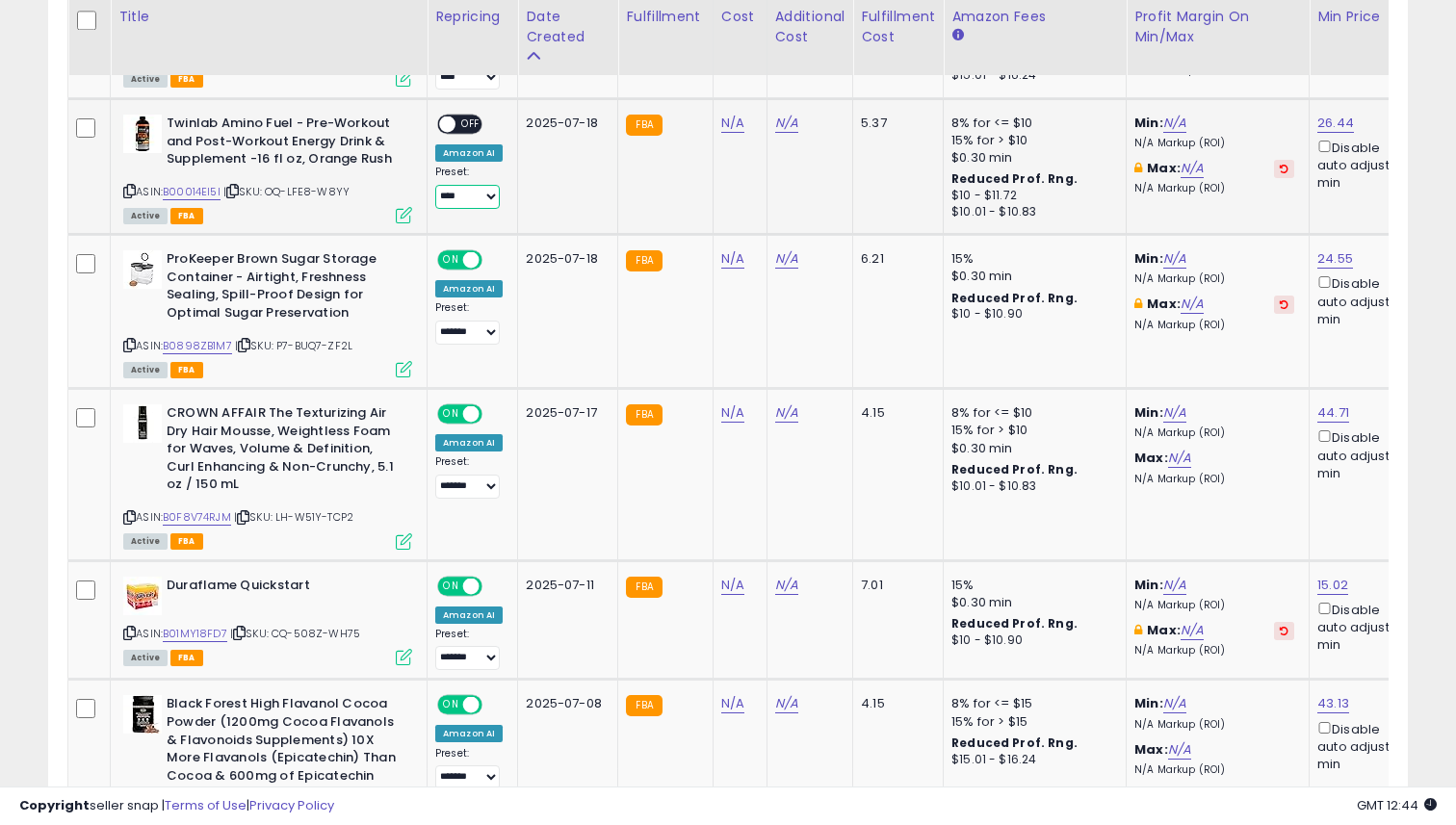 select on "*******" 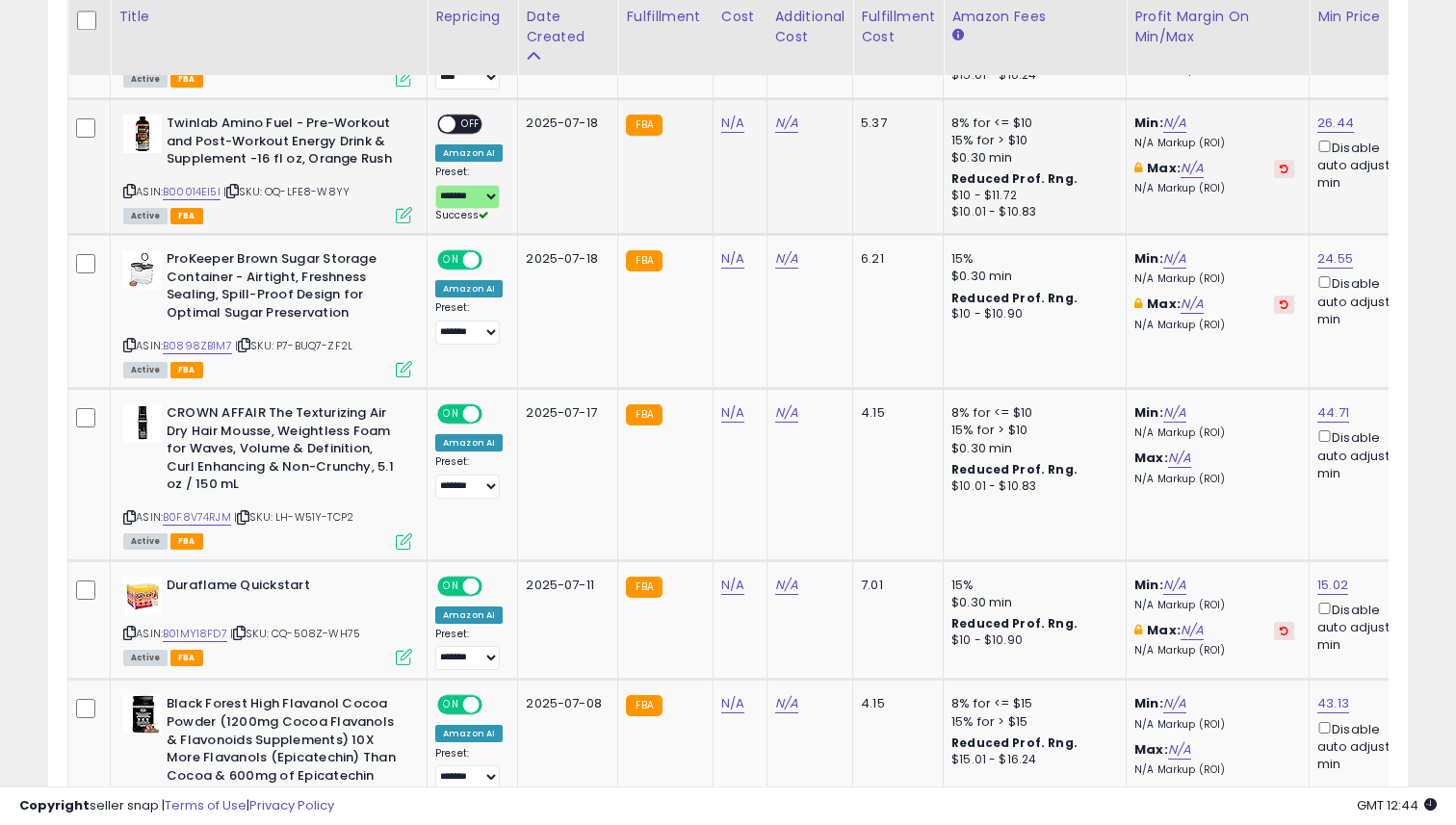 click on "OFF" at bounding box center [471, 124] 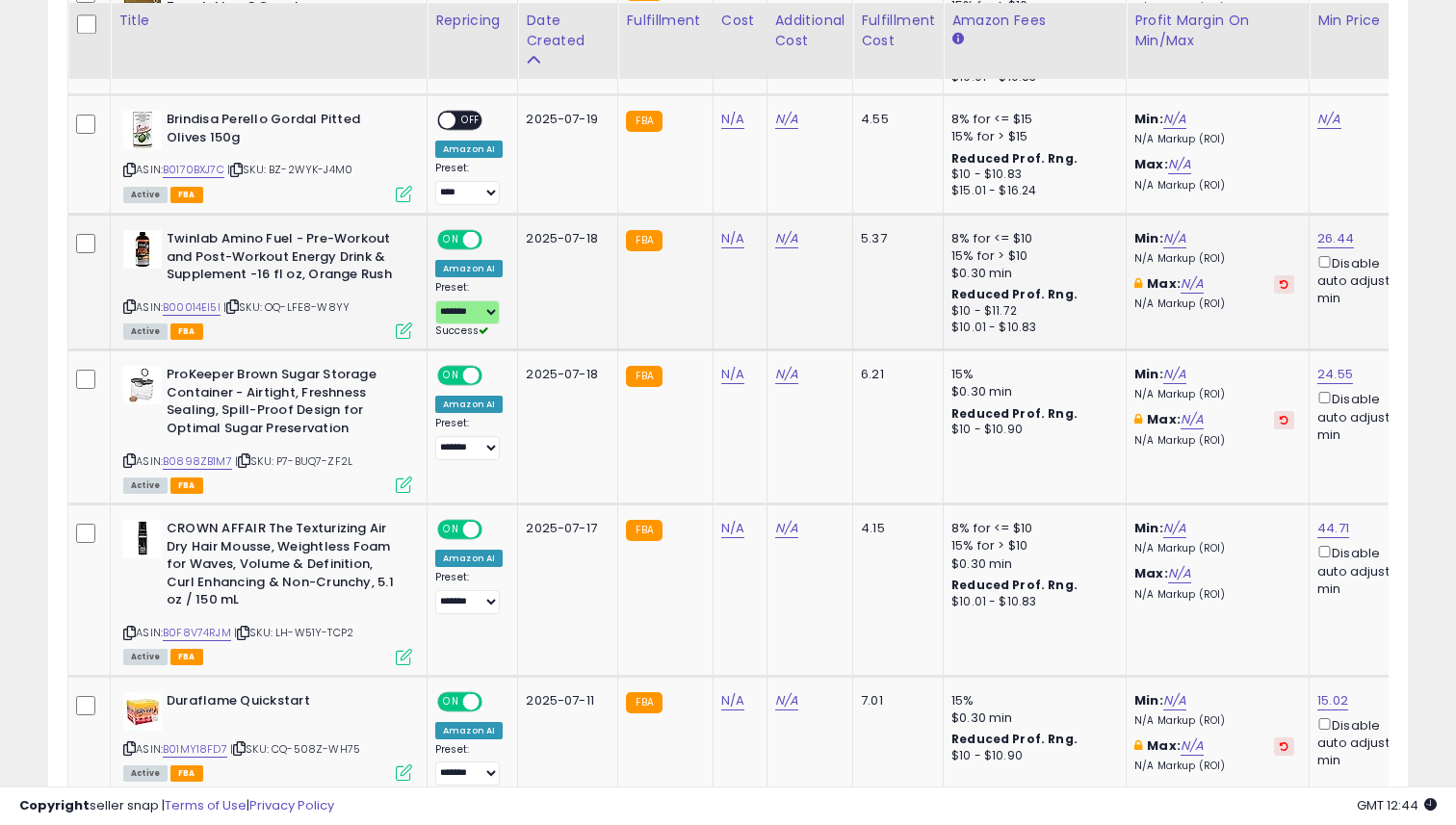 scroll, scrollTop: 2003, scrollLeft: 0, axis: vertical 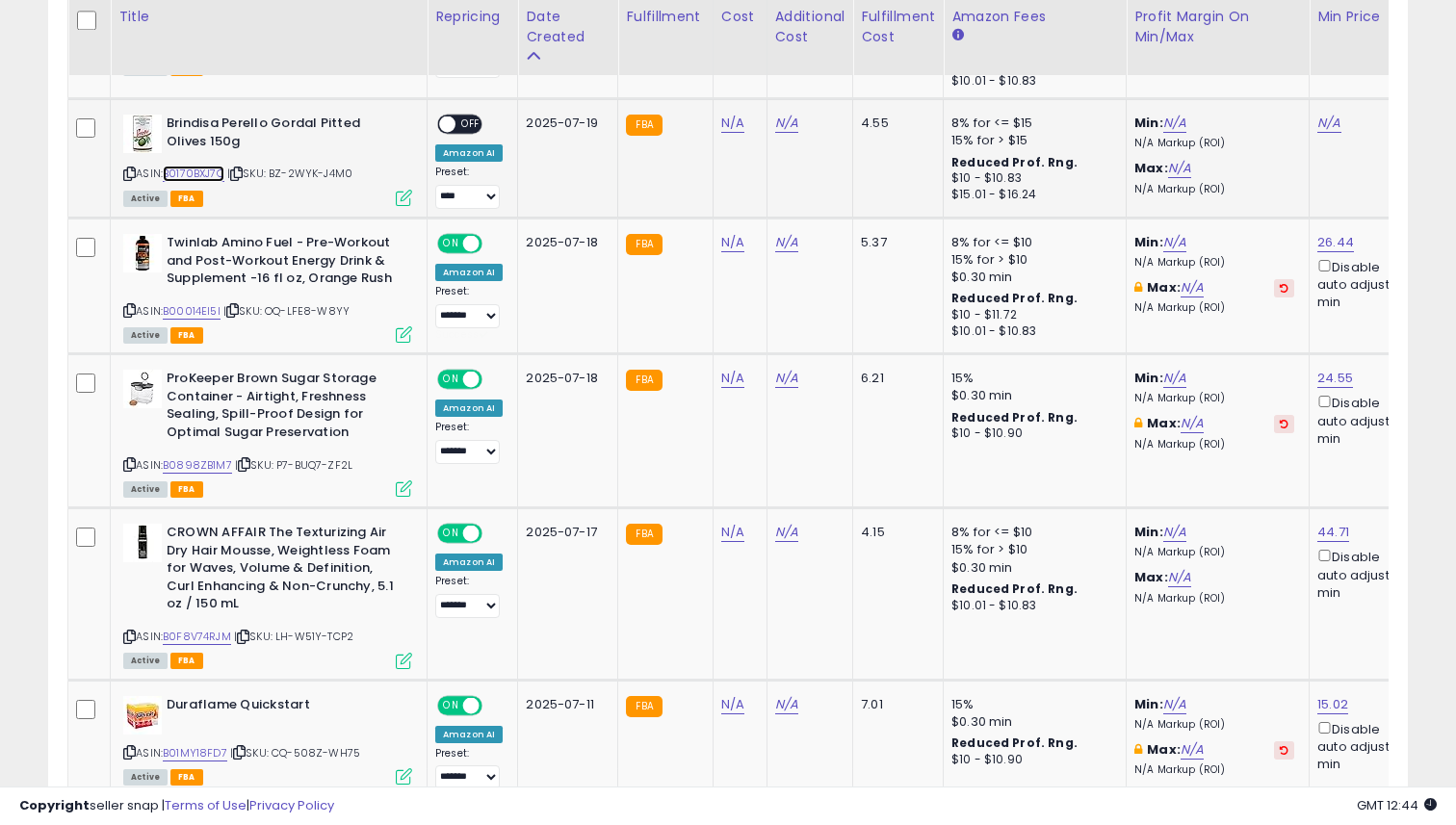 click on "B0170BXJ7C" at bounding box center (194, 173) 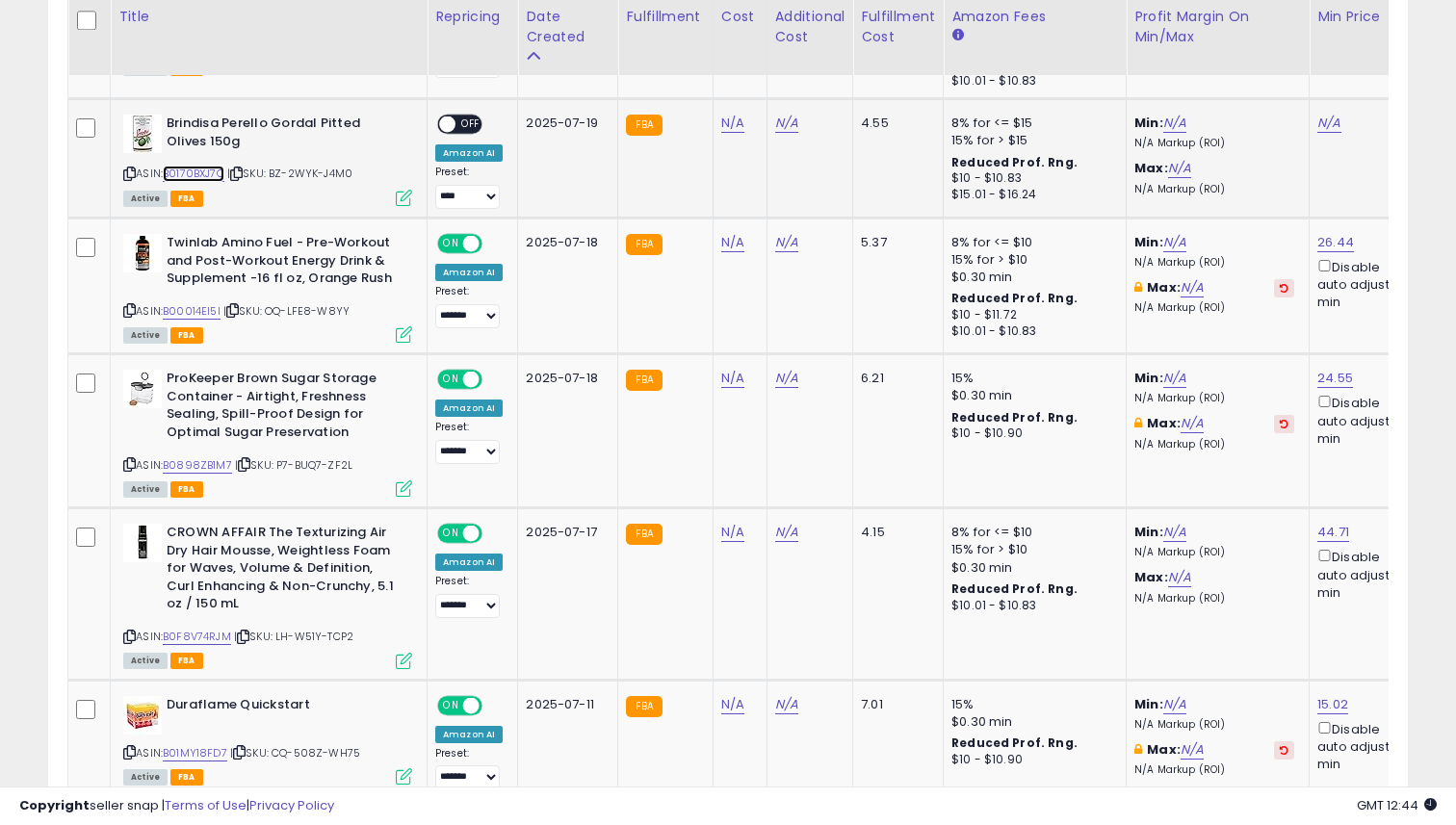 scroll, scrollTop: 0, scrollLeft: 204, axis: horizontal 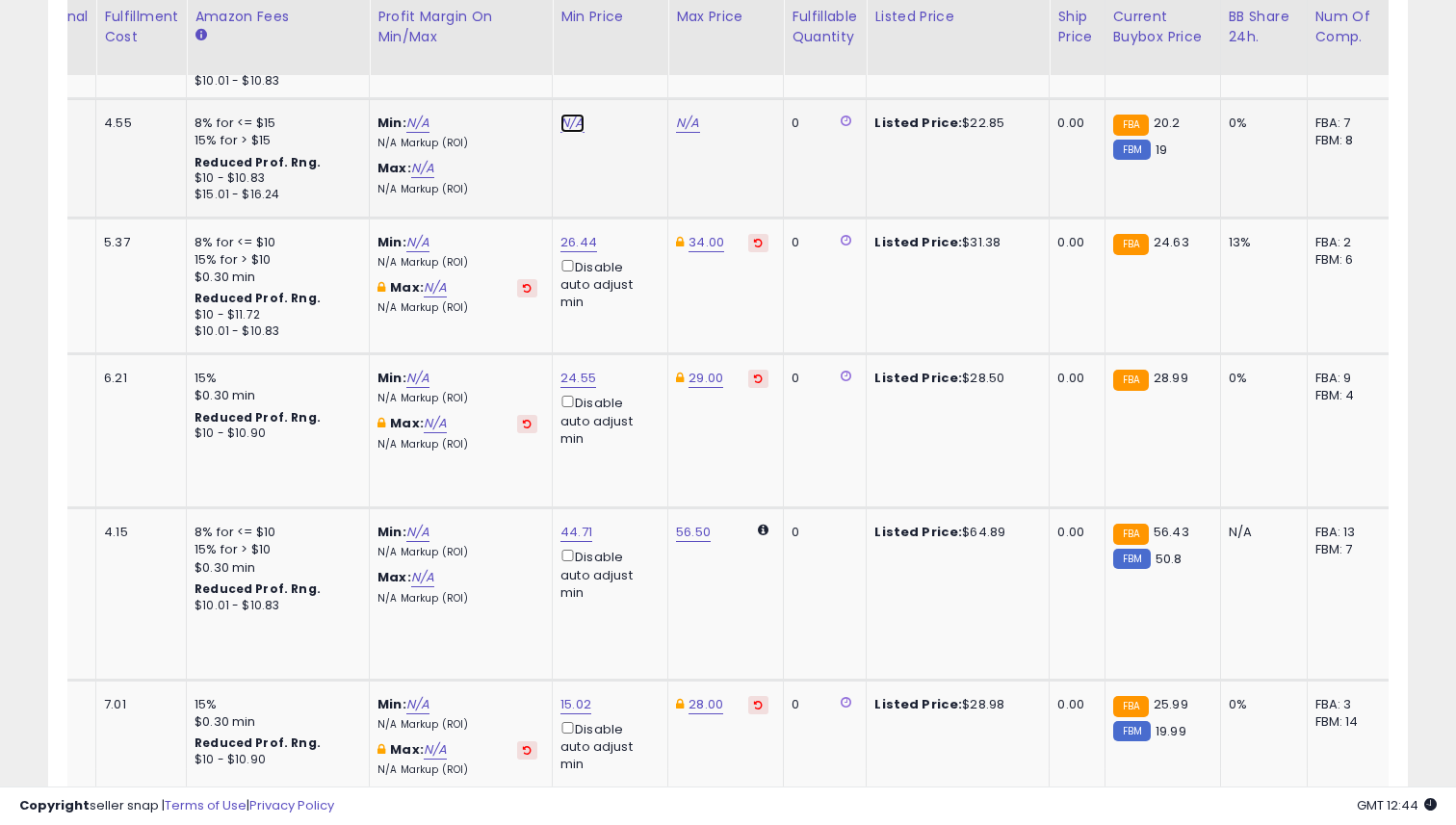 click on "N/A" at bounding box center (572, -969) 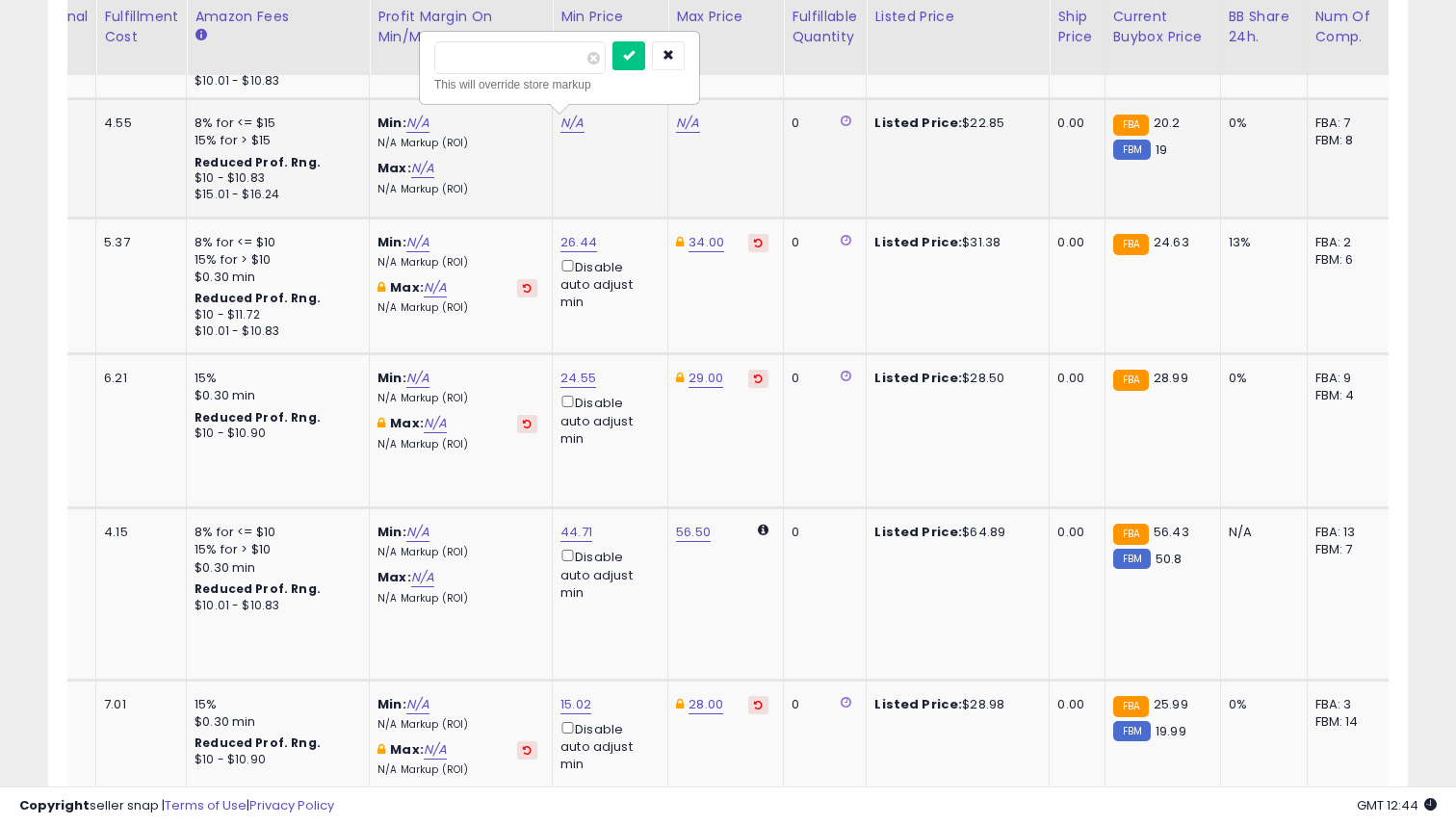 type on "*****" 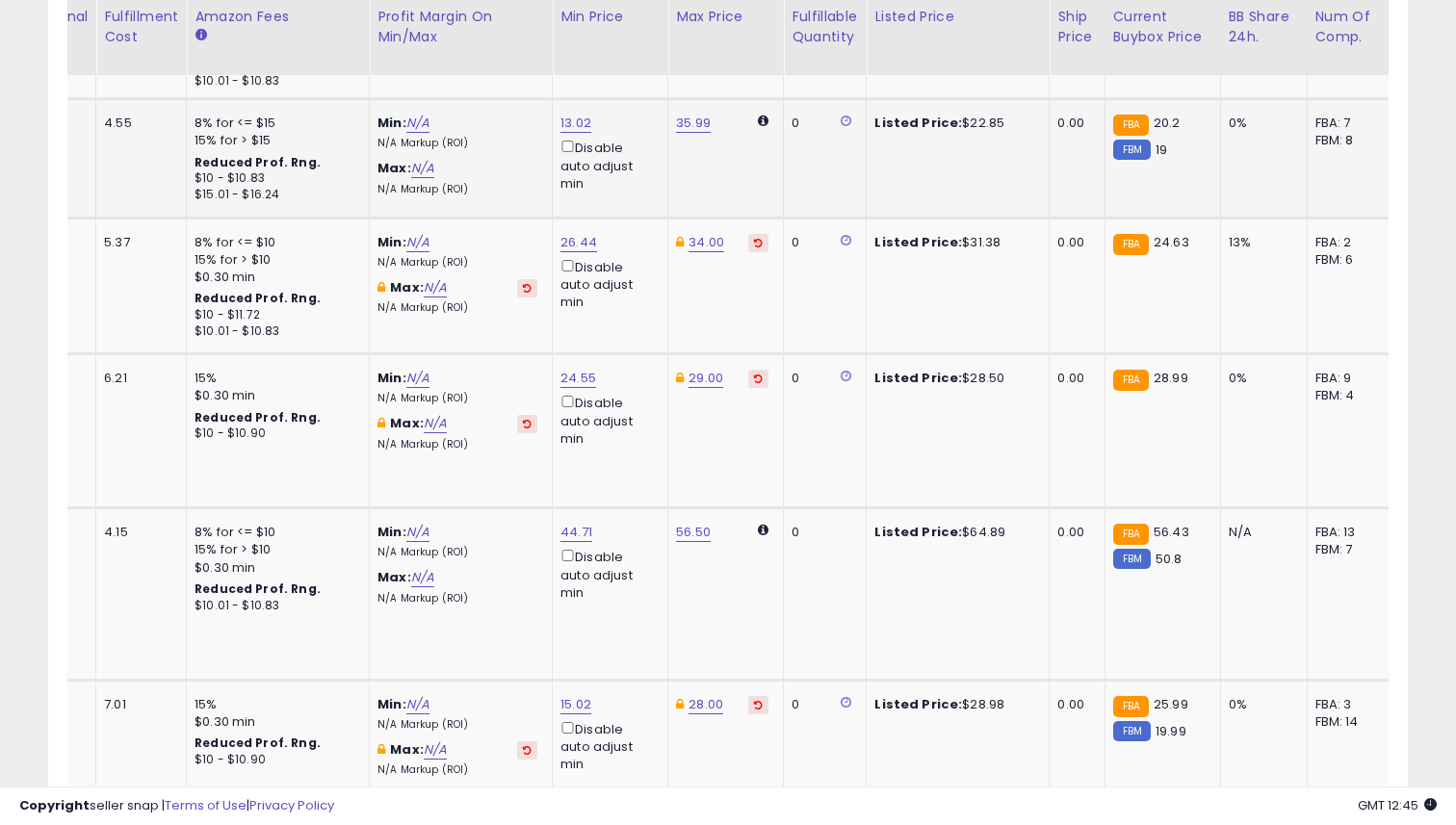 click on "35.99" 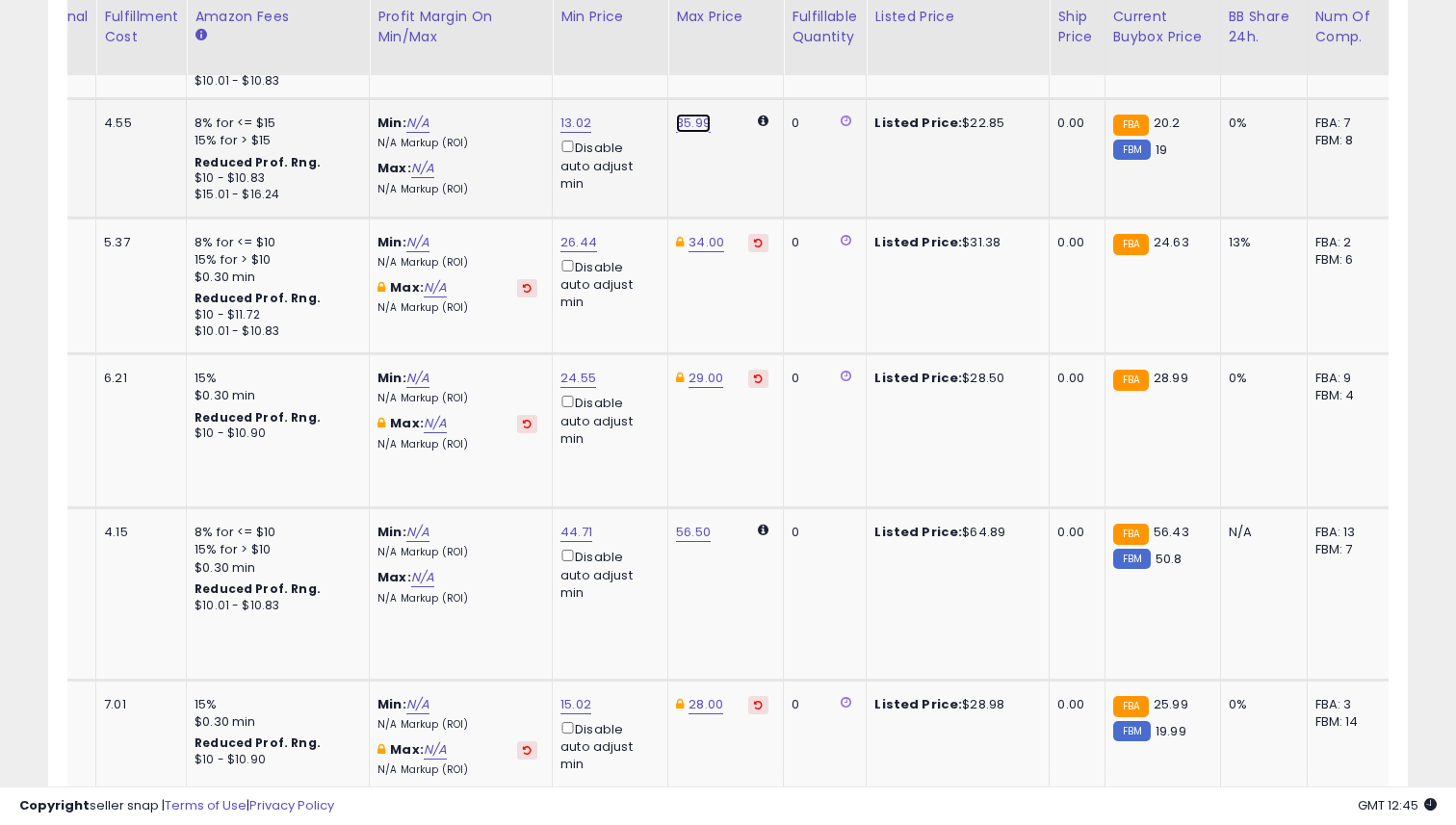click on "35.99" at bounding box center [688, -969] 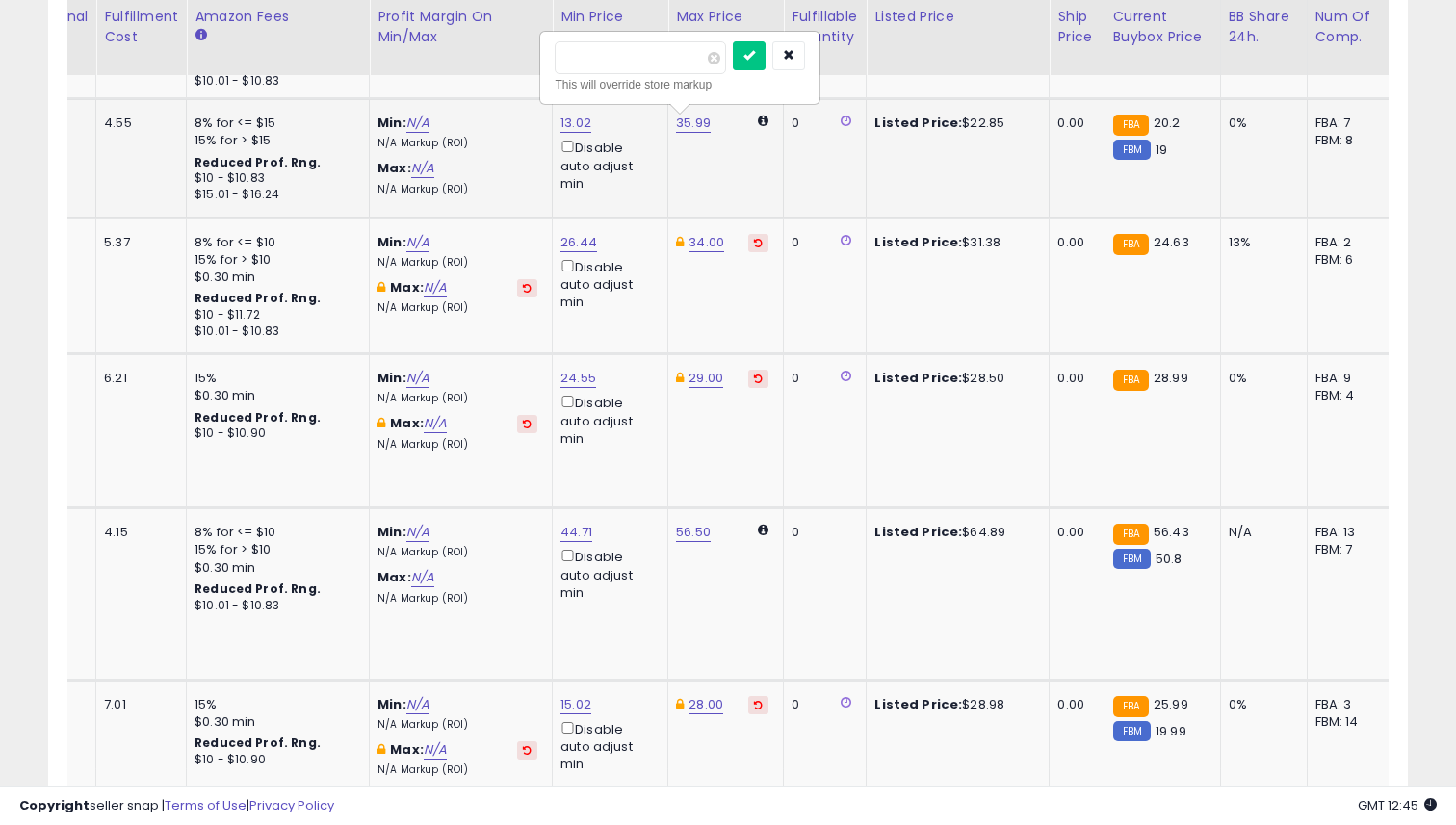 click on "*****" at bounding box center [640, 58] 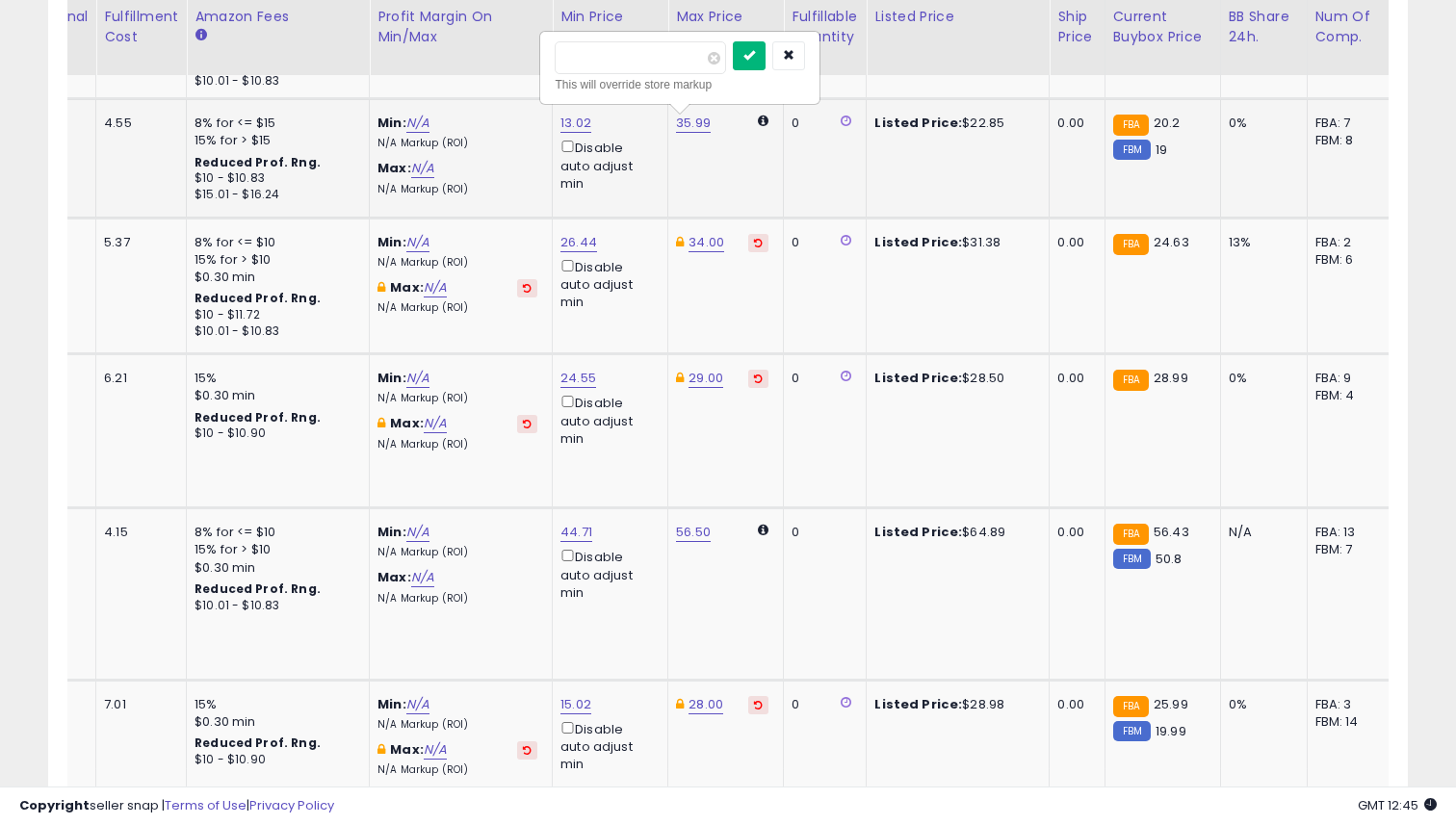 type on "*****" 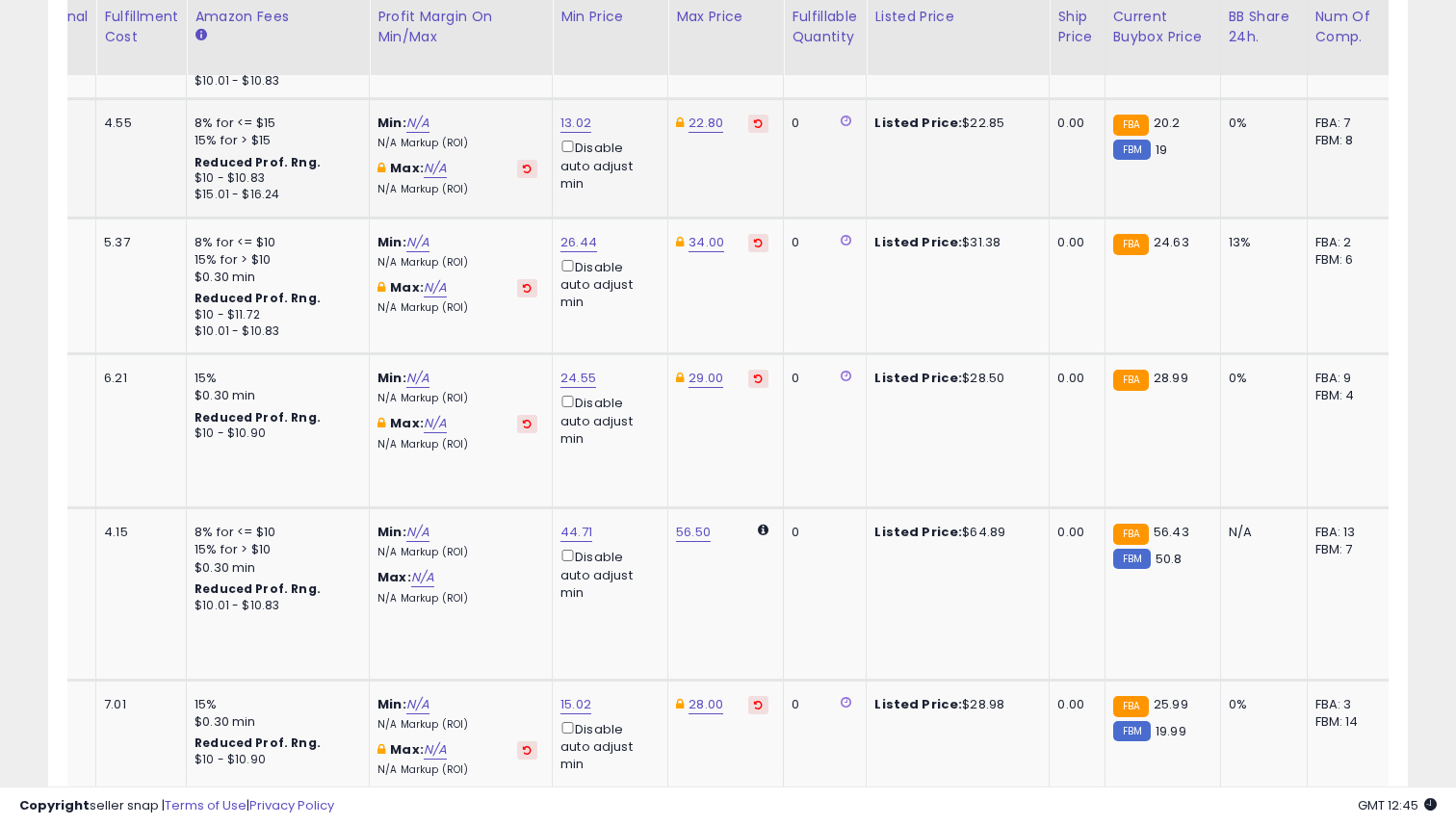 scroll, scrollTop: 0, scrollLeft: 0, axis: both 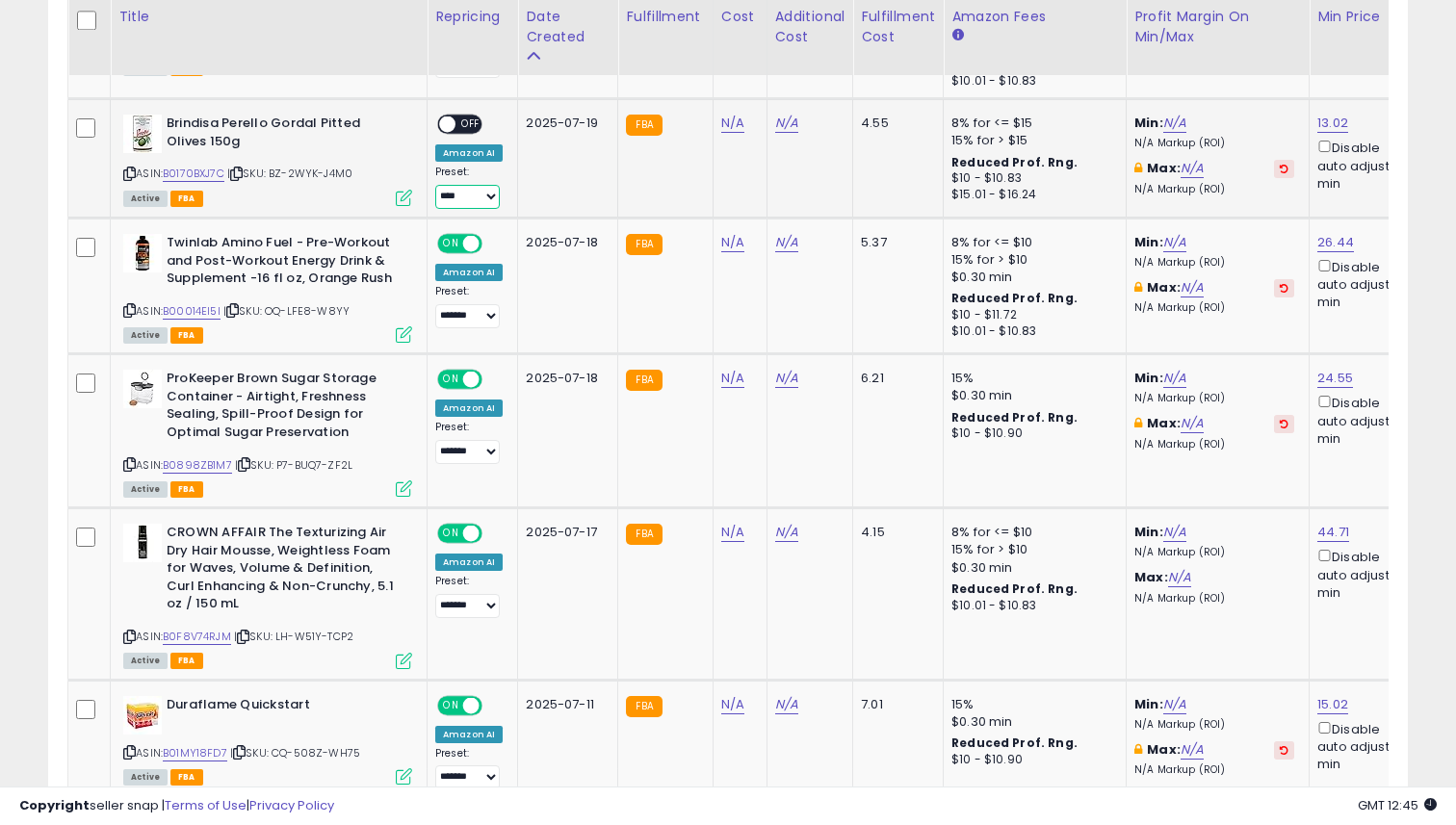 click on "**** *******" at bounding box center [467, 196] 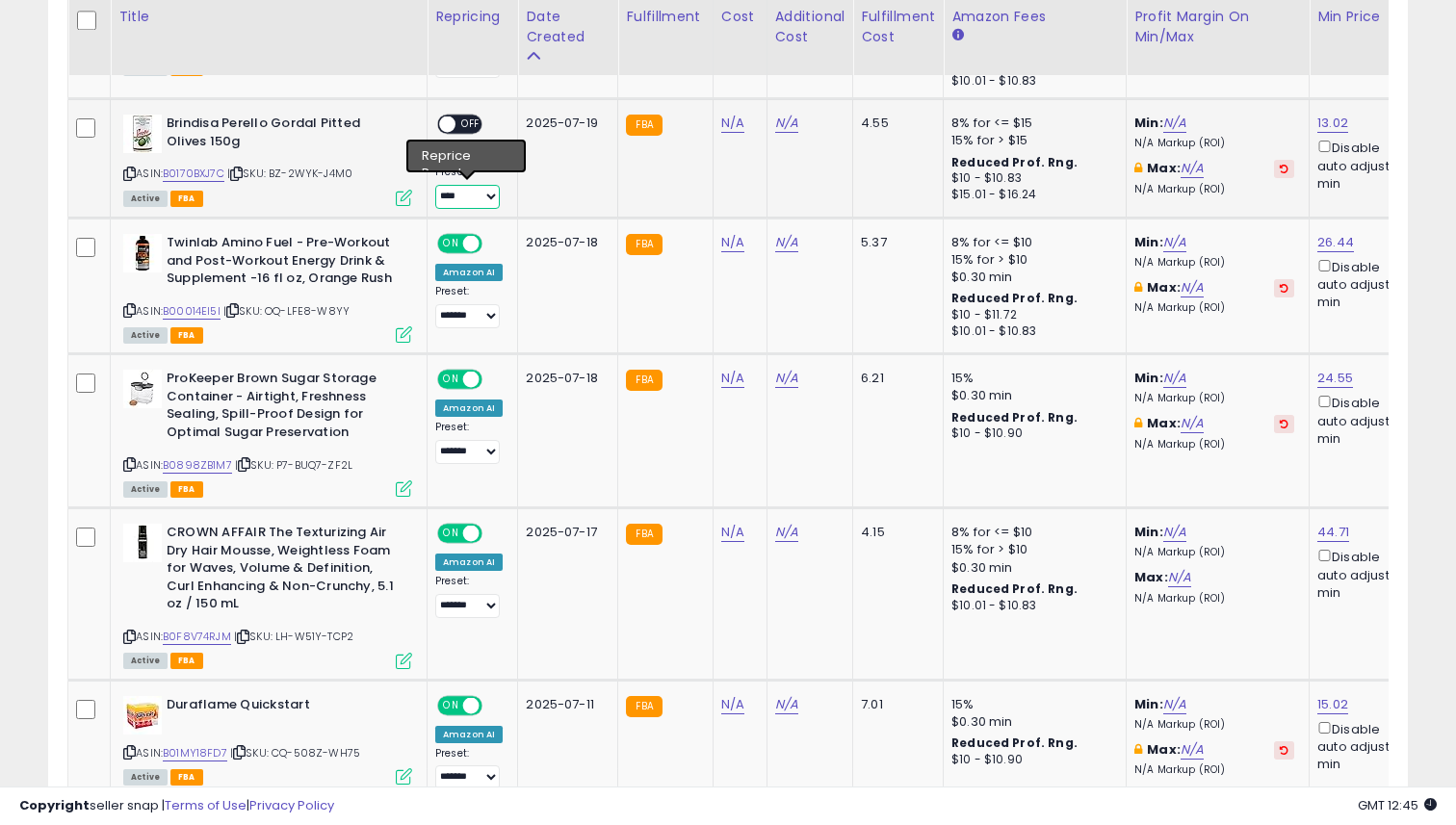 select on "*******" 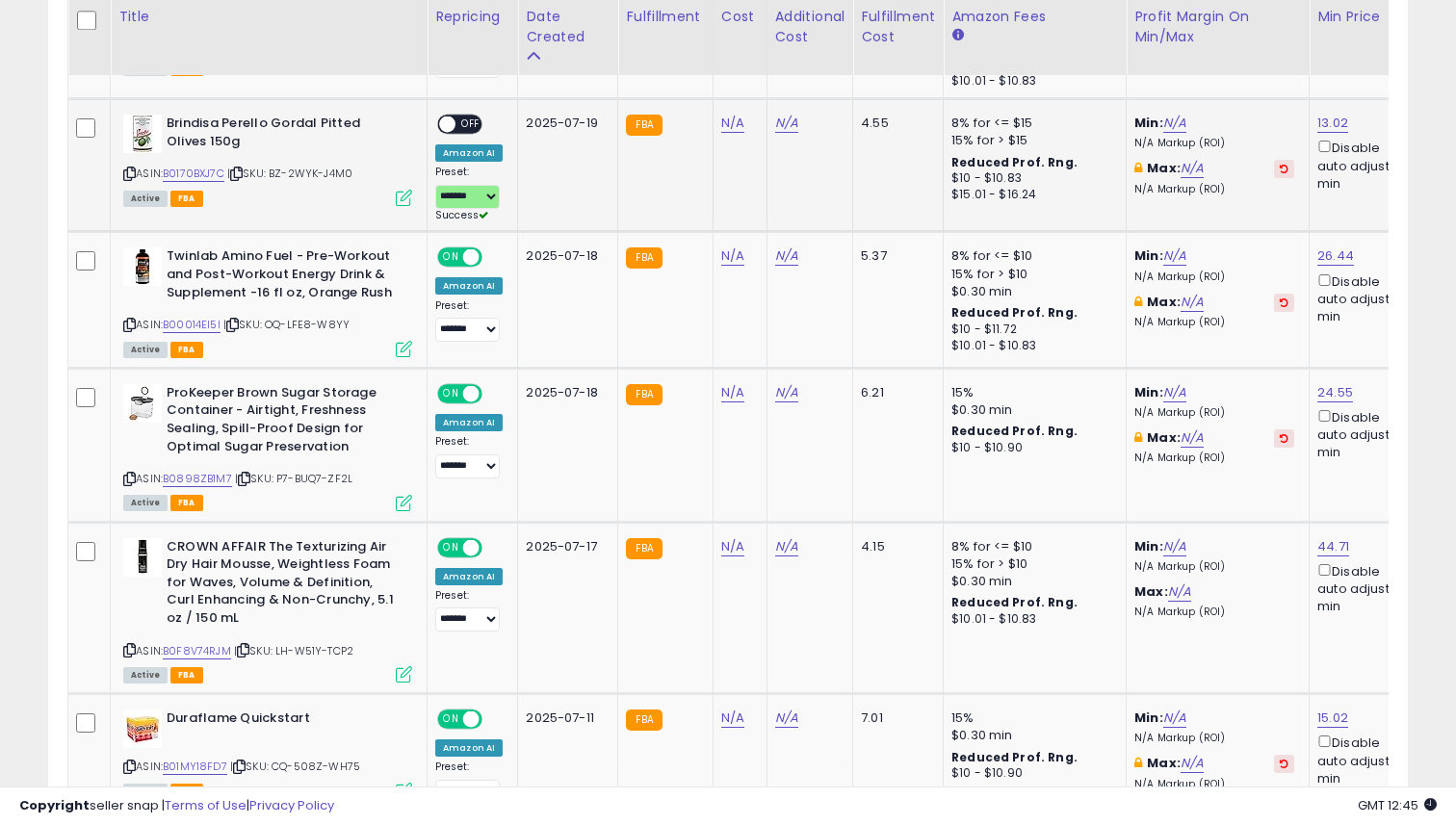 click on "OFF" at bounding box center [471, 124] 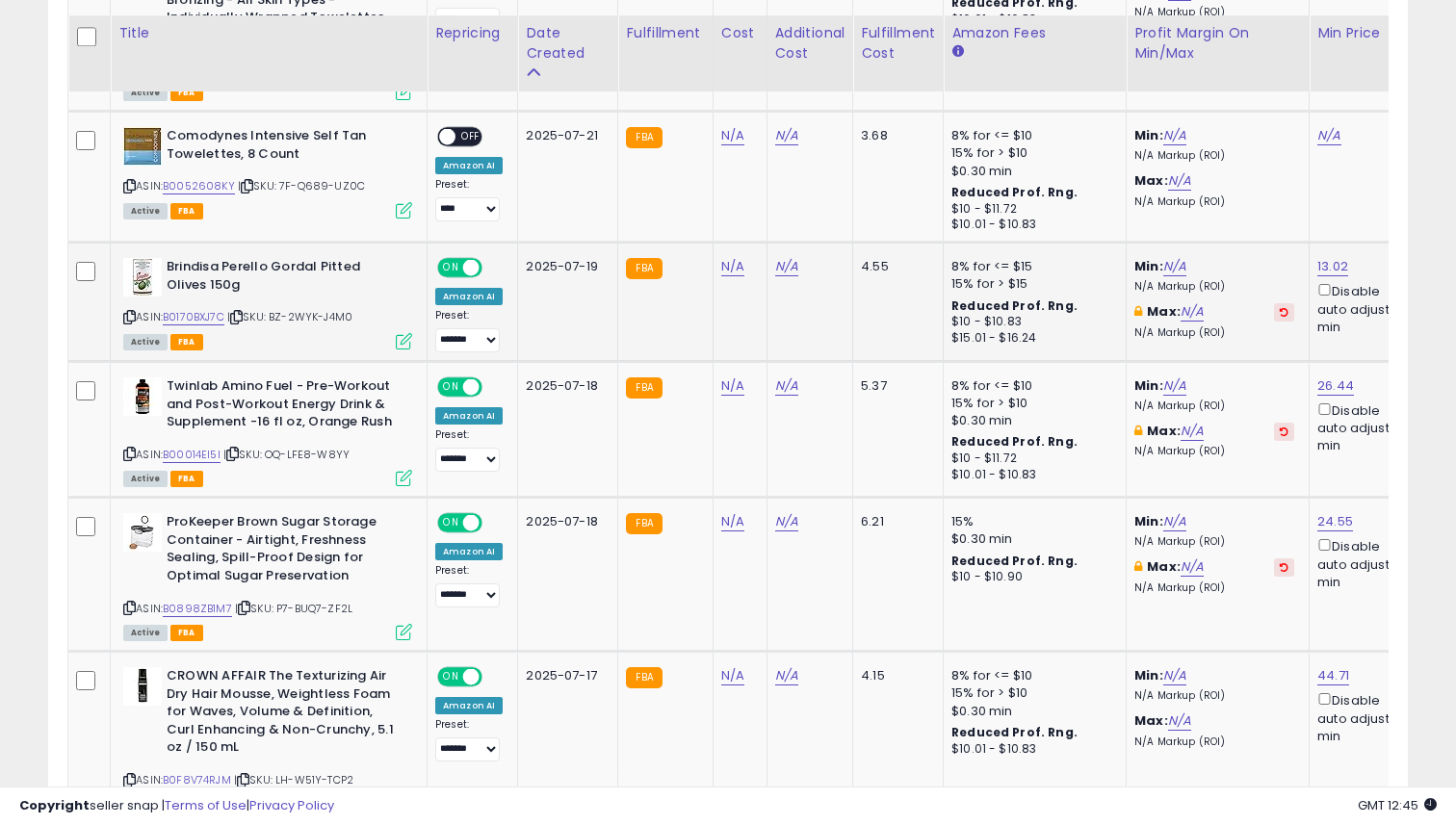 scroll, scrollTop: 1857, scrollLeft: 0, axis: vertical 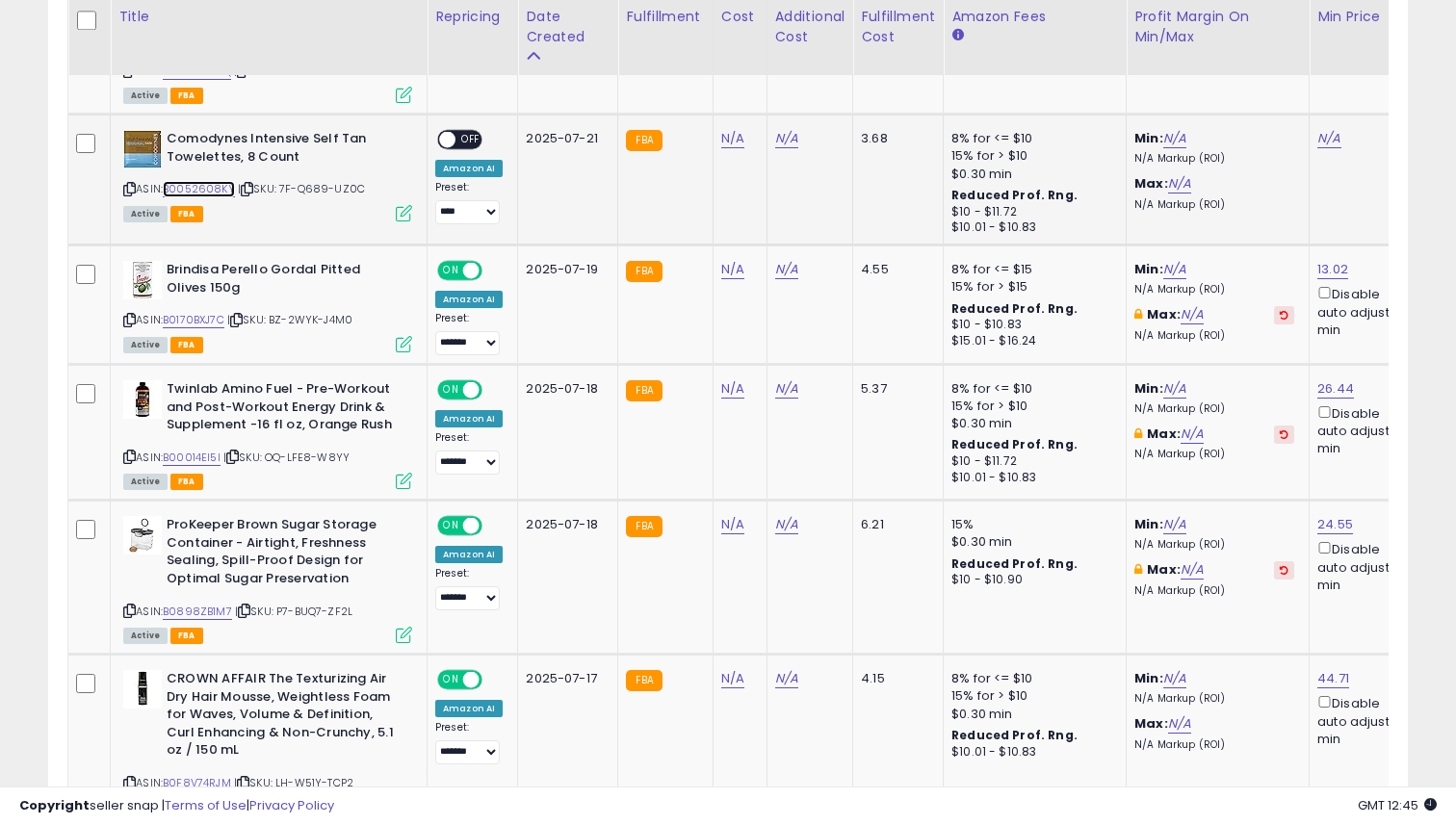 click on "B0052608KY" at bounding box center (198, 189) 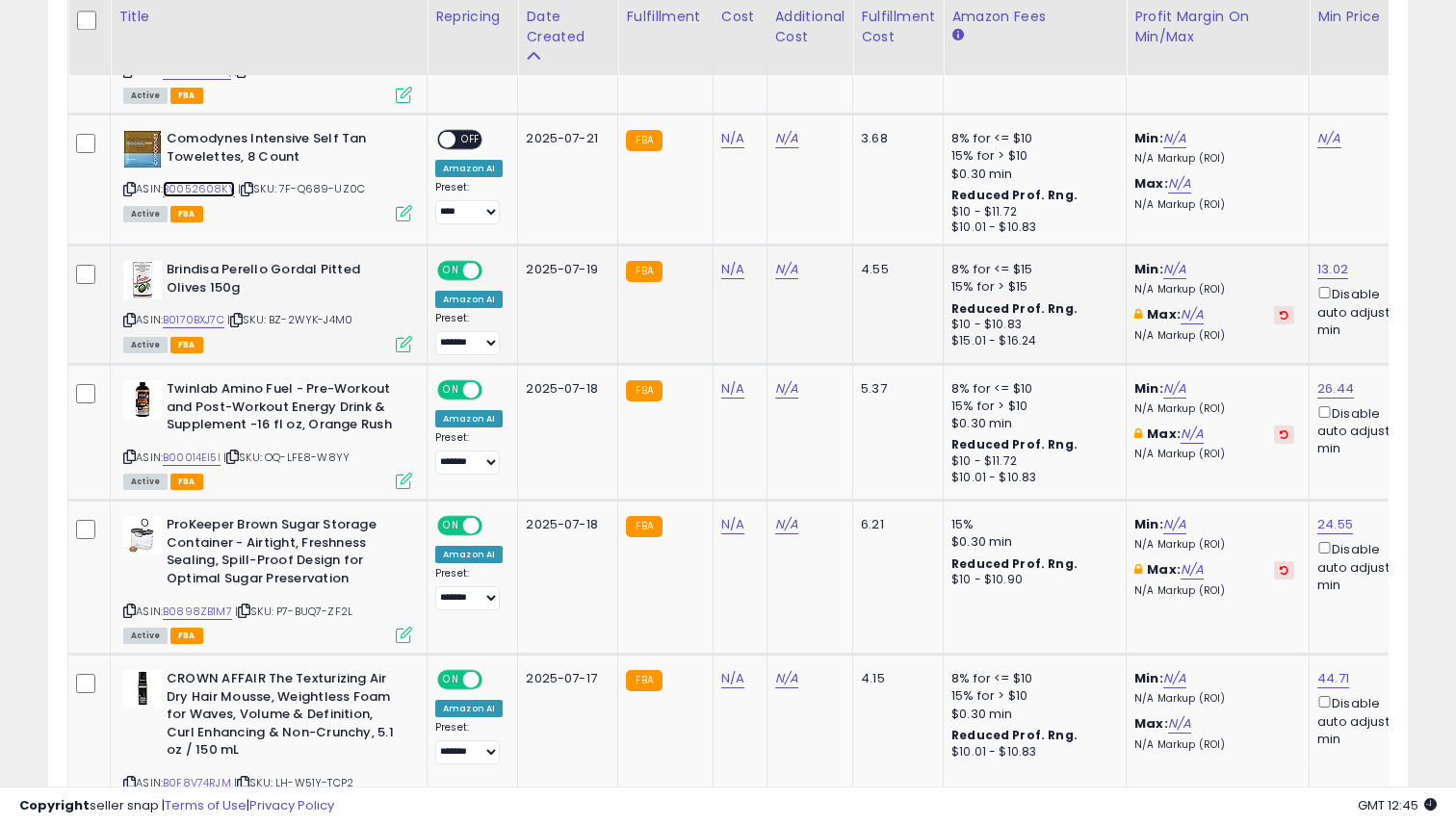 scroll, scrollTop: 0, scrollLeft: 17, axis: horizontal 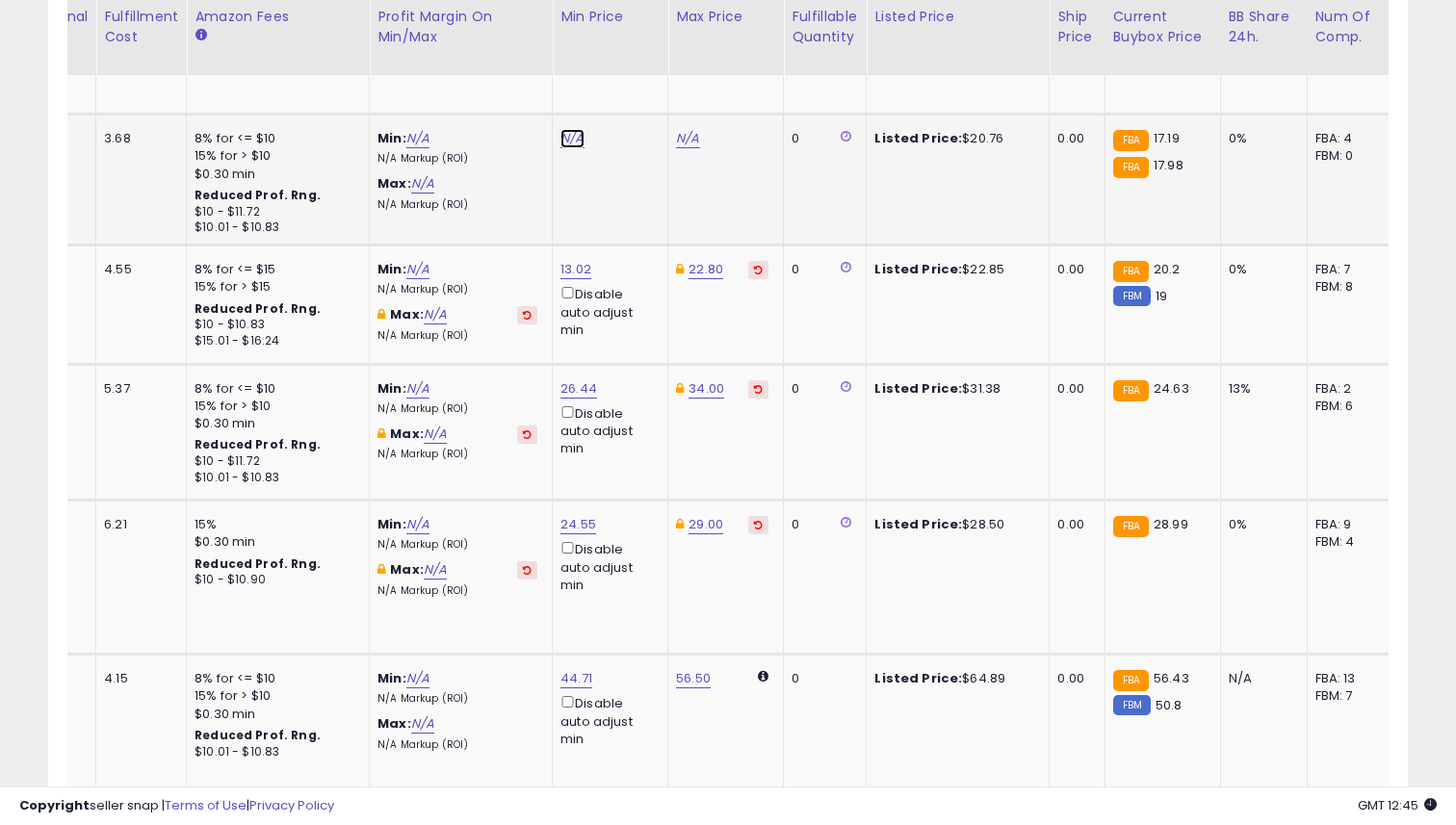 click on "N/A" at bounding box center (572, -823) 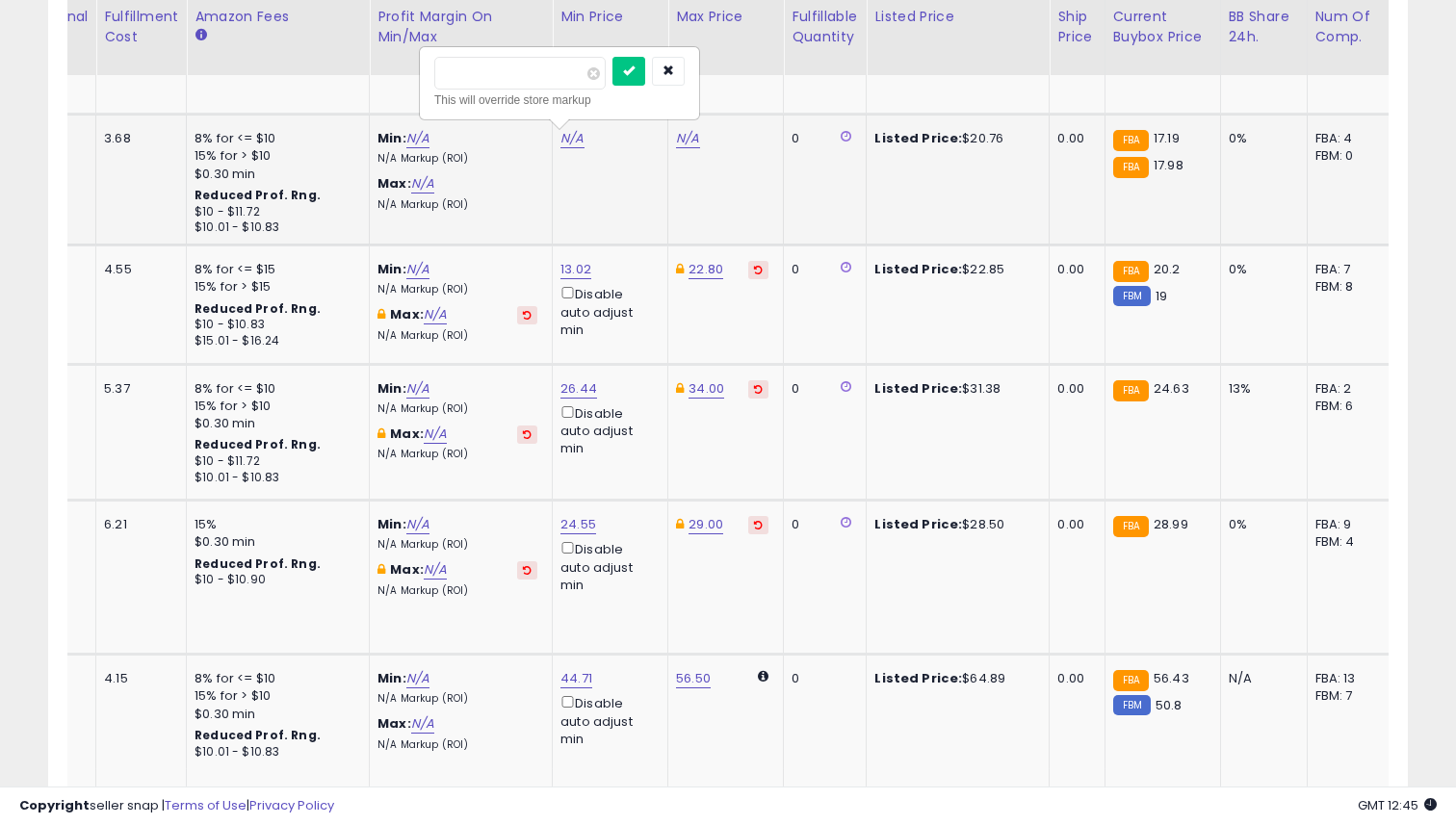 type on "*****" 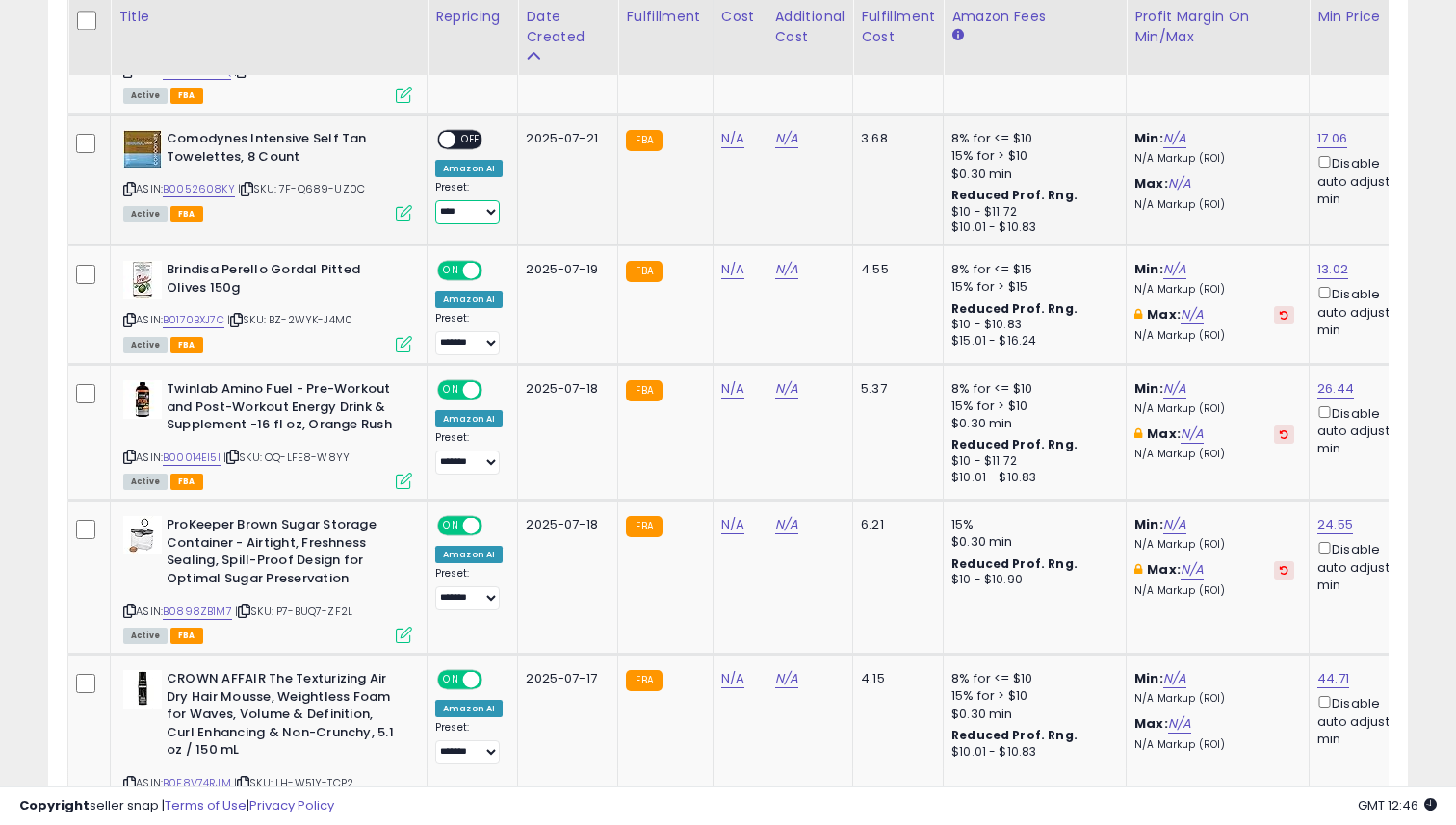 click on "**** *******" at bounding box center (467, 212) 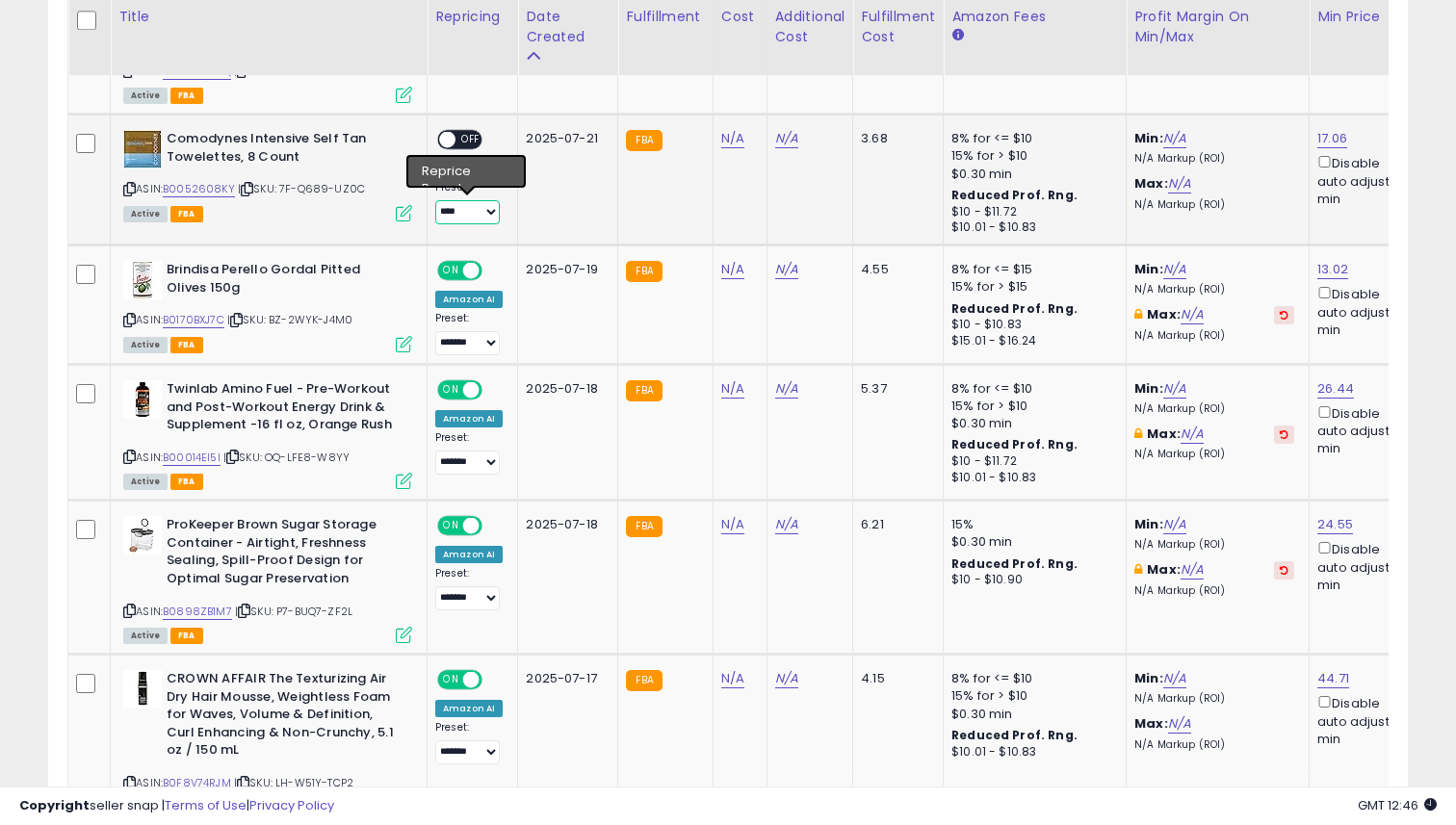 select on "*******" 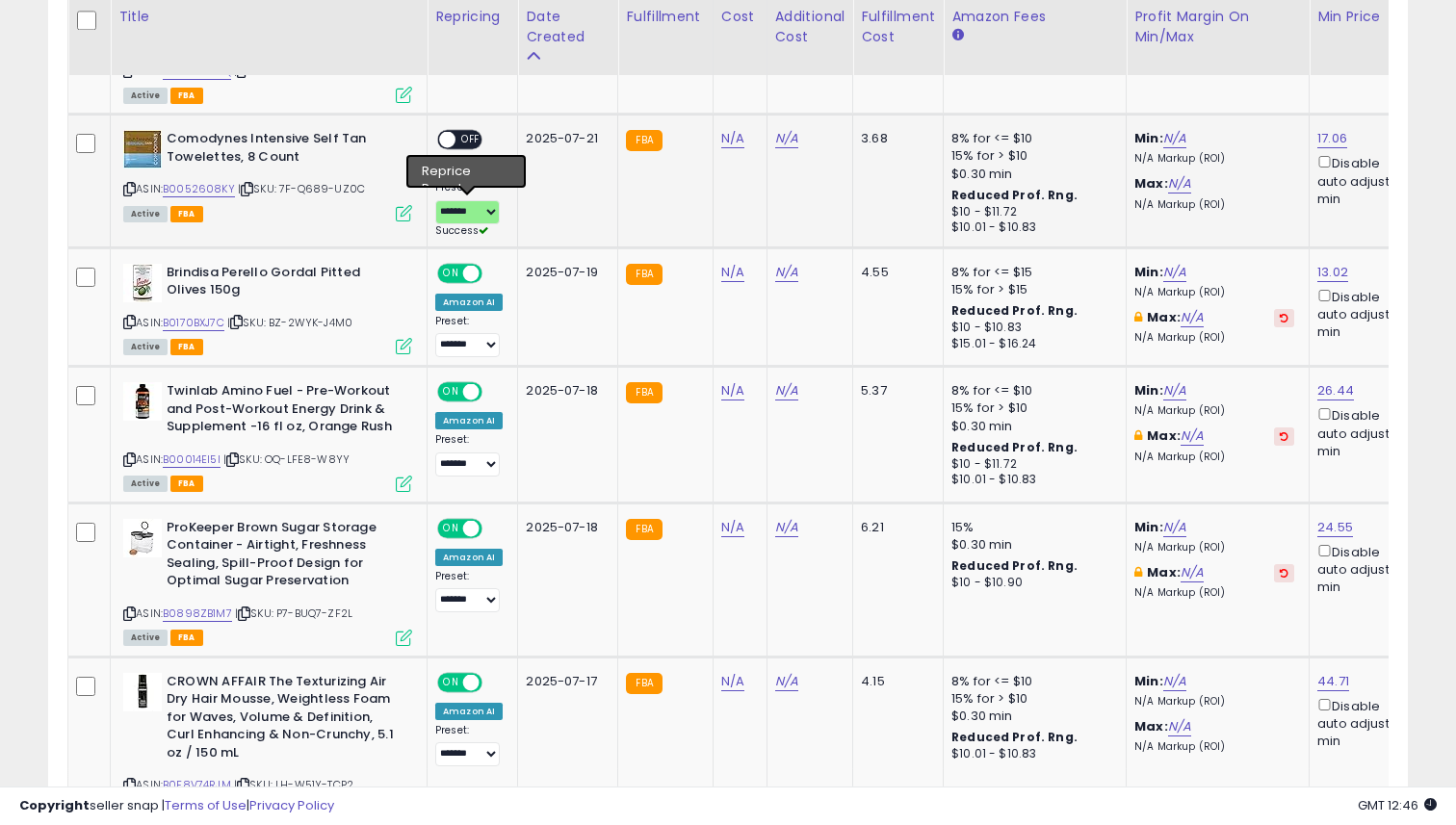 click on "OFF" at bounding box center [471, 140] 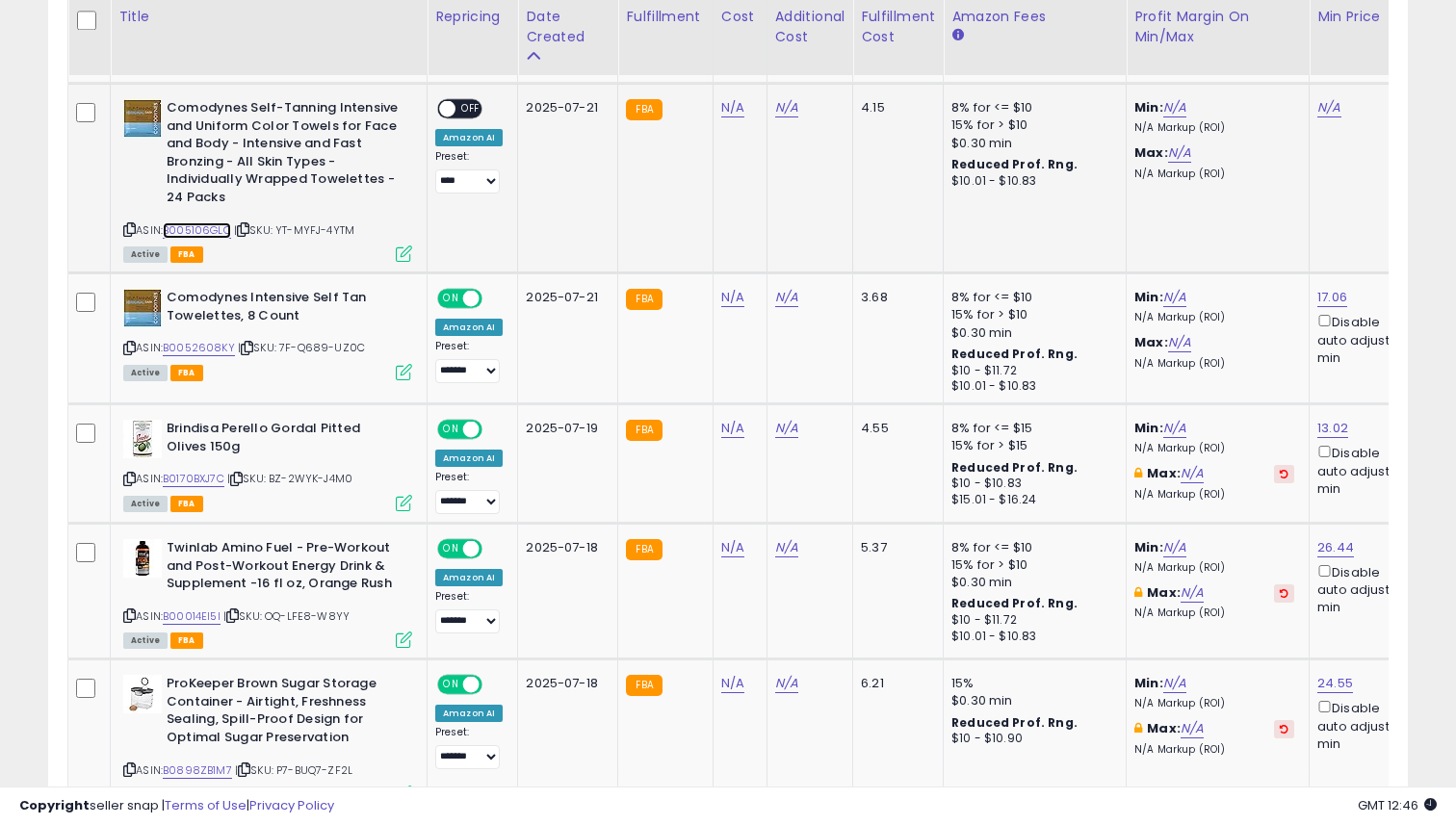 click on "B005106GLQ" at bounding box center (196, 230) 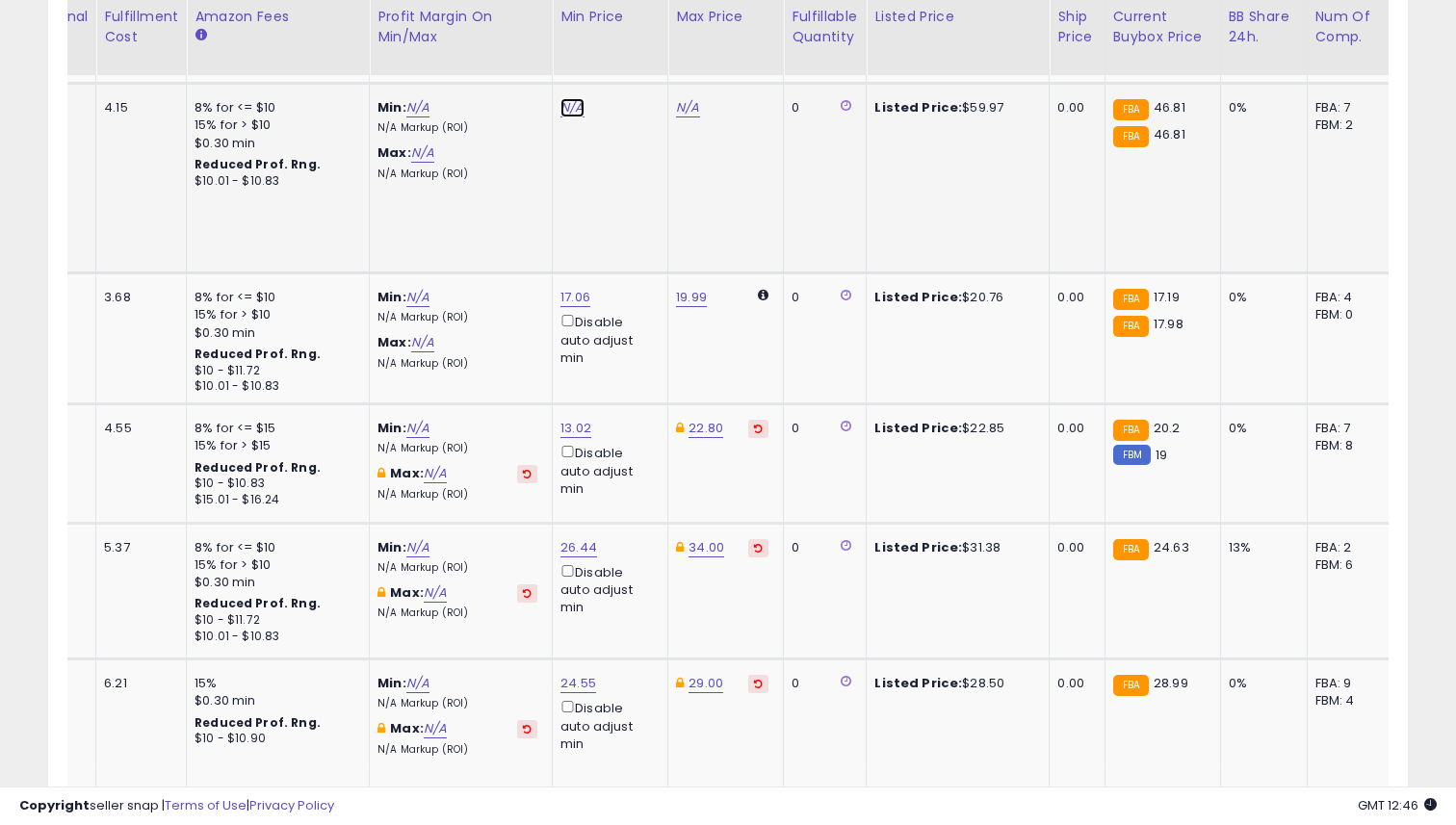 click on "N/A" at bounding box center [572, -664] 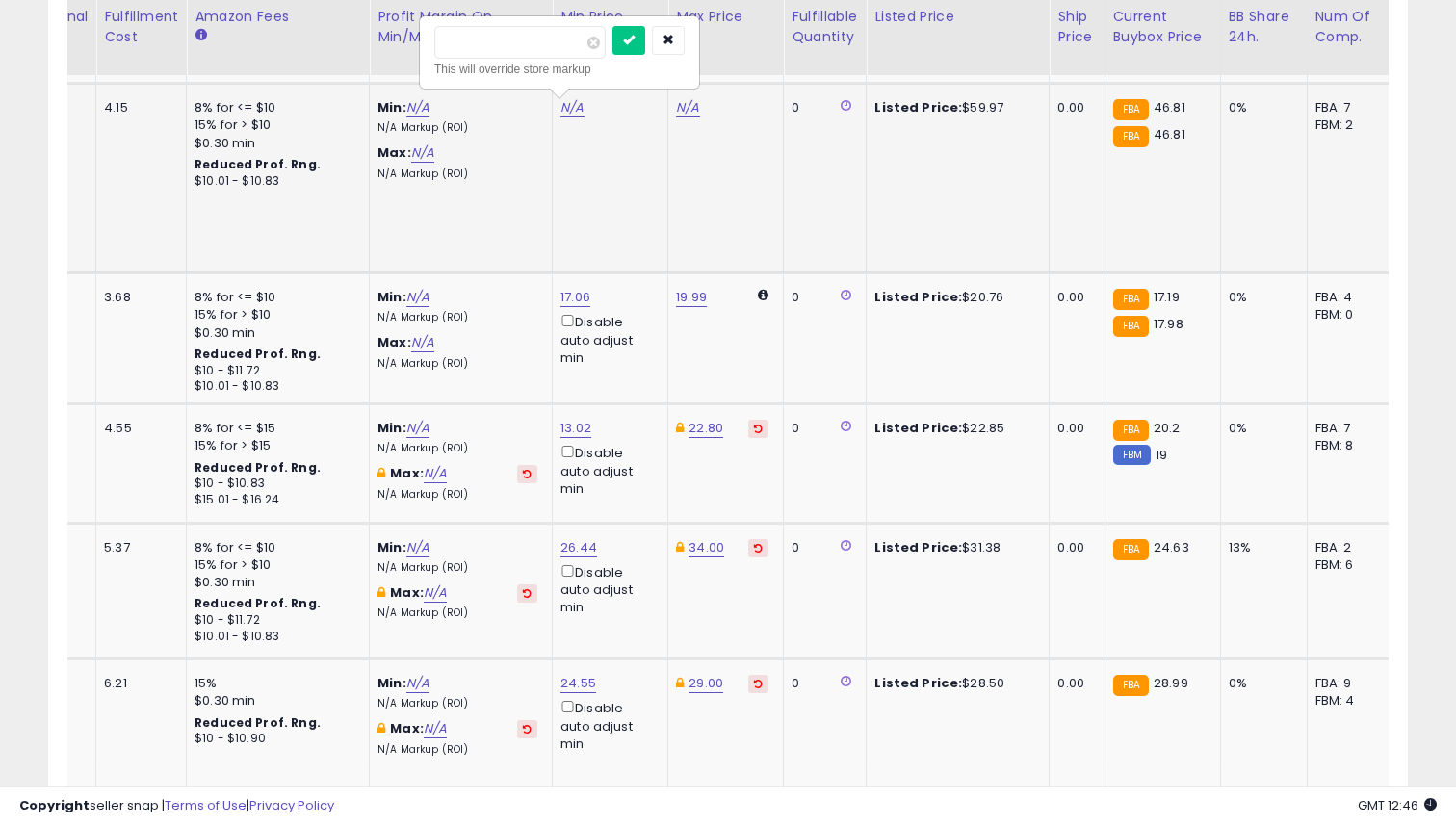 type on "*****" 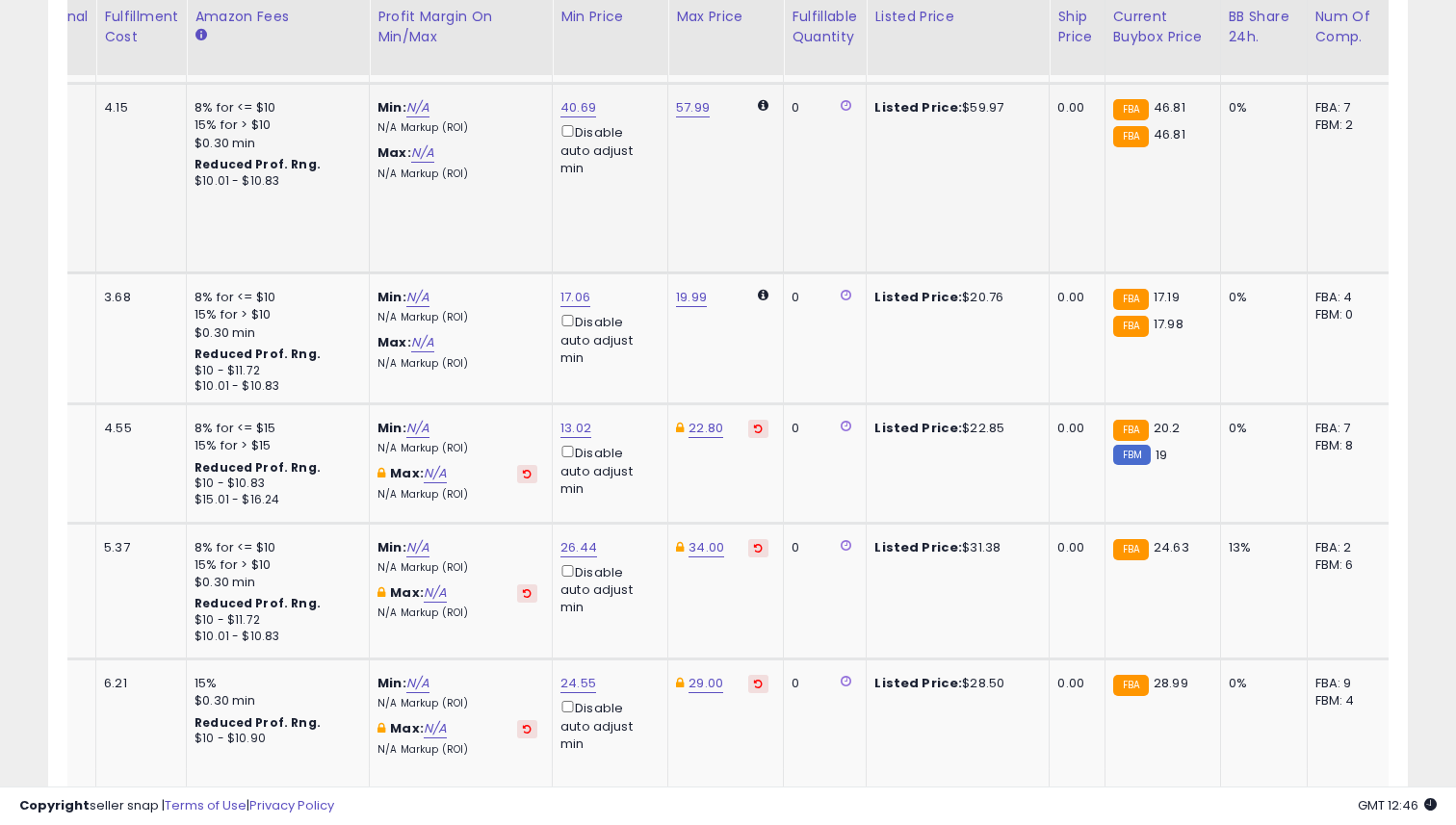 scroll, scrollTop: 0, scrollLeft: 128, axis: horizontal 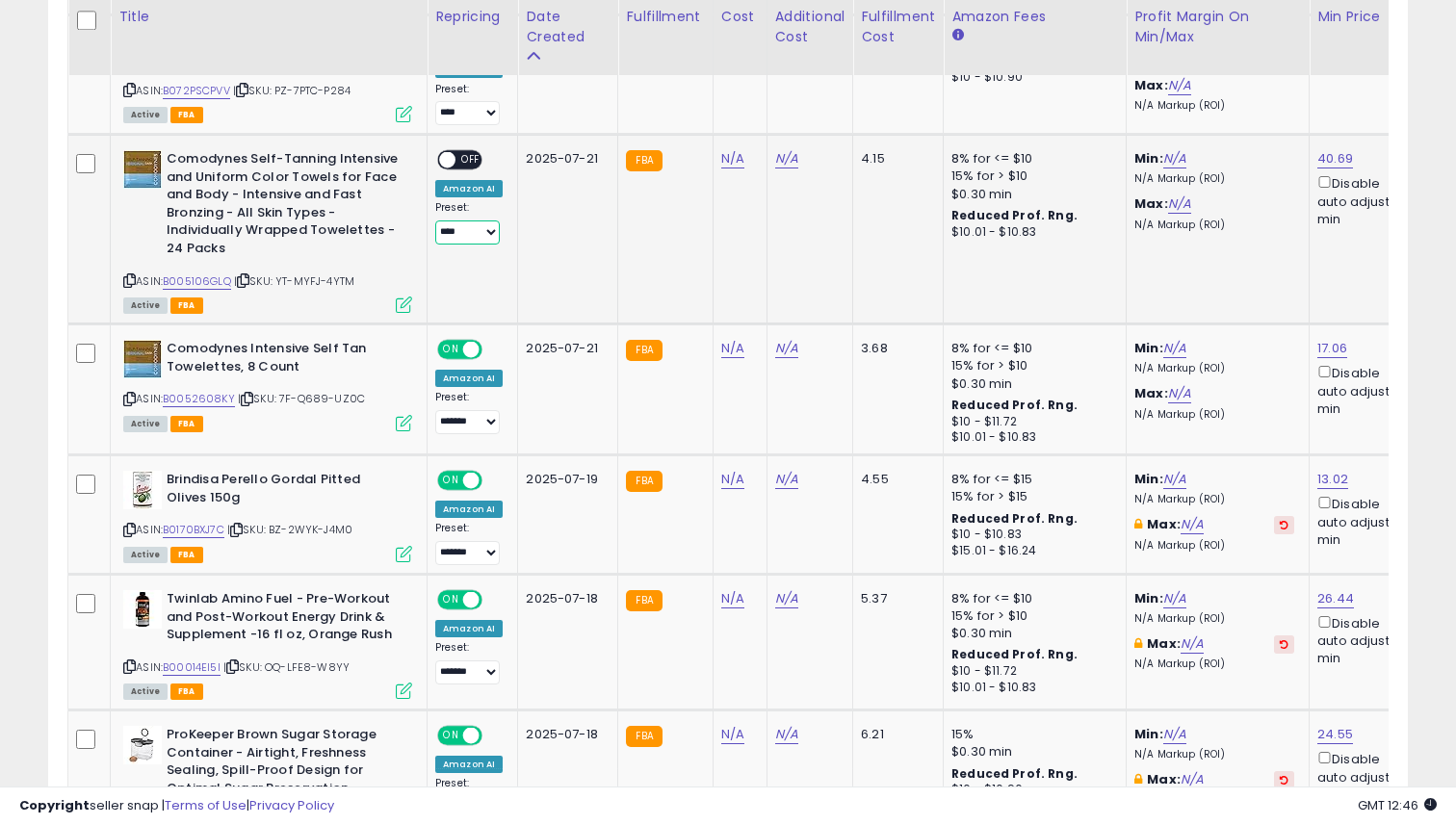 click on "**** *******" at bounding box center [467, 232] 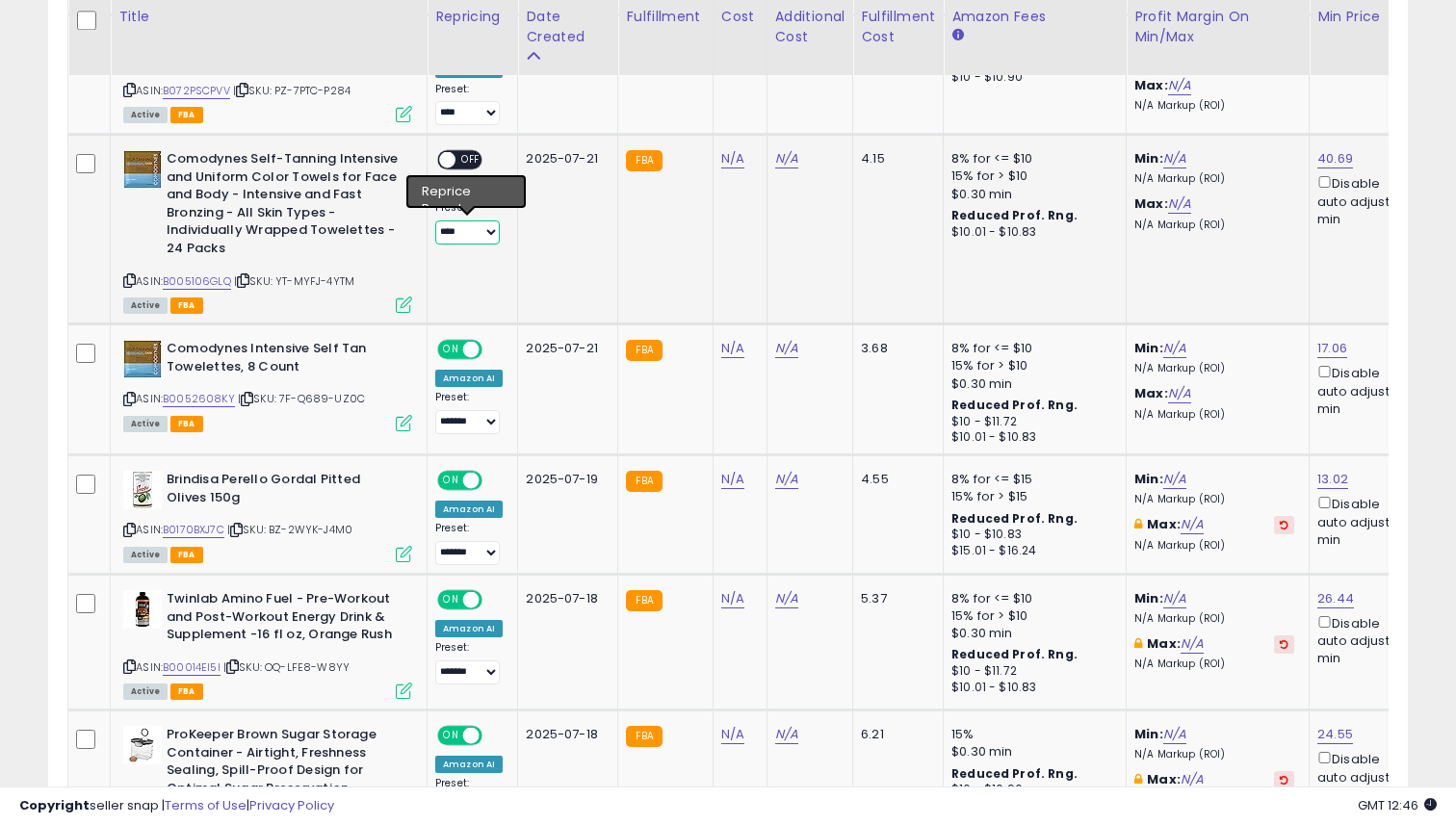 select on "*******" 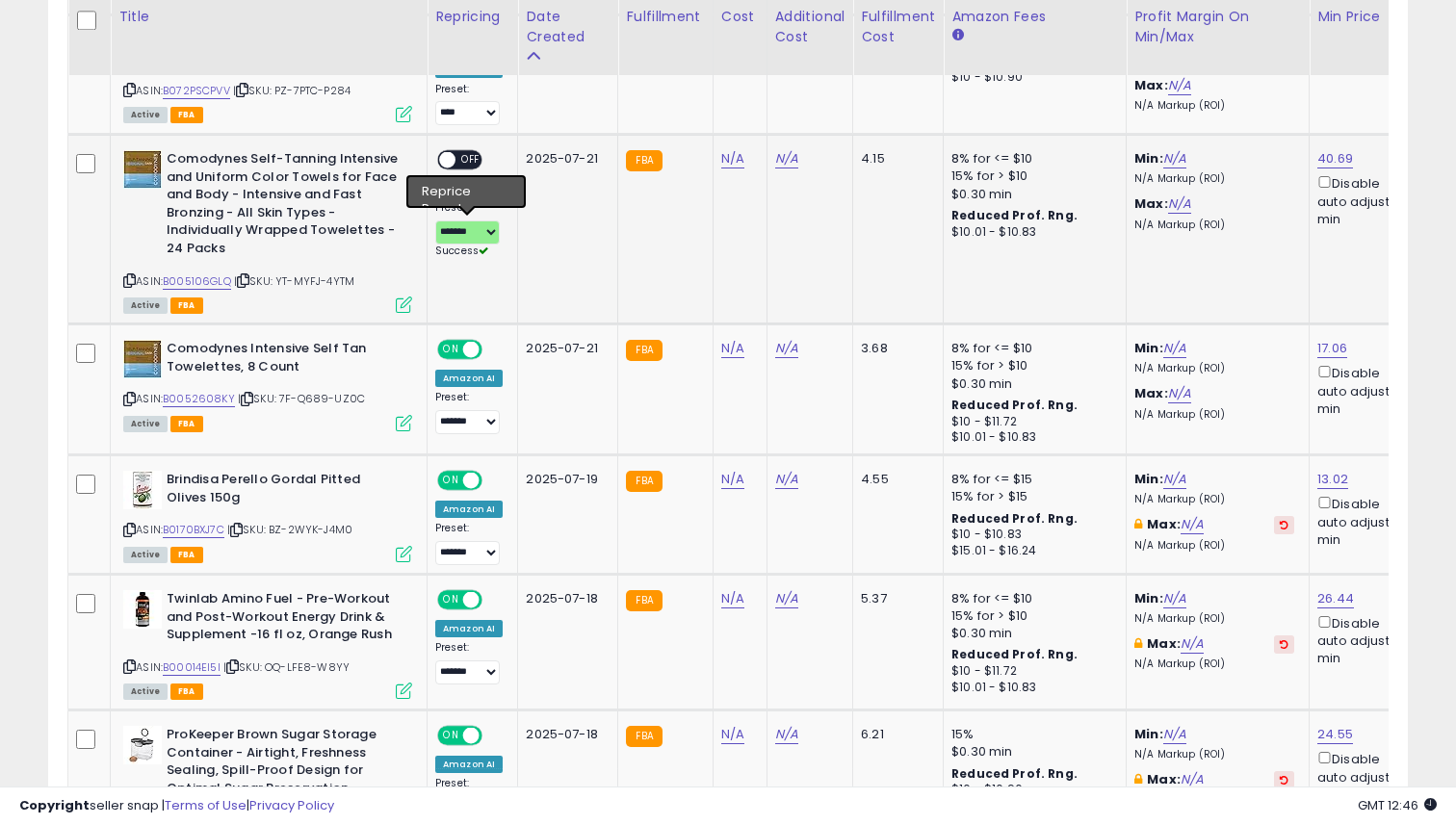 click on "OFF" at bounding box center [471, 160] 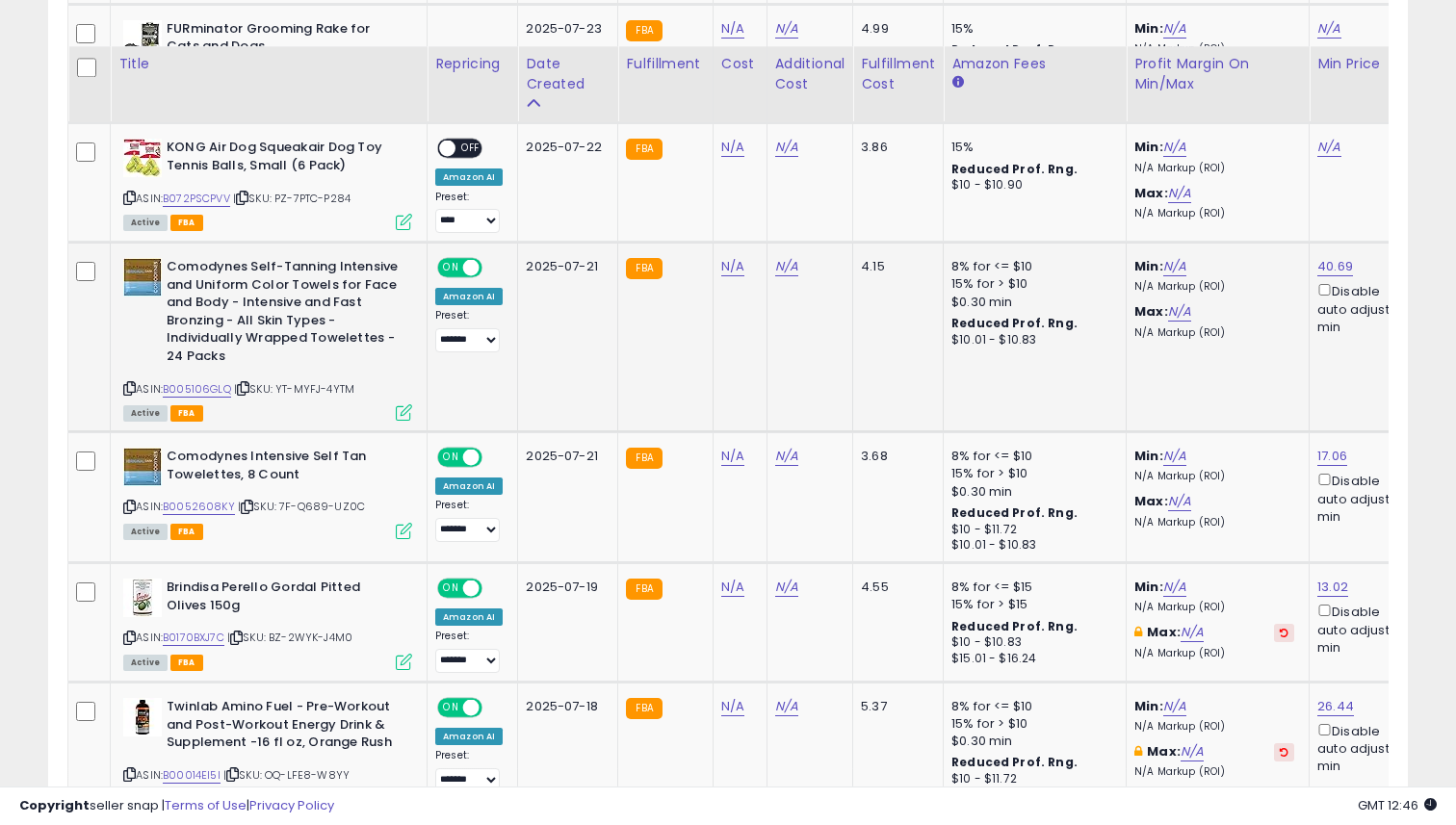 scroll, scrollTop: 1531, scrollLeft: 0, axis: vertical 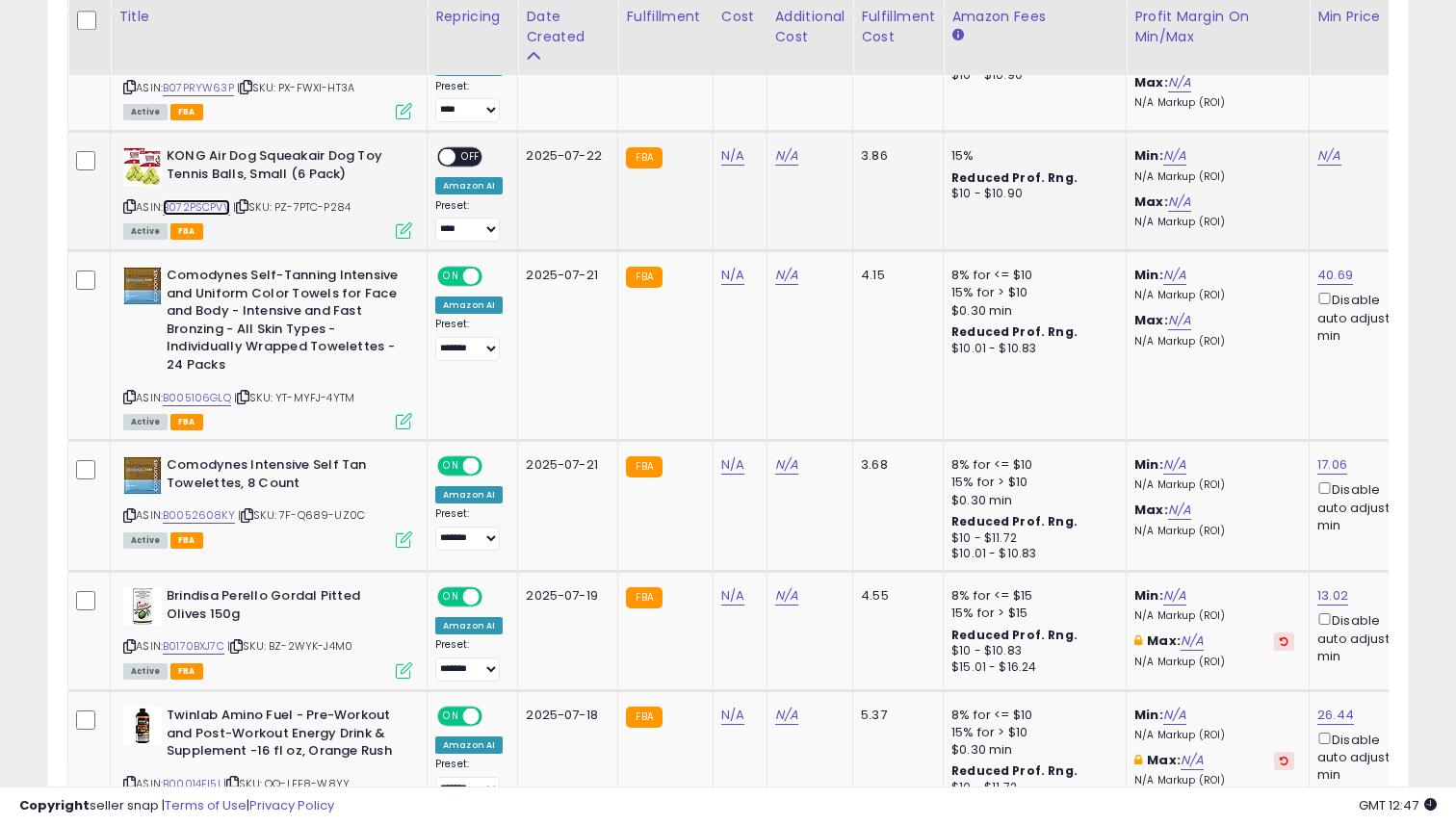 click on "B072PSCPVV" at bounding box center [196, 207] 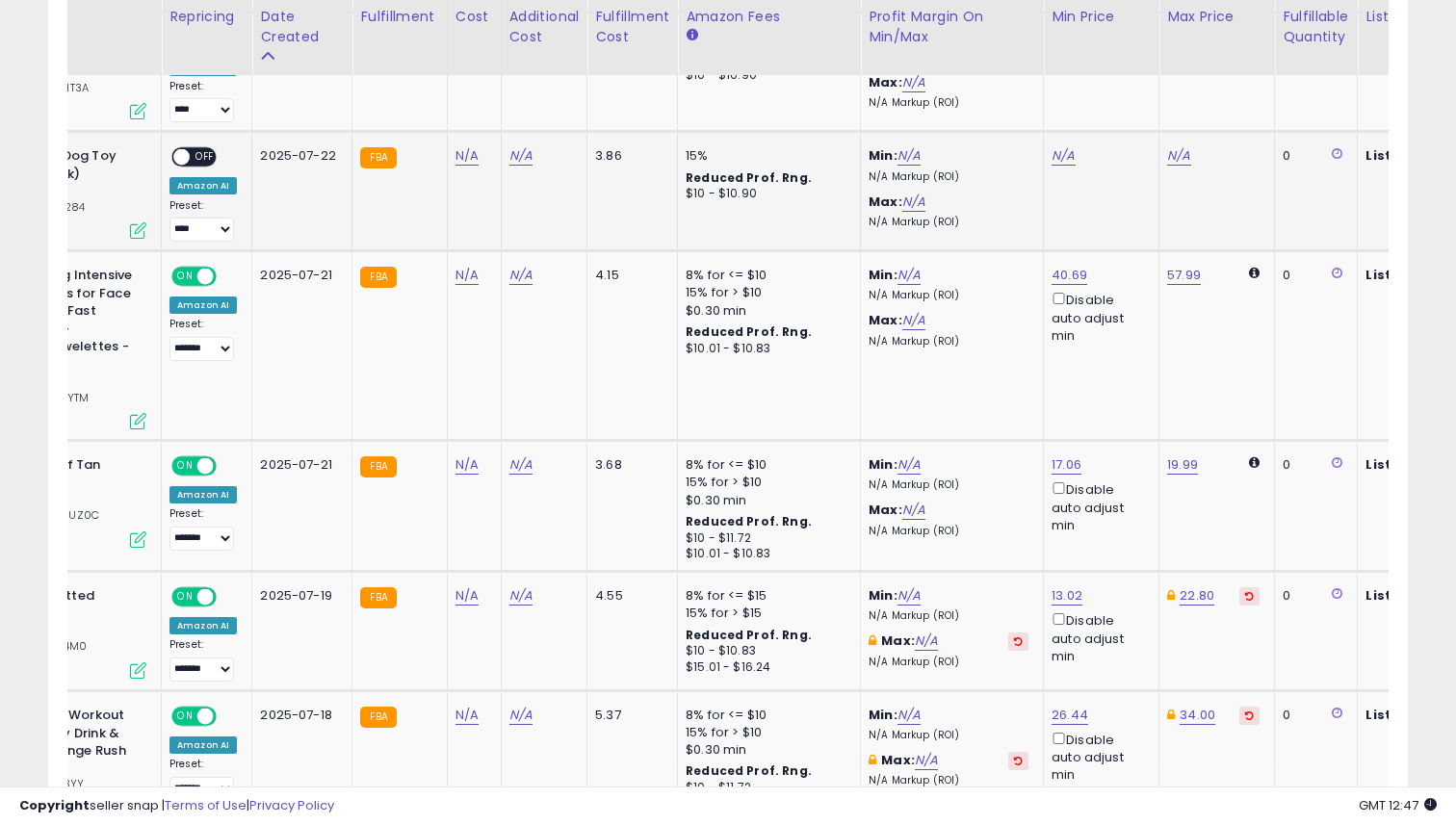 scroll, scrollTop: 0, scrollLeft: 441, axis: horizontal 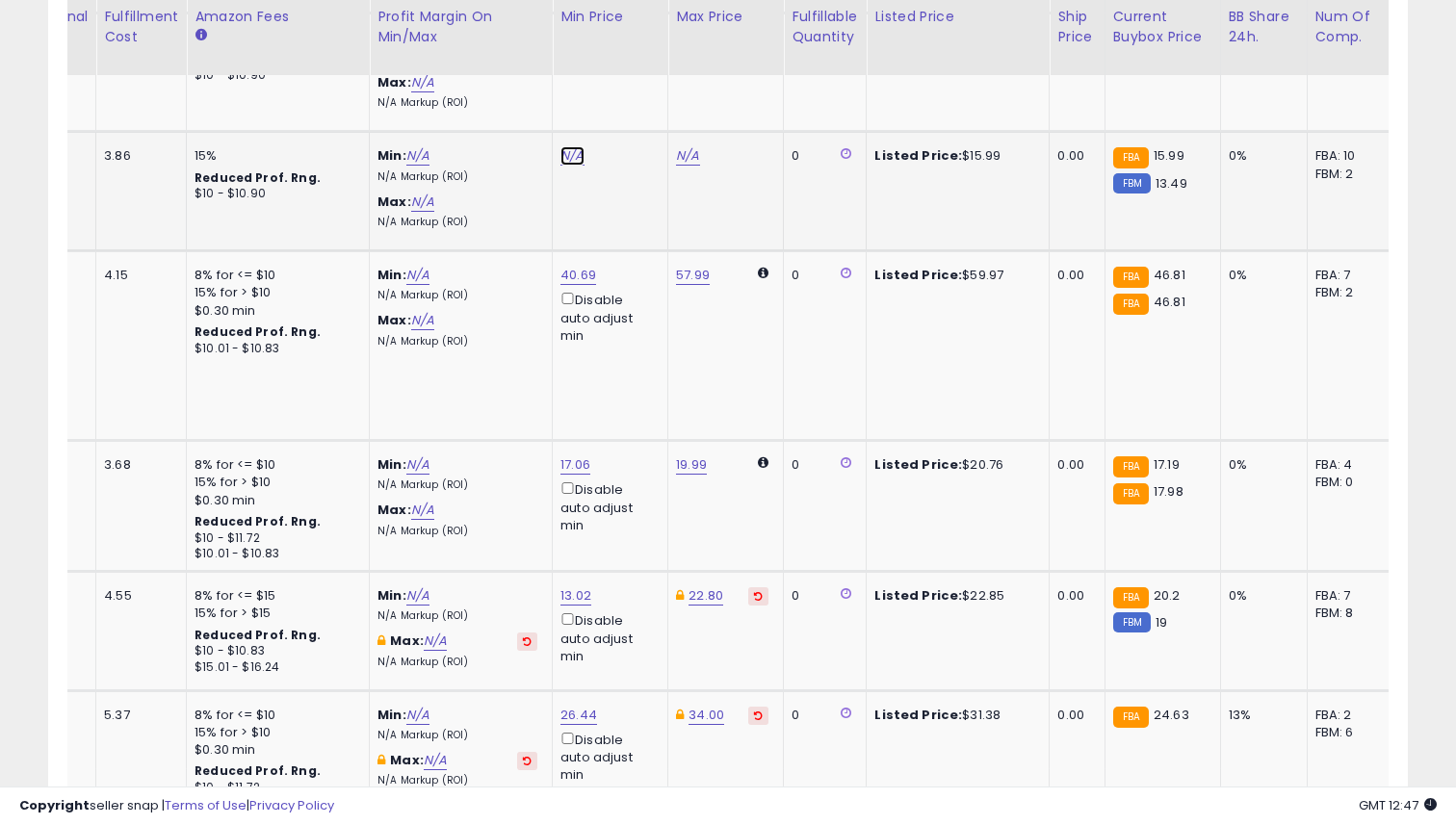 click on "N/A" at bounding box center (572, -497) 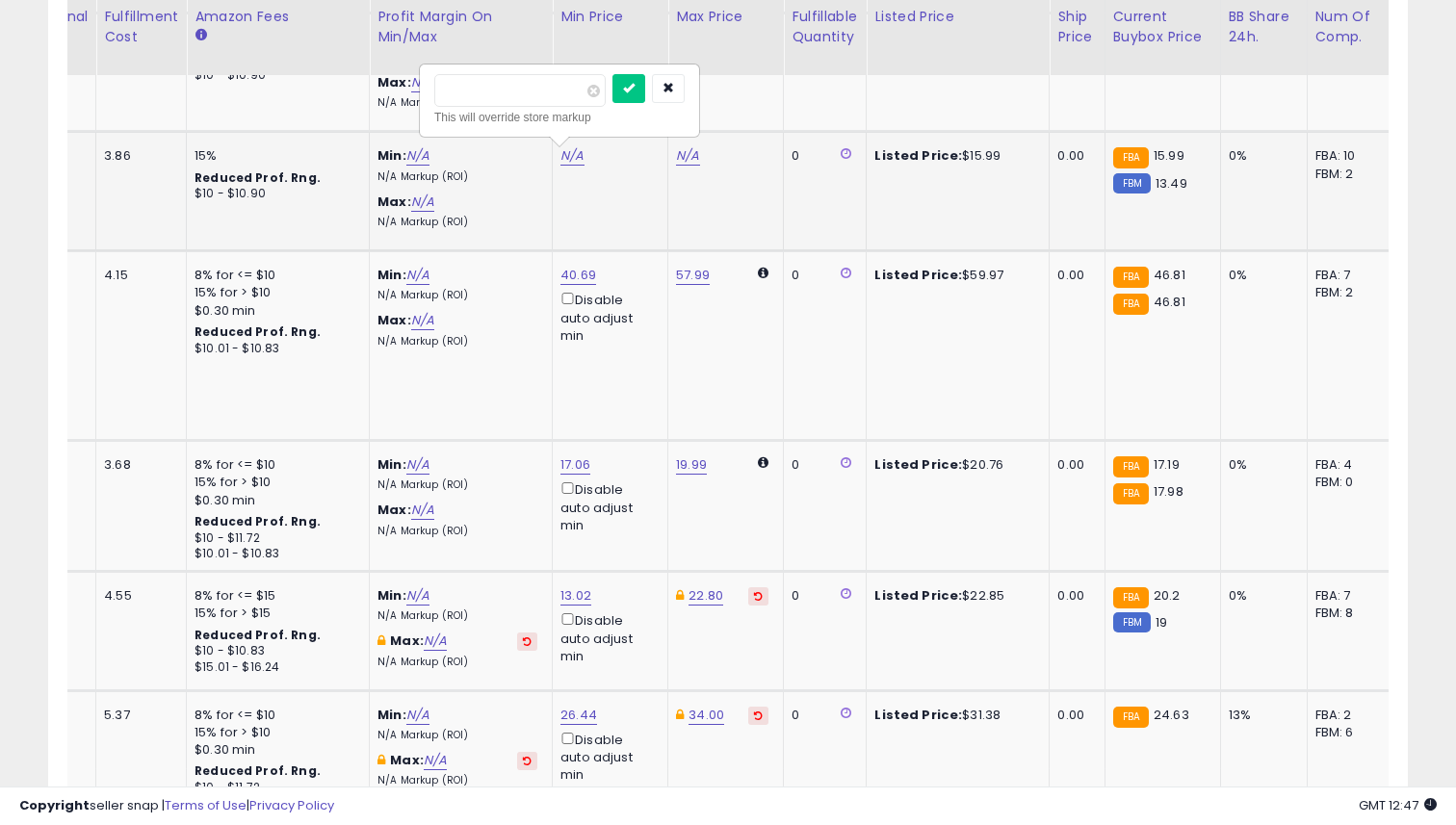 type on "*****" 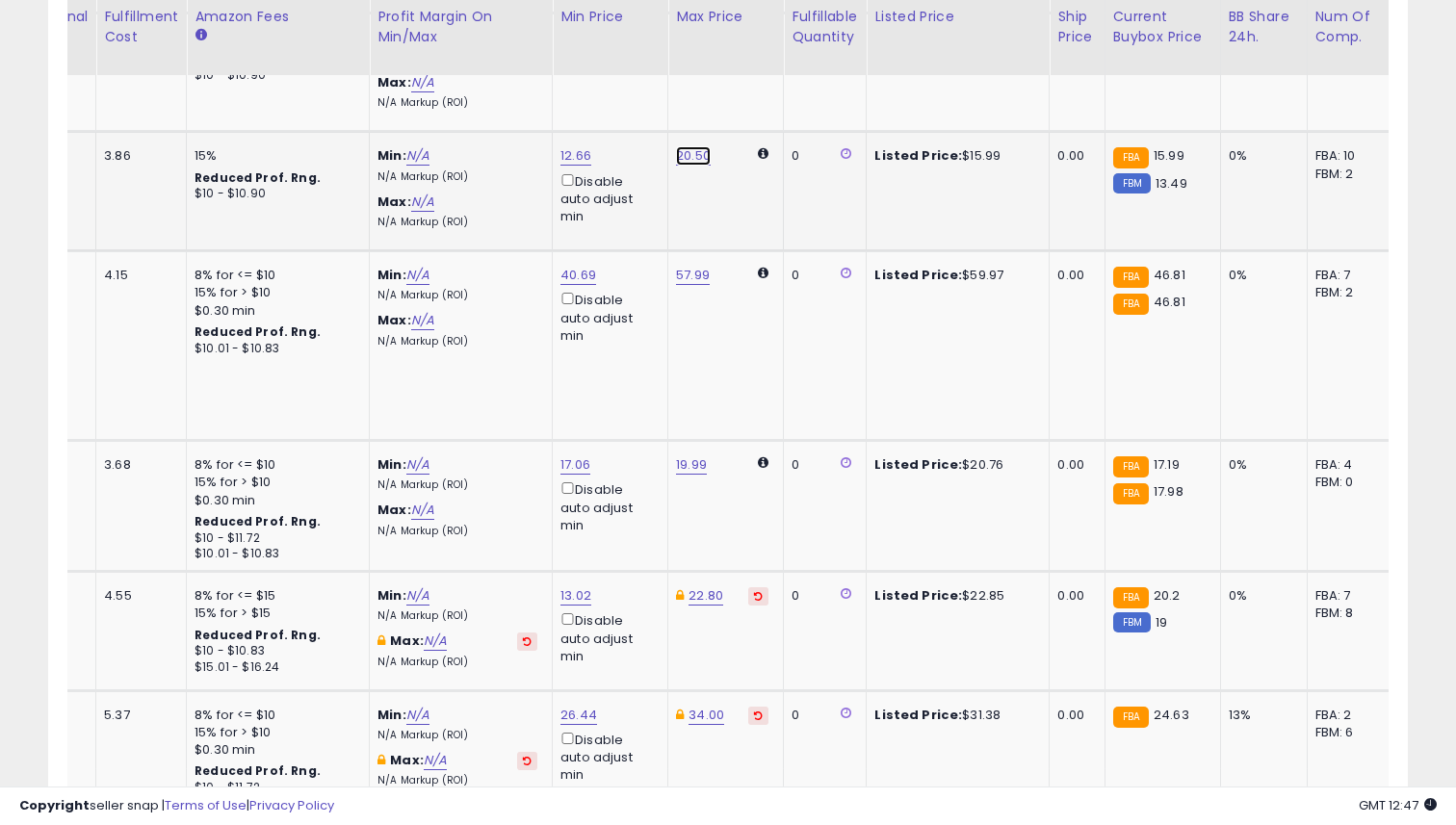 click on "20.50" at bounding box center (688, -497) 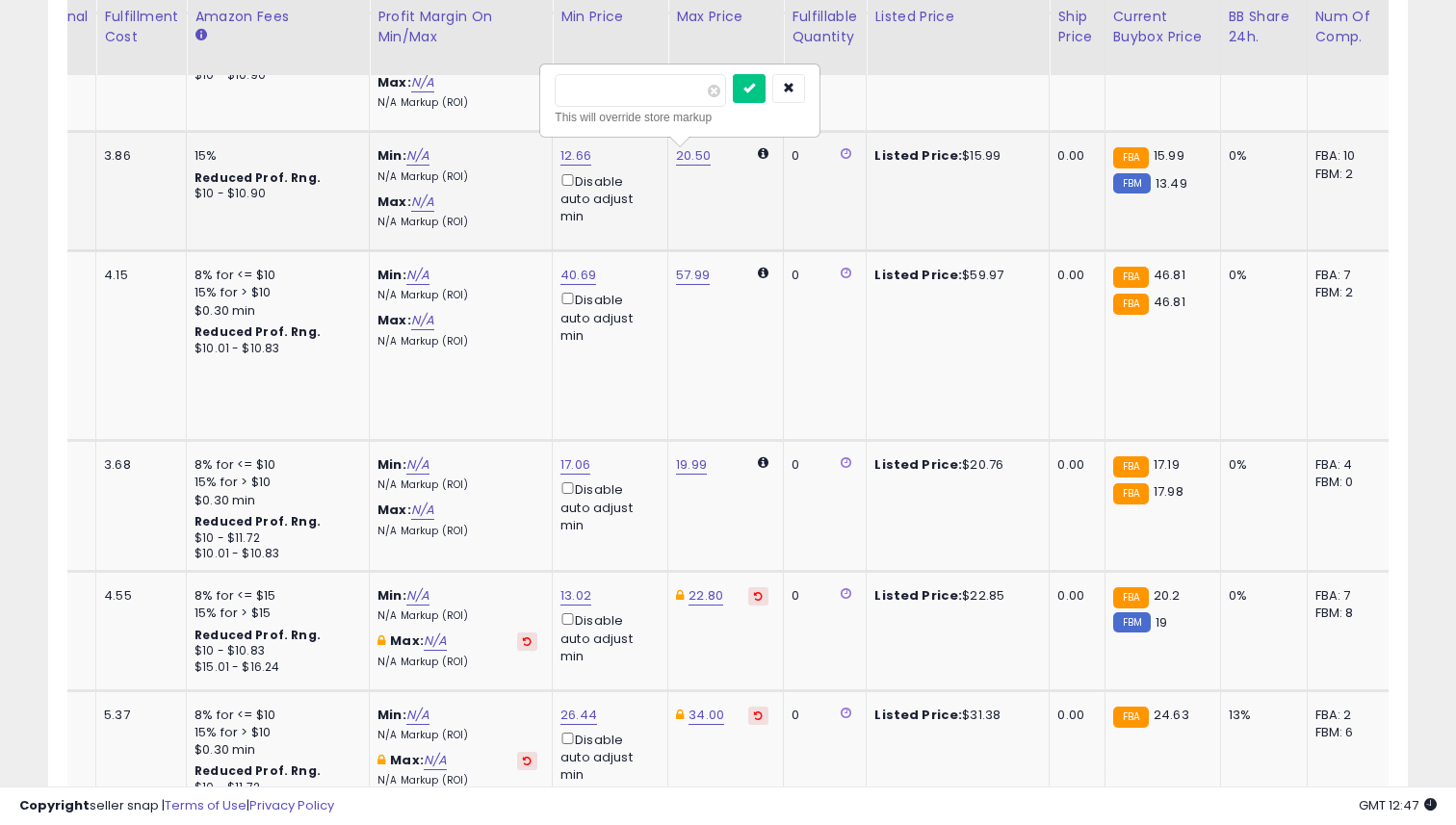 click on "*****" at bounding box center (640, 90) 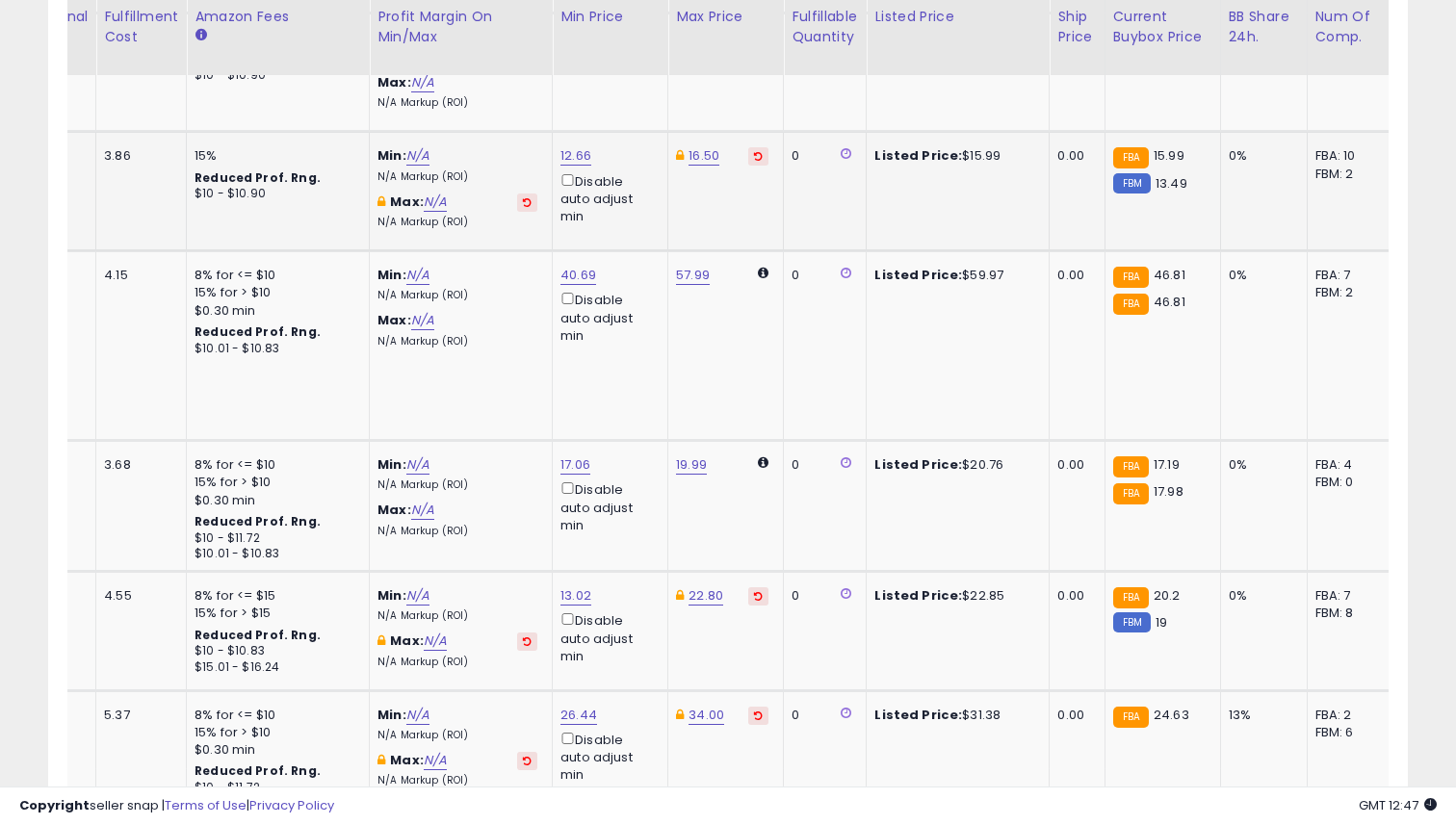 scroll, scrollTop: 0, scrollLeft: 575, axis: horizontal 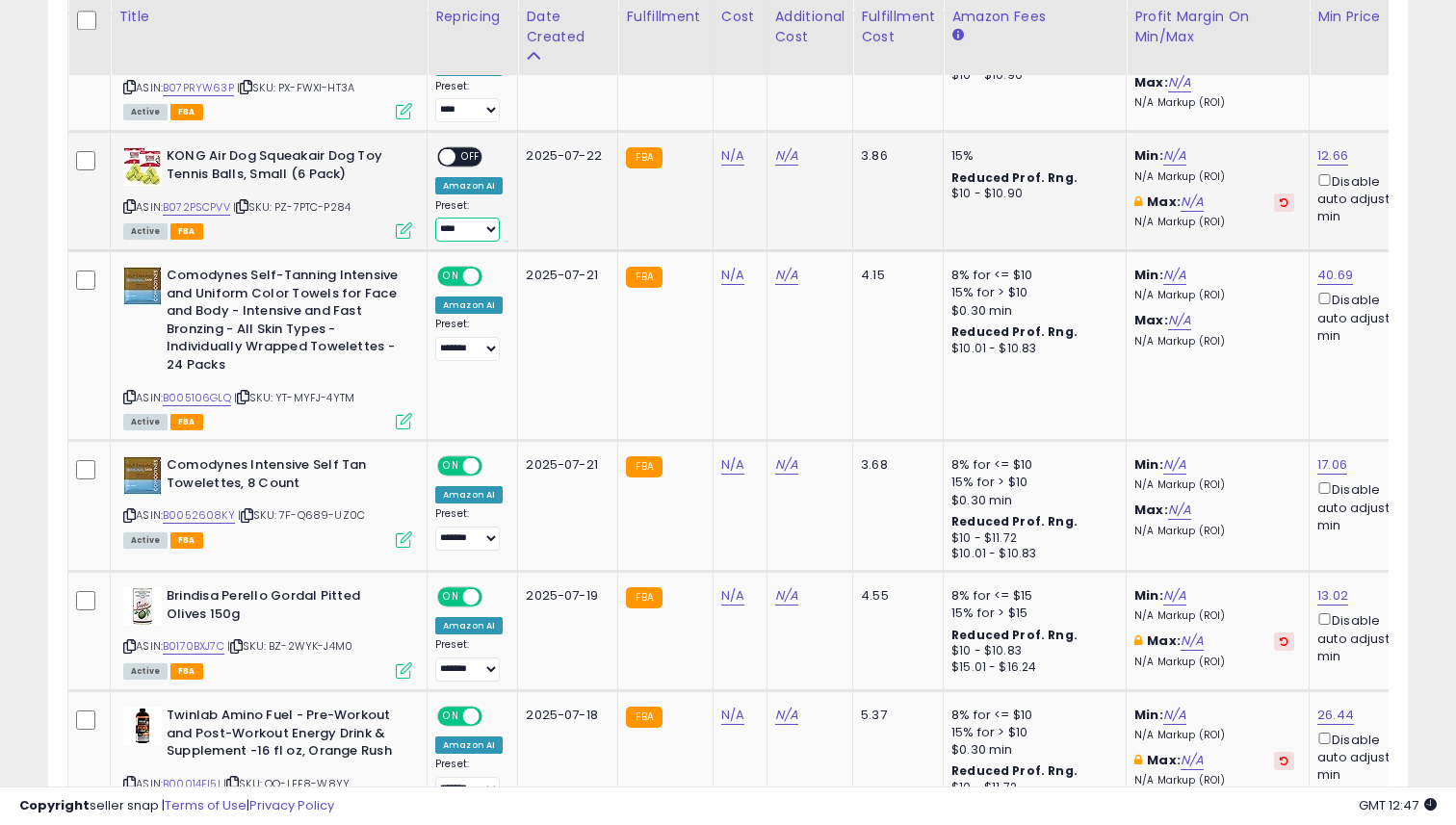 click on "**** *******" at bounding box center [467, 229] 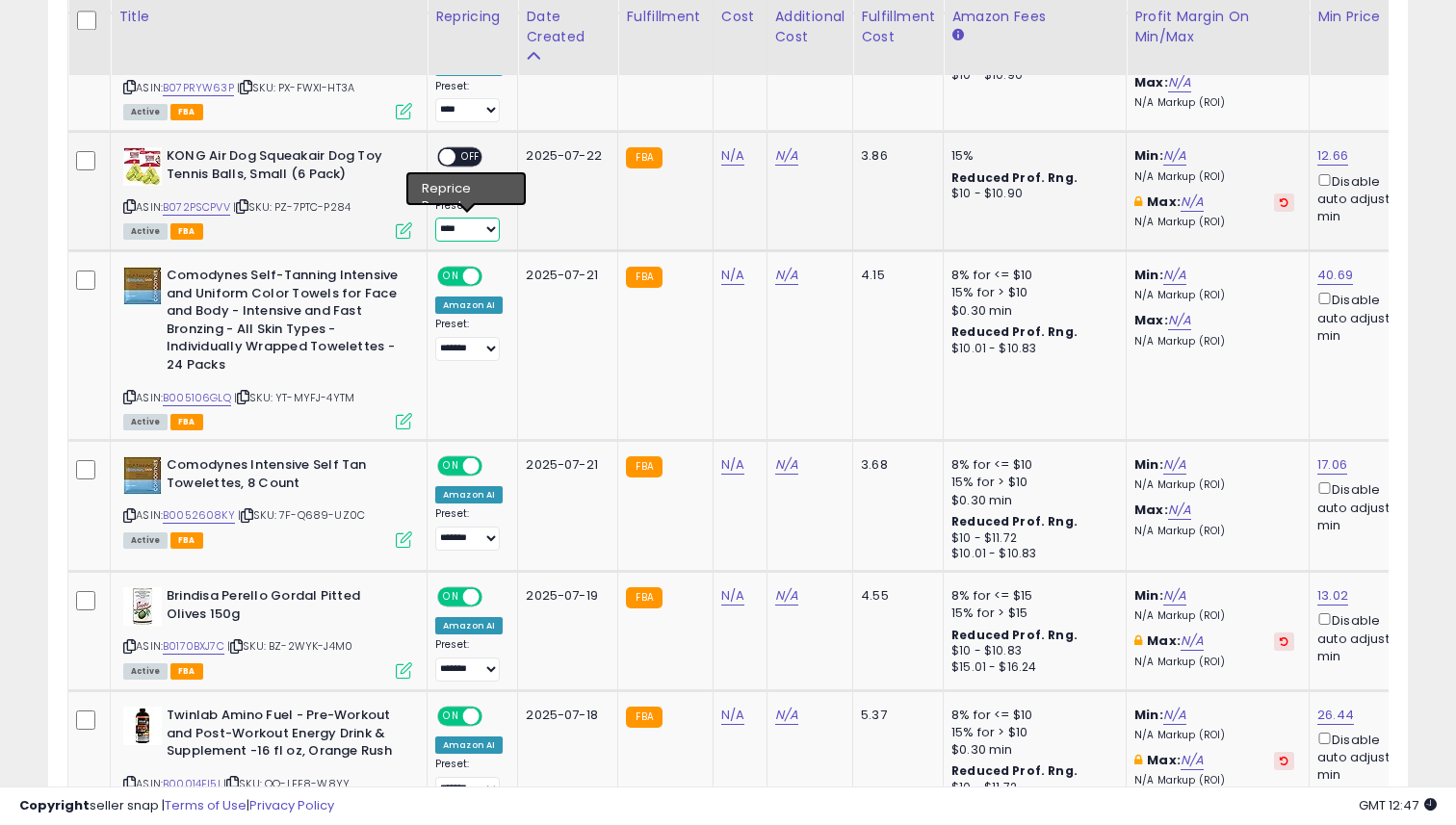 select on "*******" 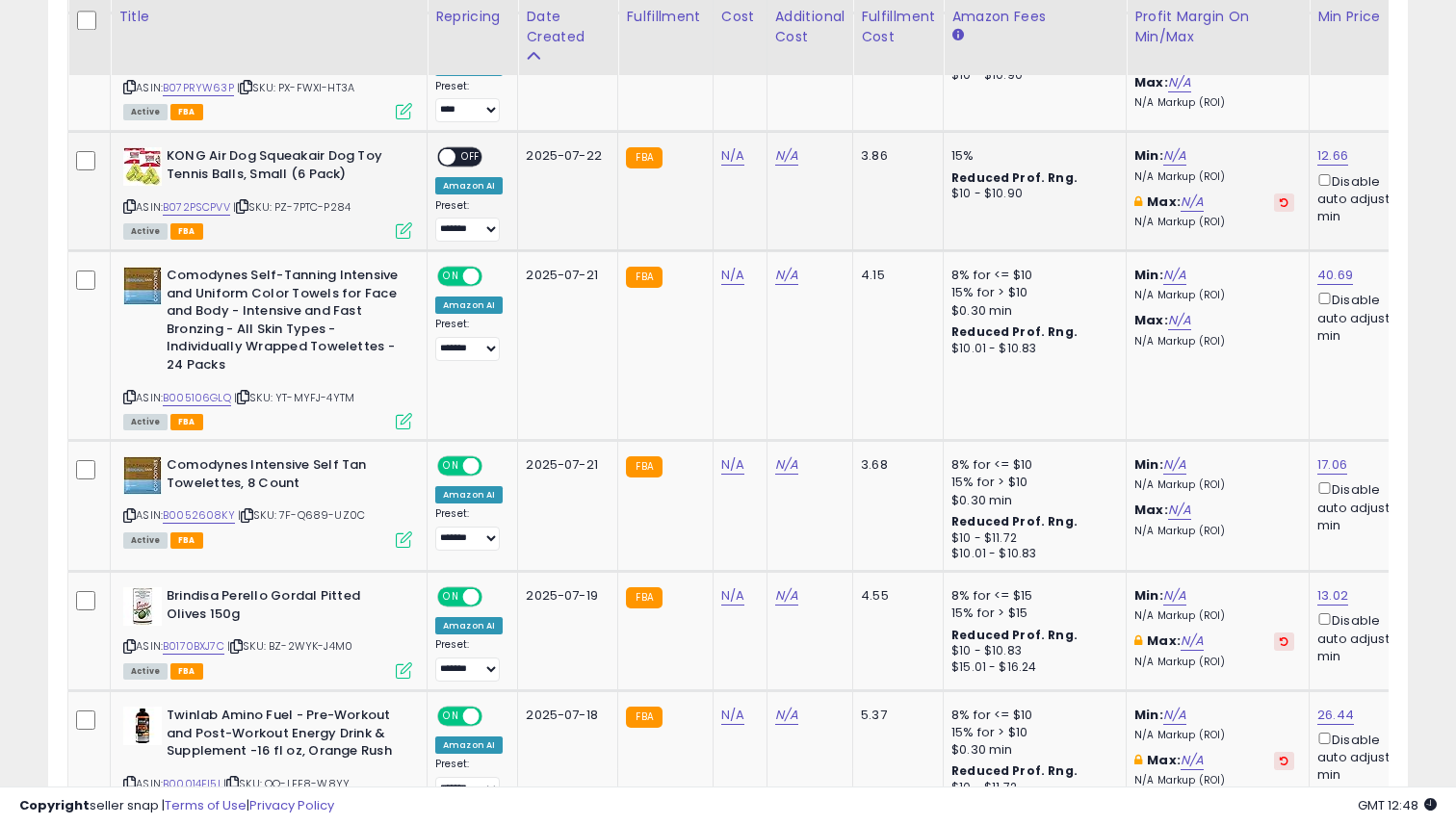 click on "ON   OFF" at bounding box center [438, 157] 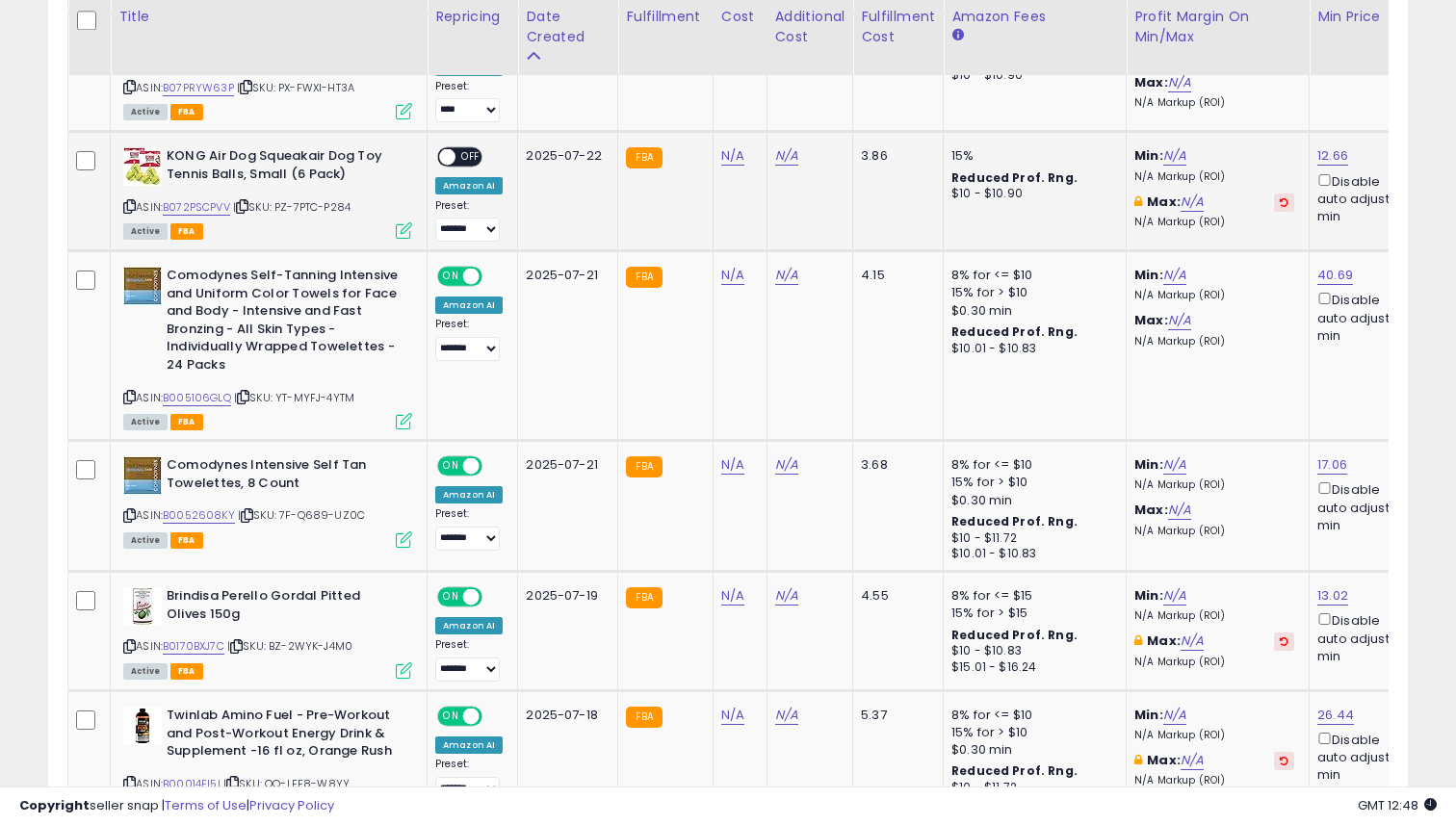 click at bounding box center [447, 157] 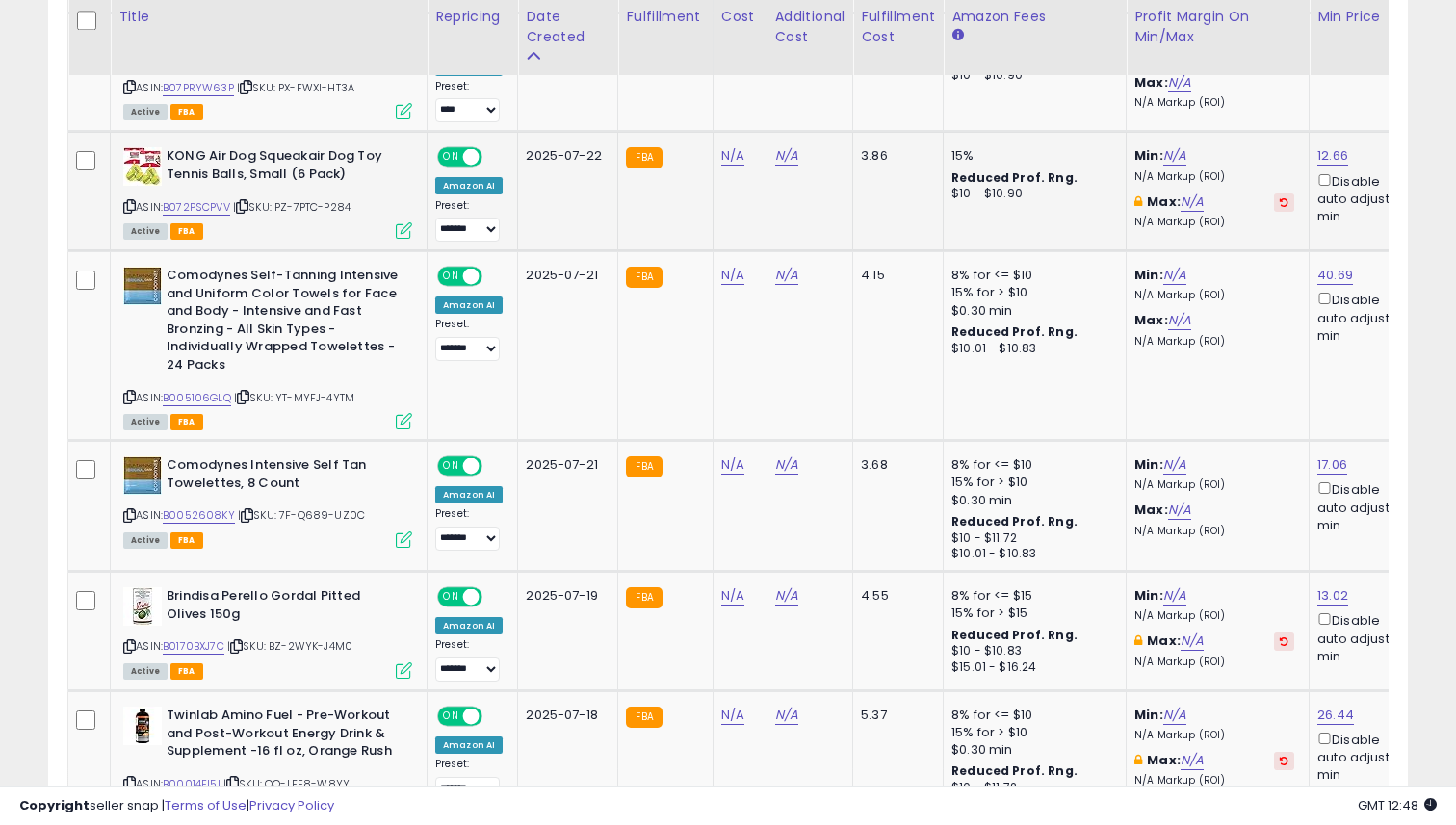scroll, scrollTop: 0, scrollLeft: 159, axis: horizontal 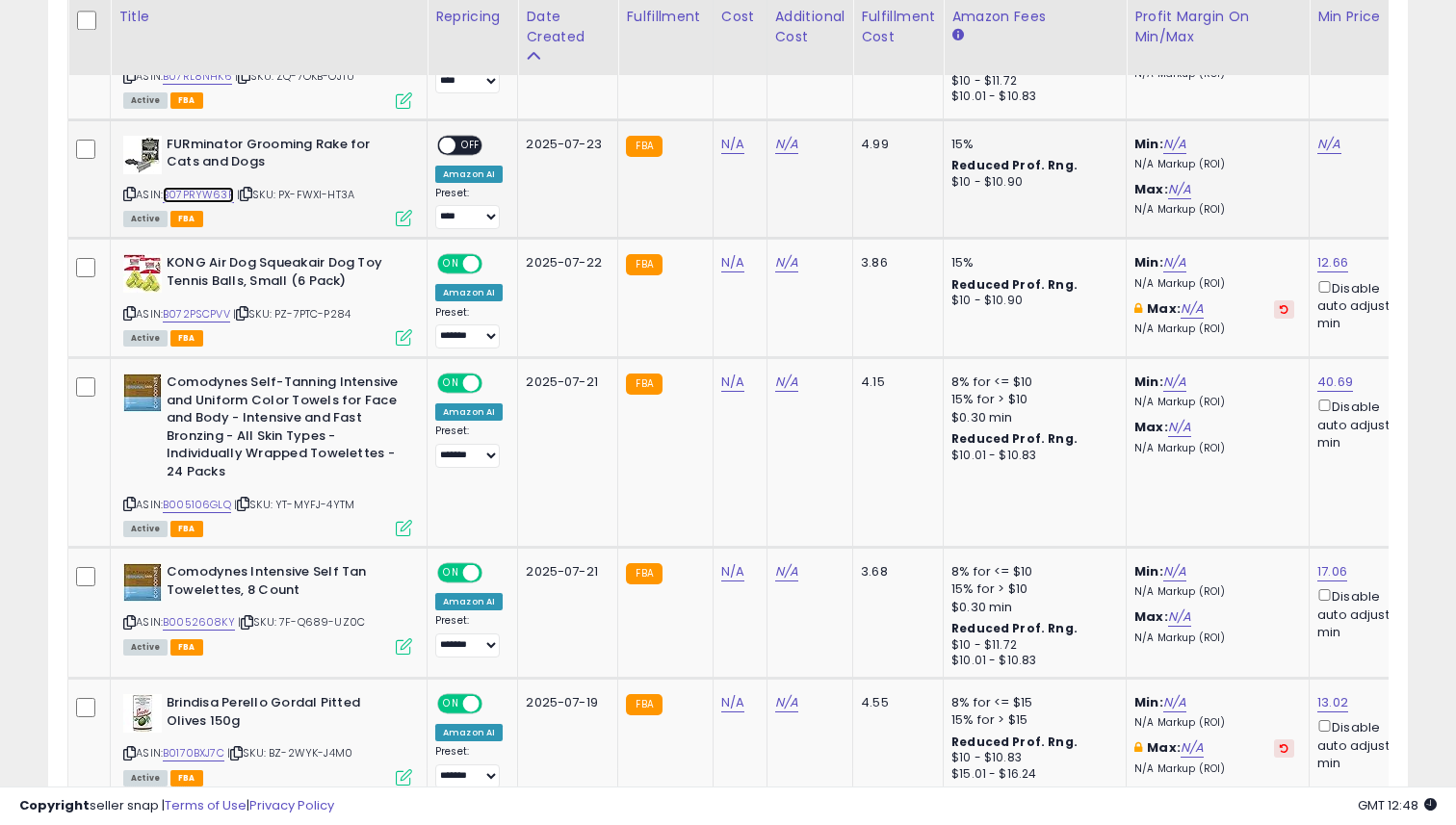click on "B07PRYW63P" at bounding box center (198, 194) 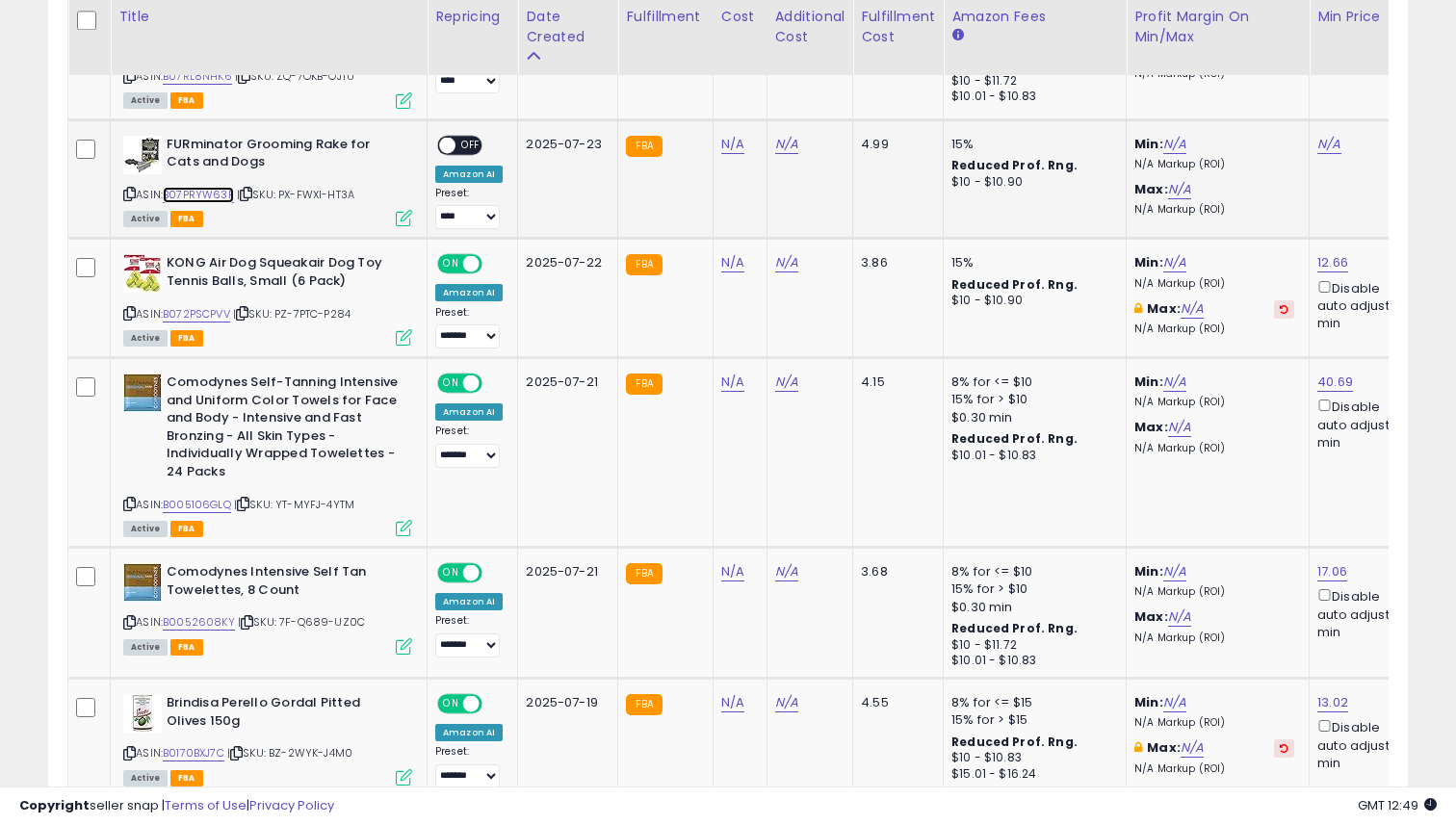 scroll, scrollTop: 0, scrollLeft: 559, axis: horizontal 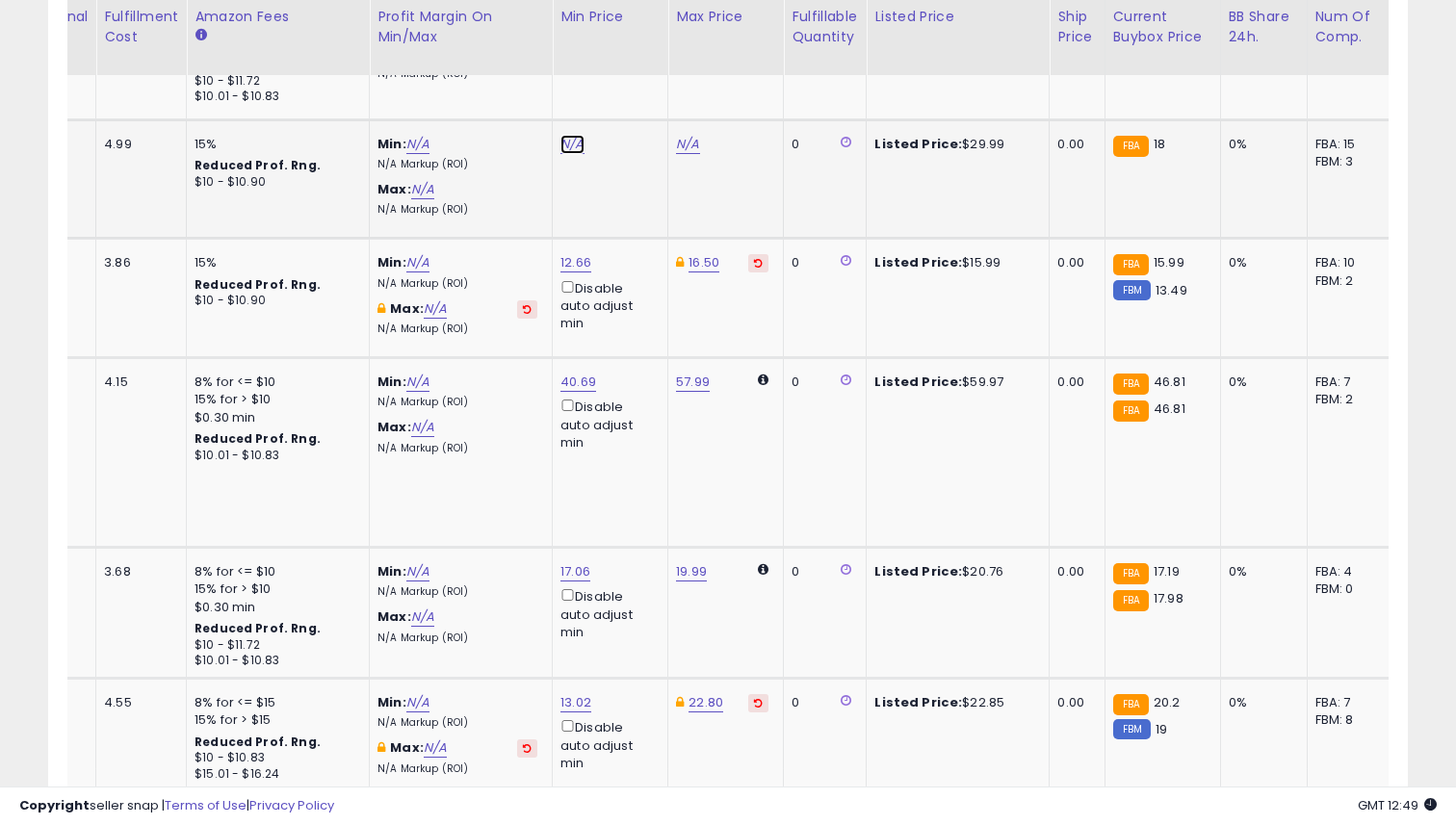 click on "N/A" at bounding box center (572, -390) 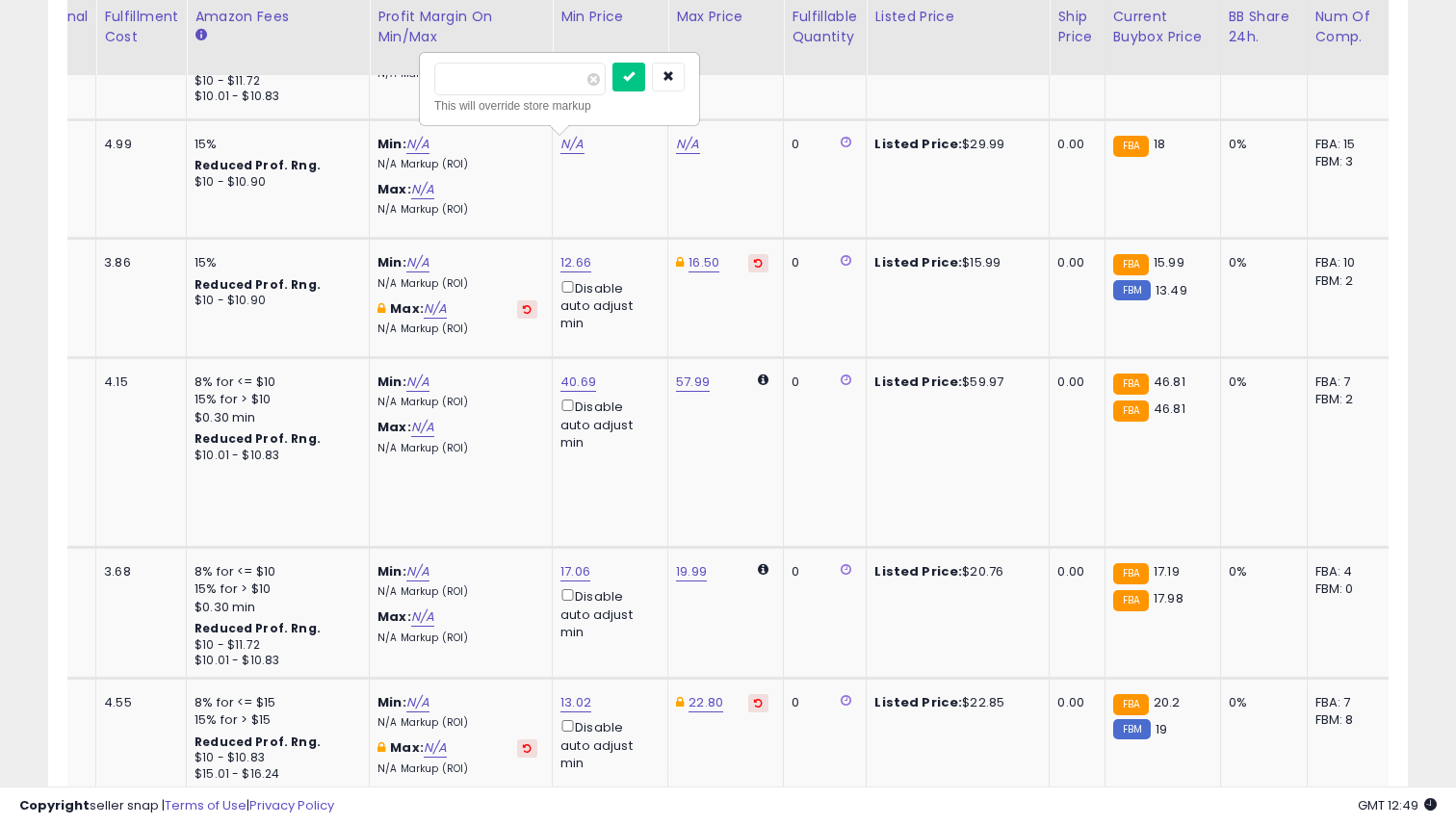 type on "*****" 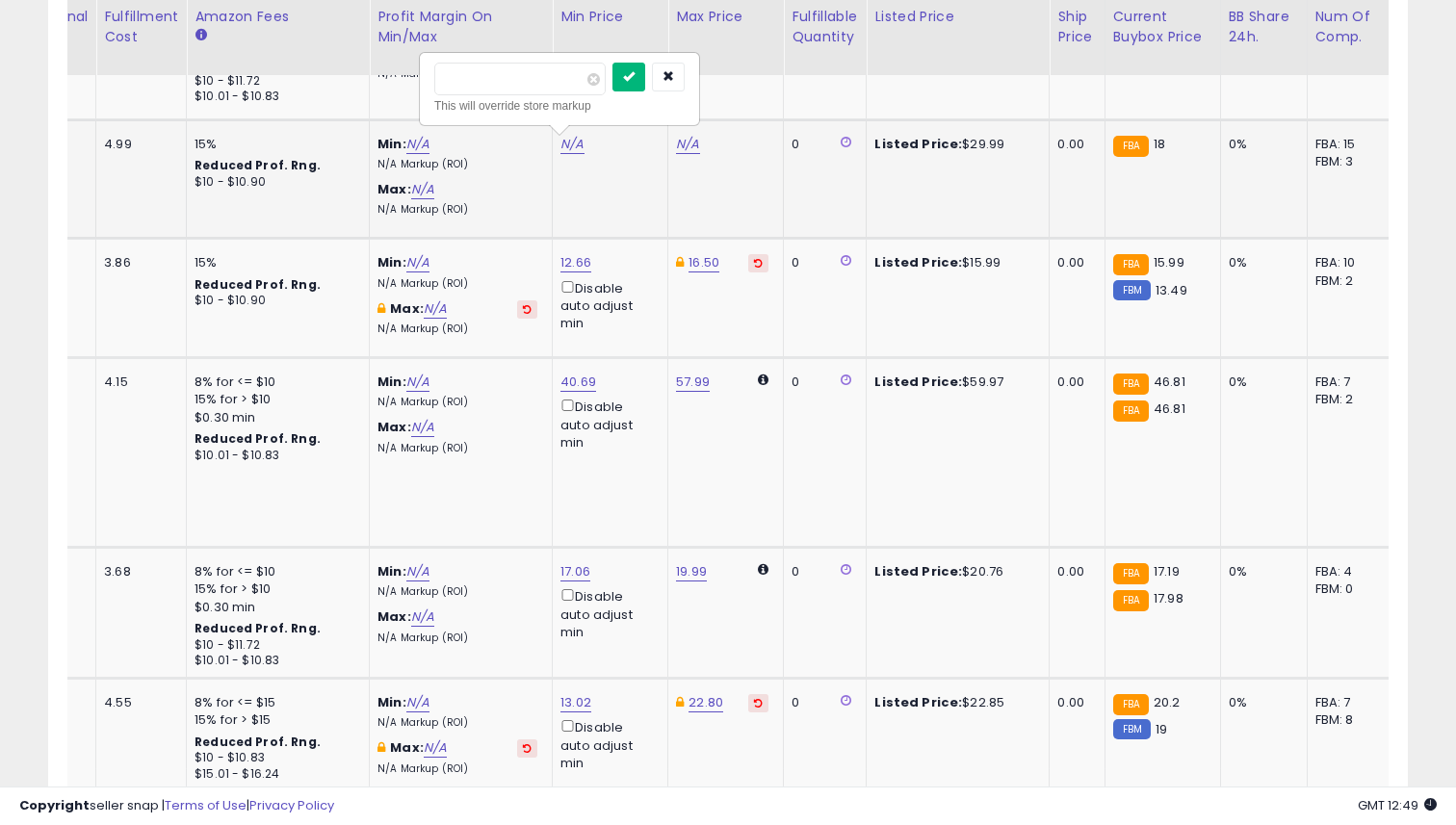 click at bounding box center (629, 76) 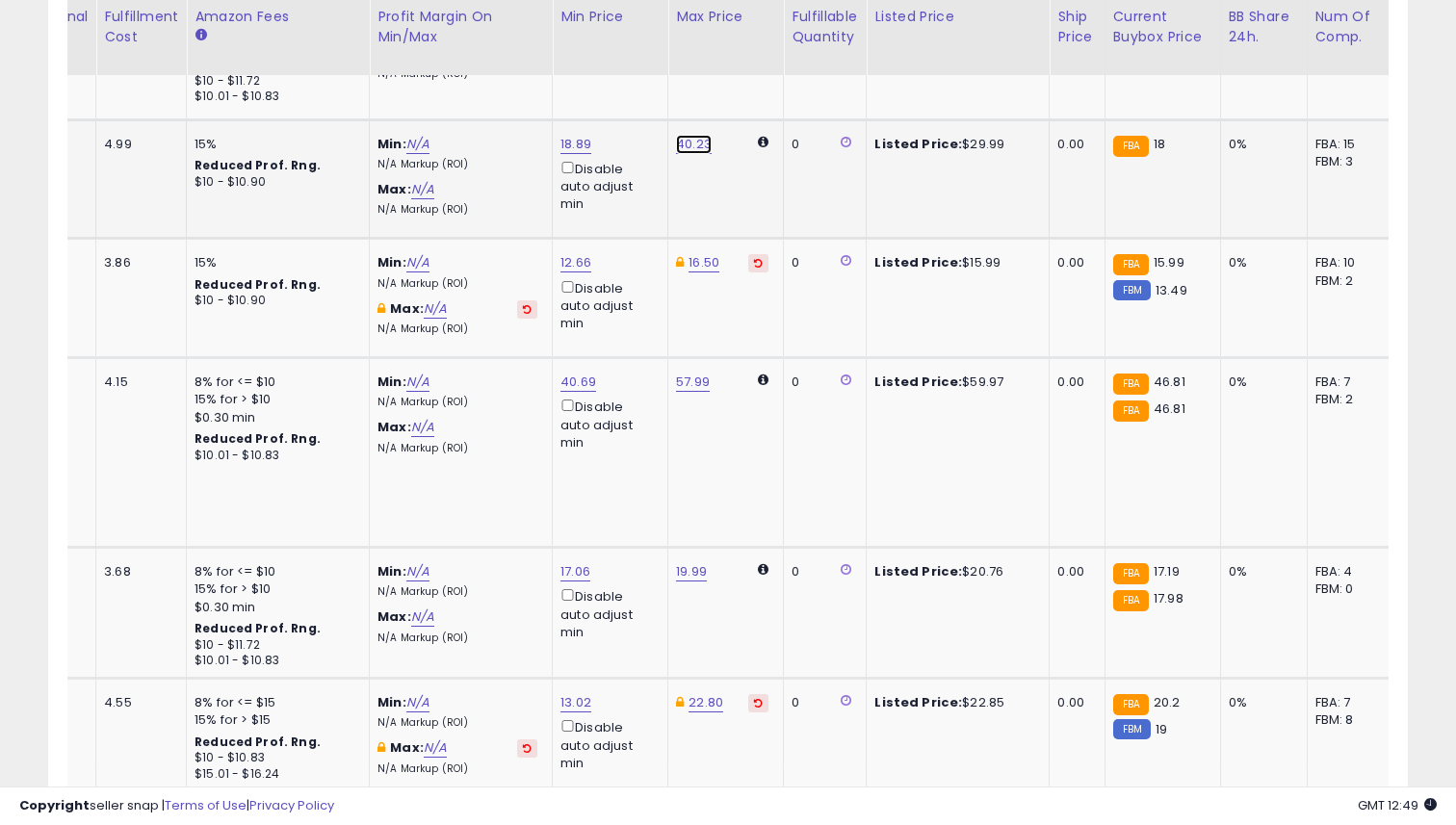 click on "40.23" at bounding box center (688, -390) 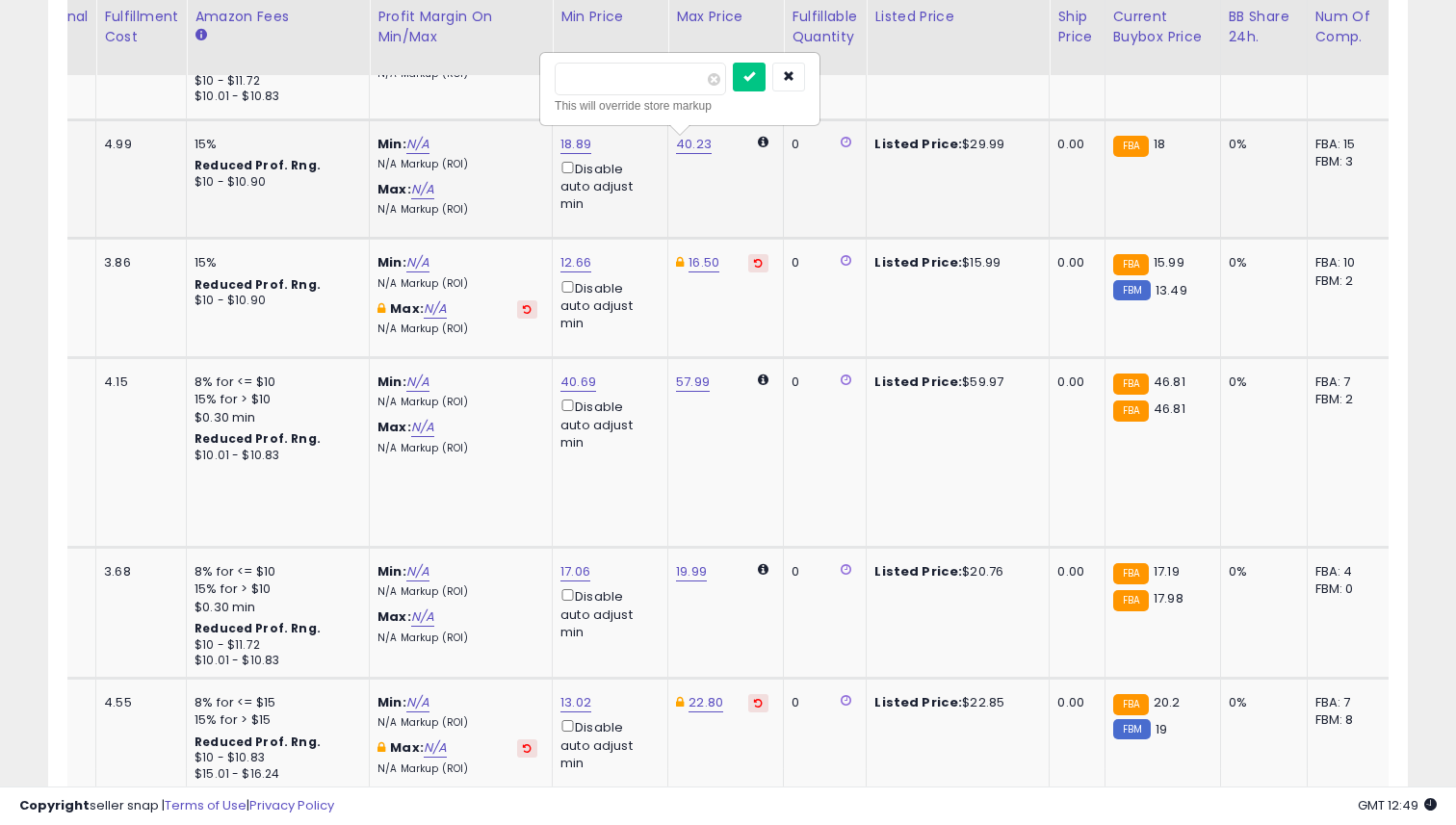 click on "*****" at bounding box center (640, 79) 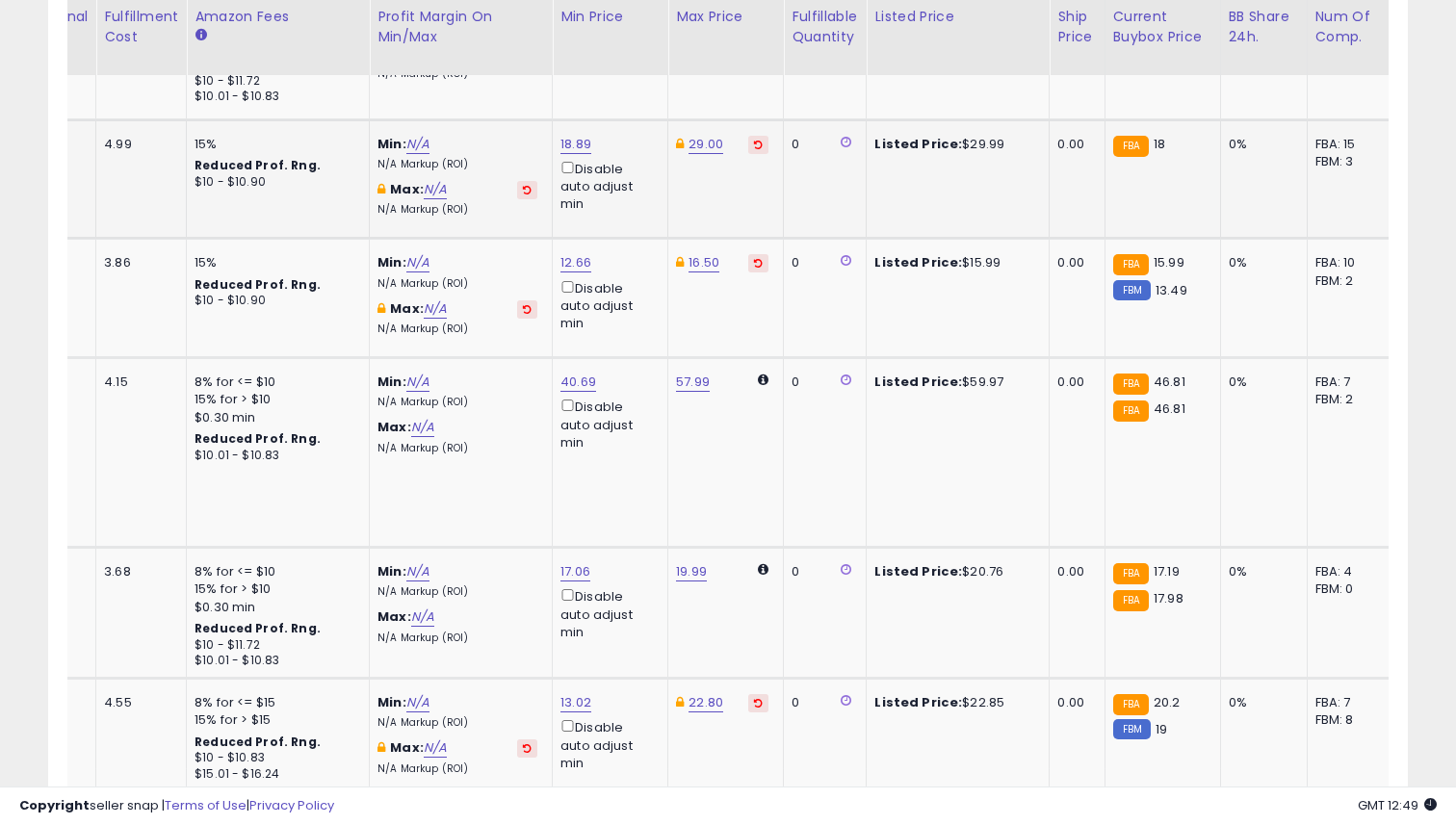 scroll, scrollTop: 0, scrollLeft: 293, axis: horizontal 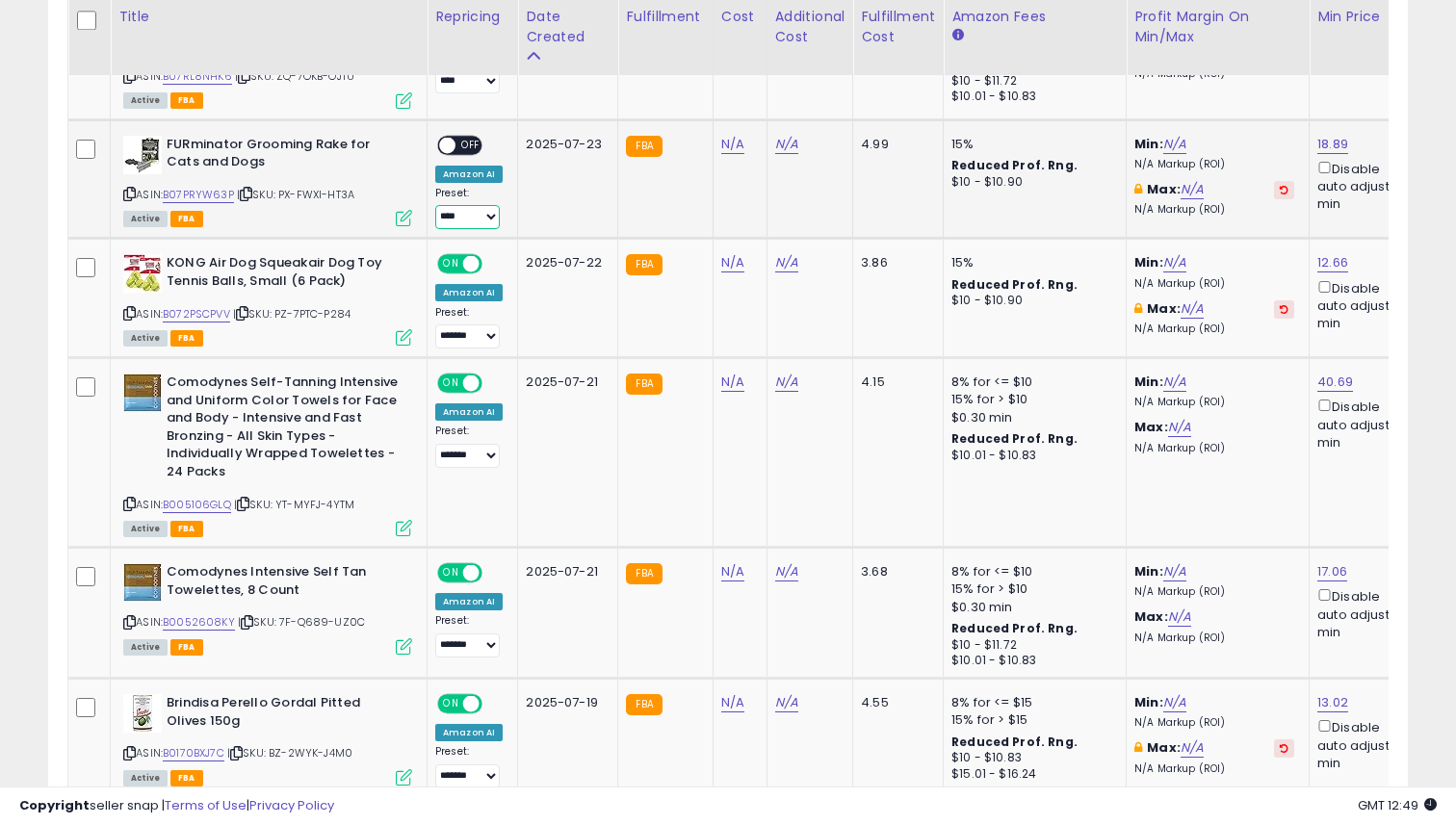 click on "**** *******" at bounding box center (467, 217) 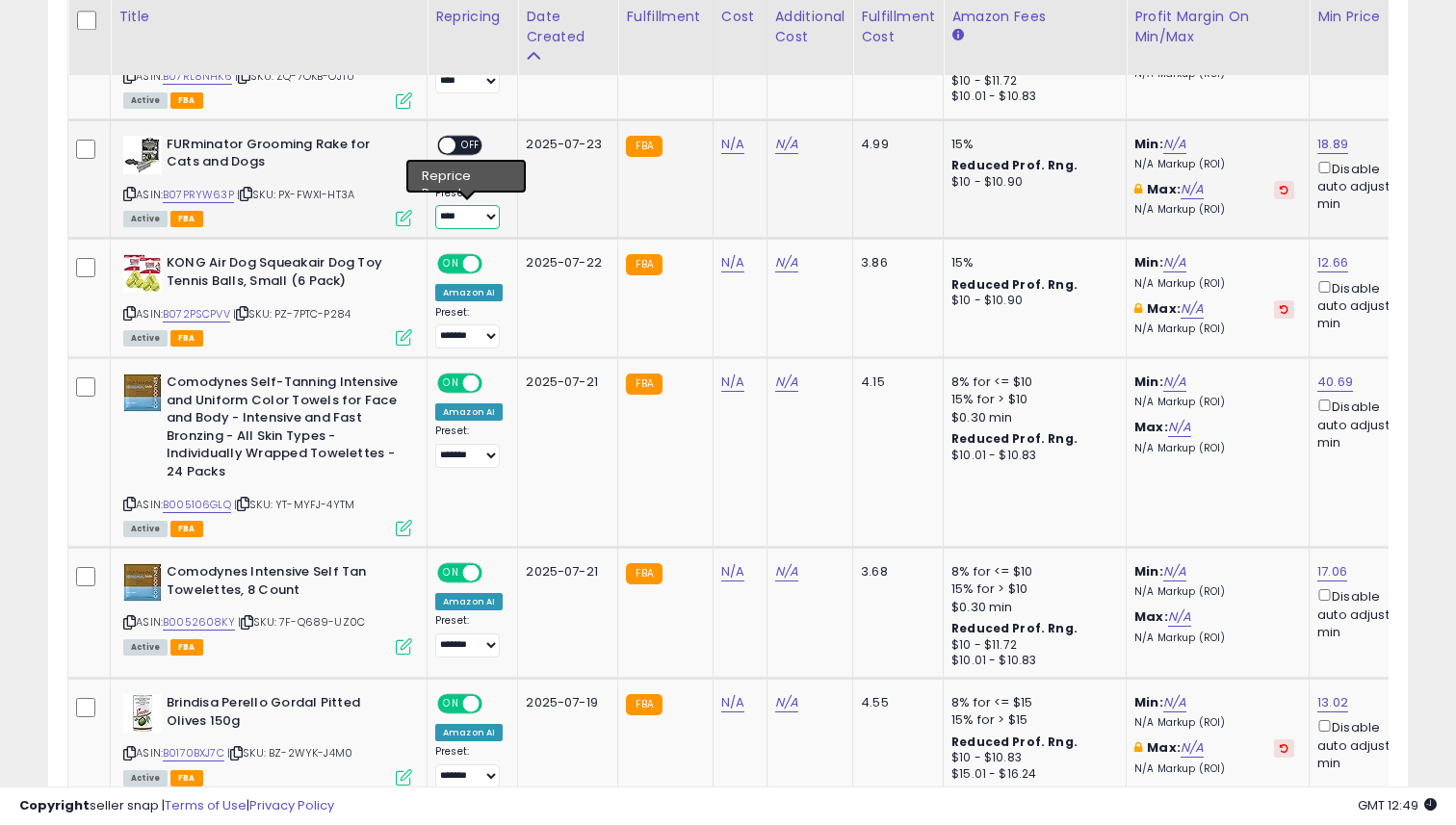 select on "*******" 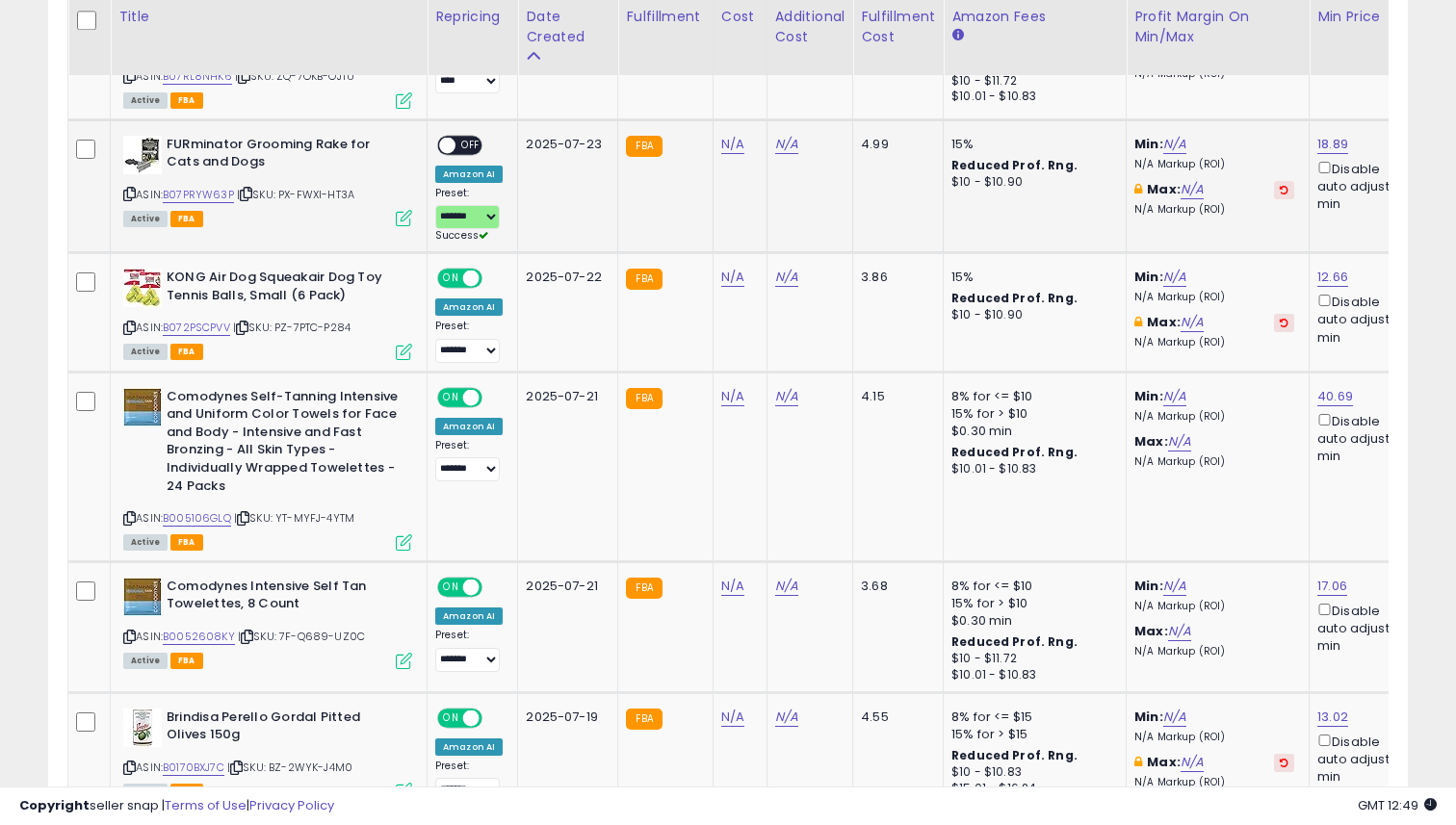 click on "OFF" at bounding box center (471, 144) 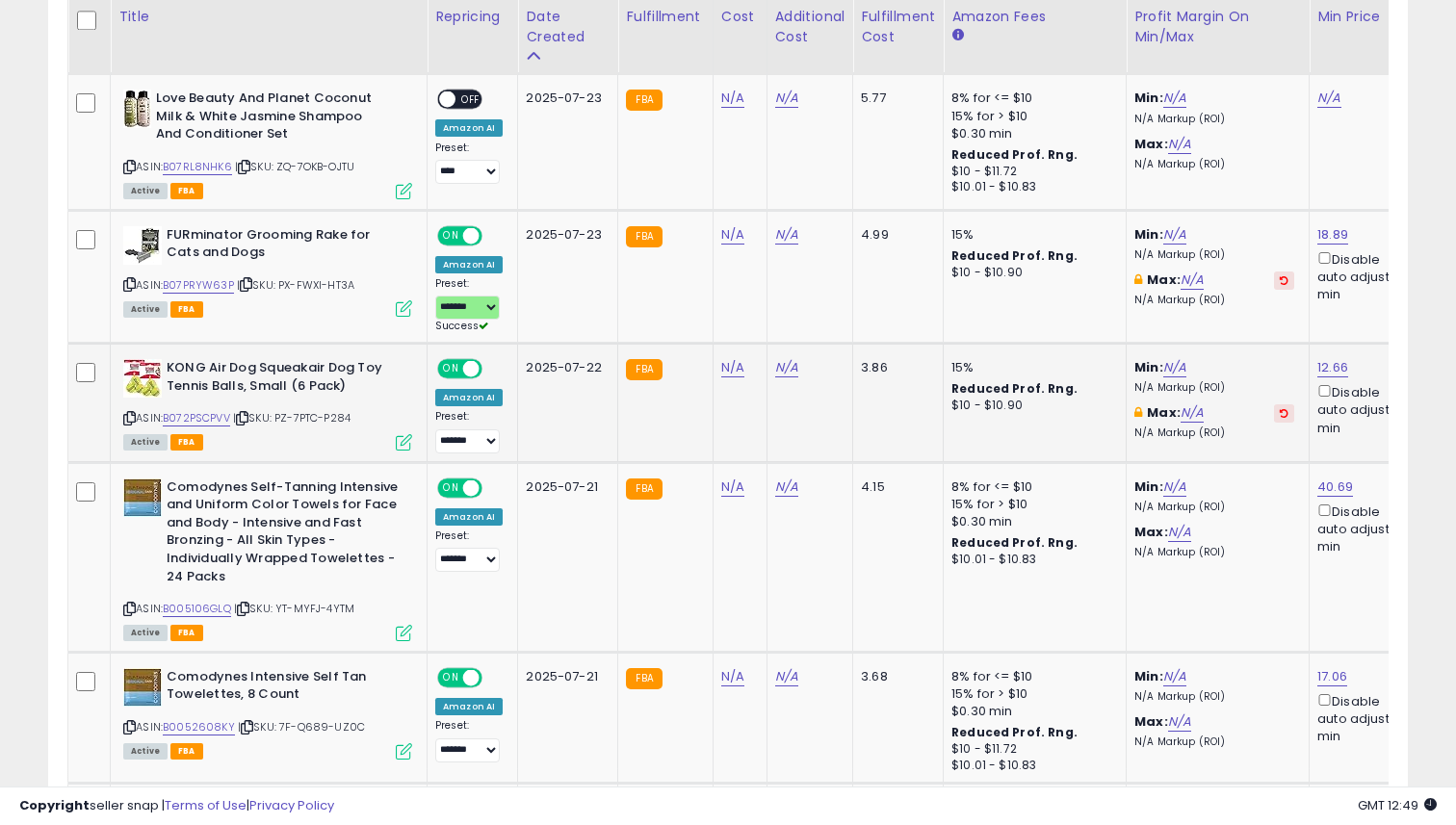 scroll, scrollTop: 1321, scrollLeft: 0, axis: vertical 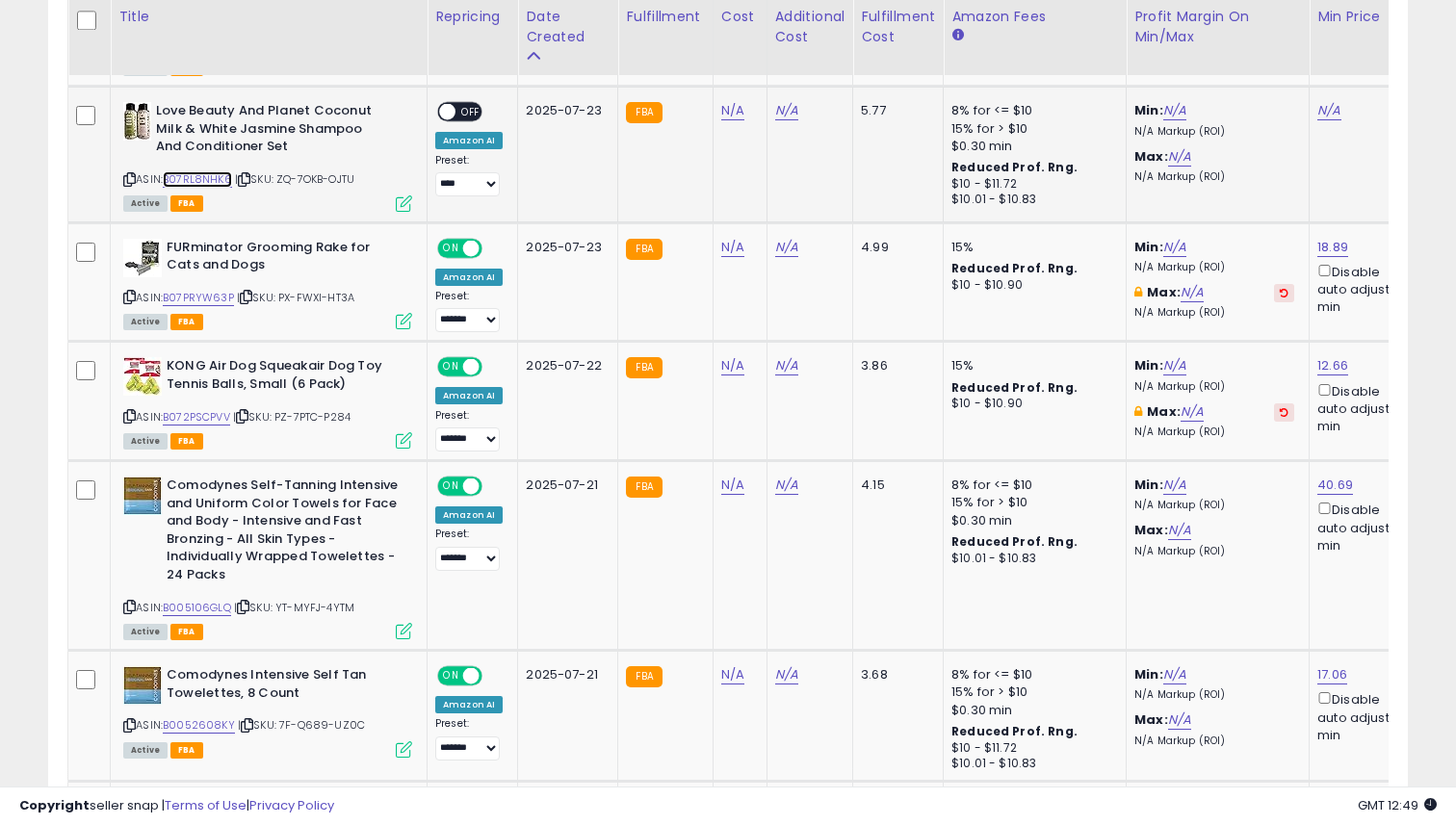 click on "B07RL8NHK6" at bounding box center [197, 179] 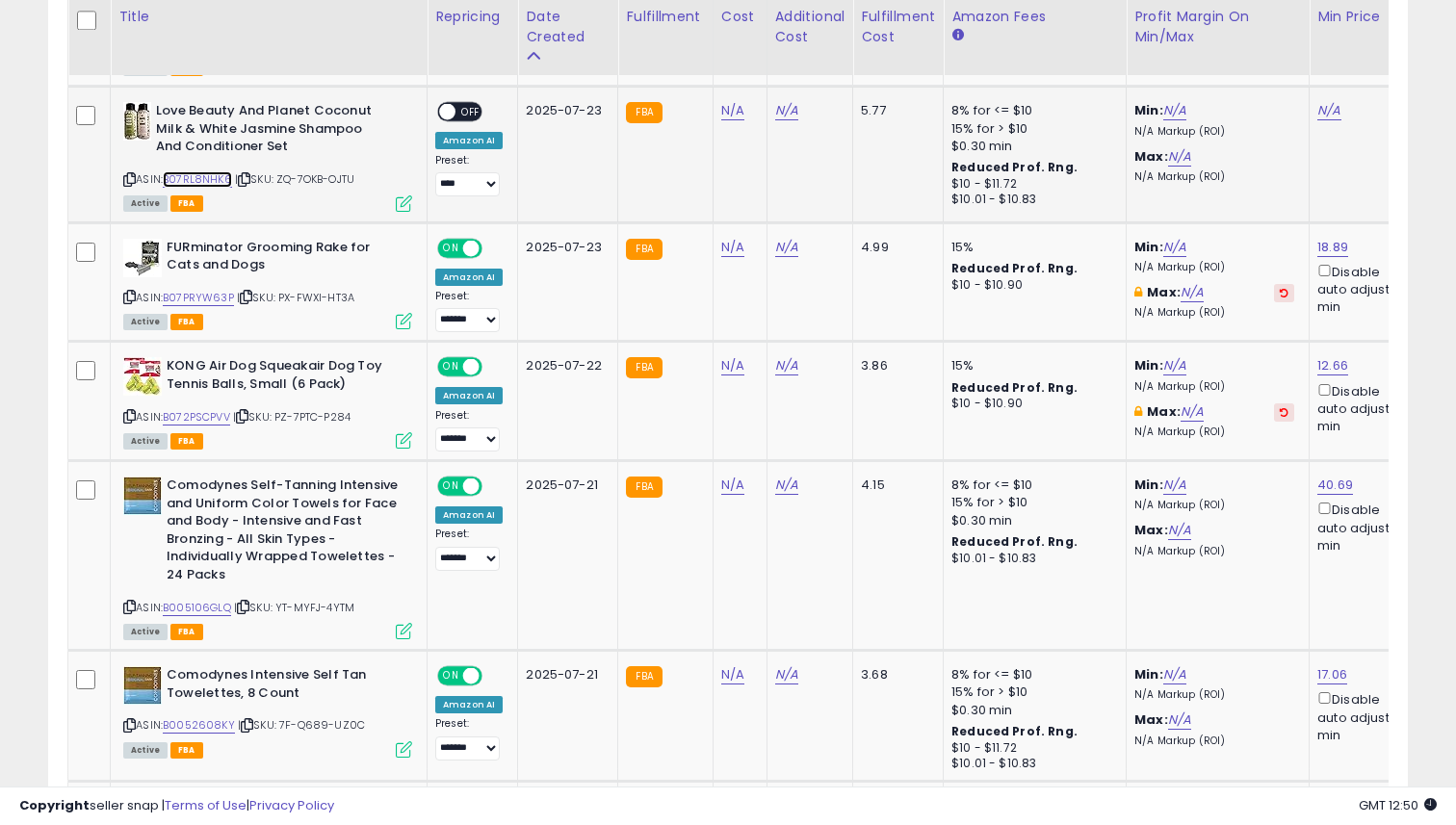 scroll, scrollTop: 0, scrollLeft: 498, axis: horizontal 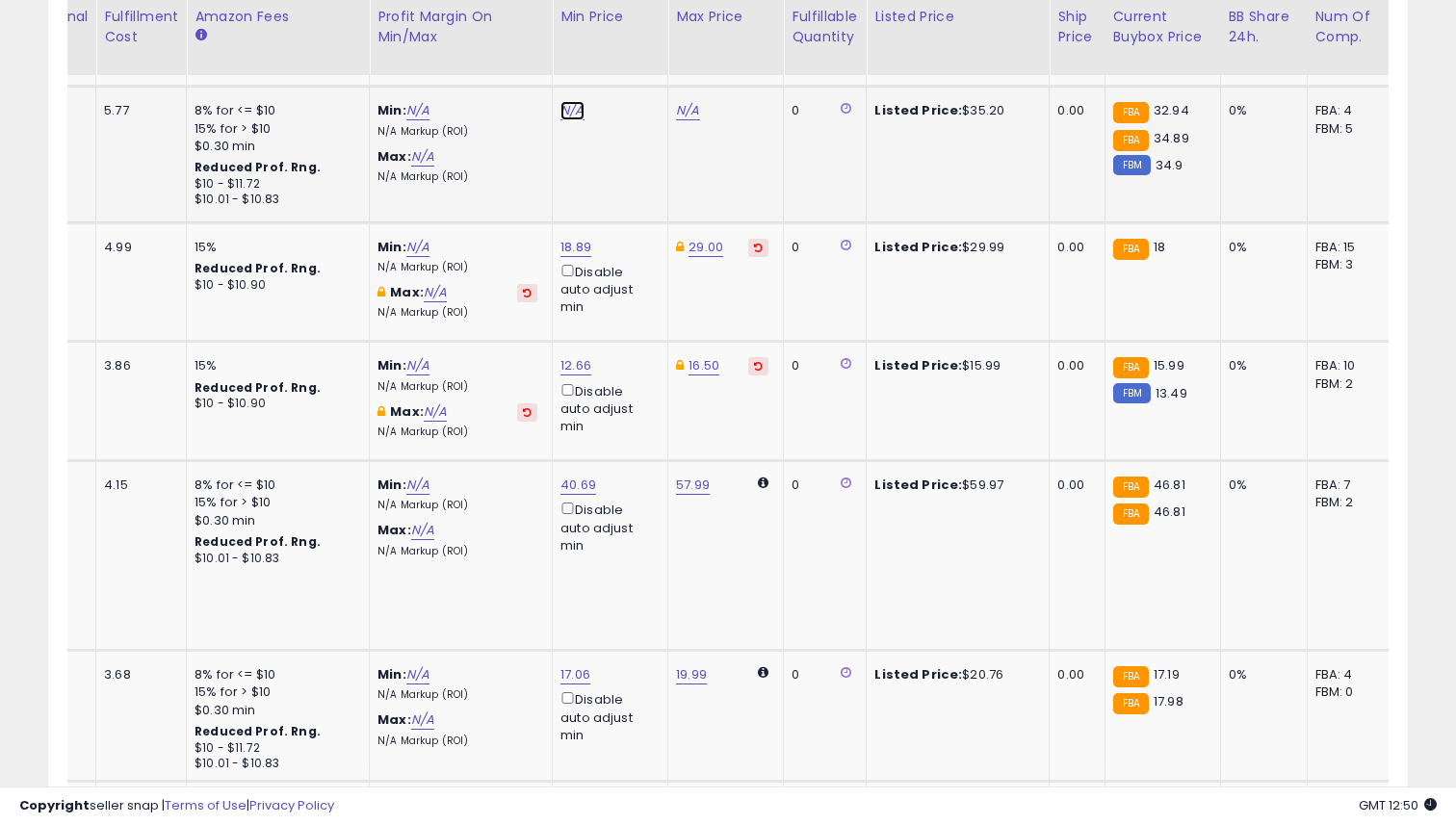 click on "N/A" at bounding box center (572, -287) 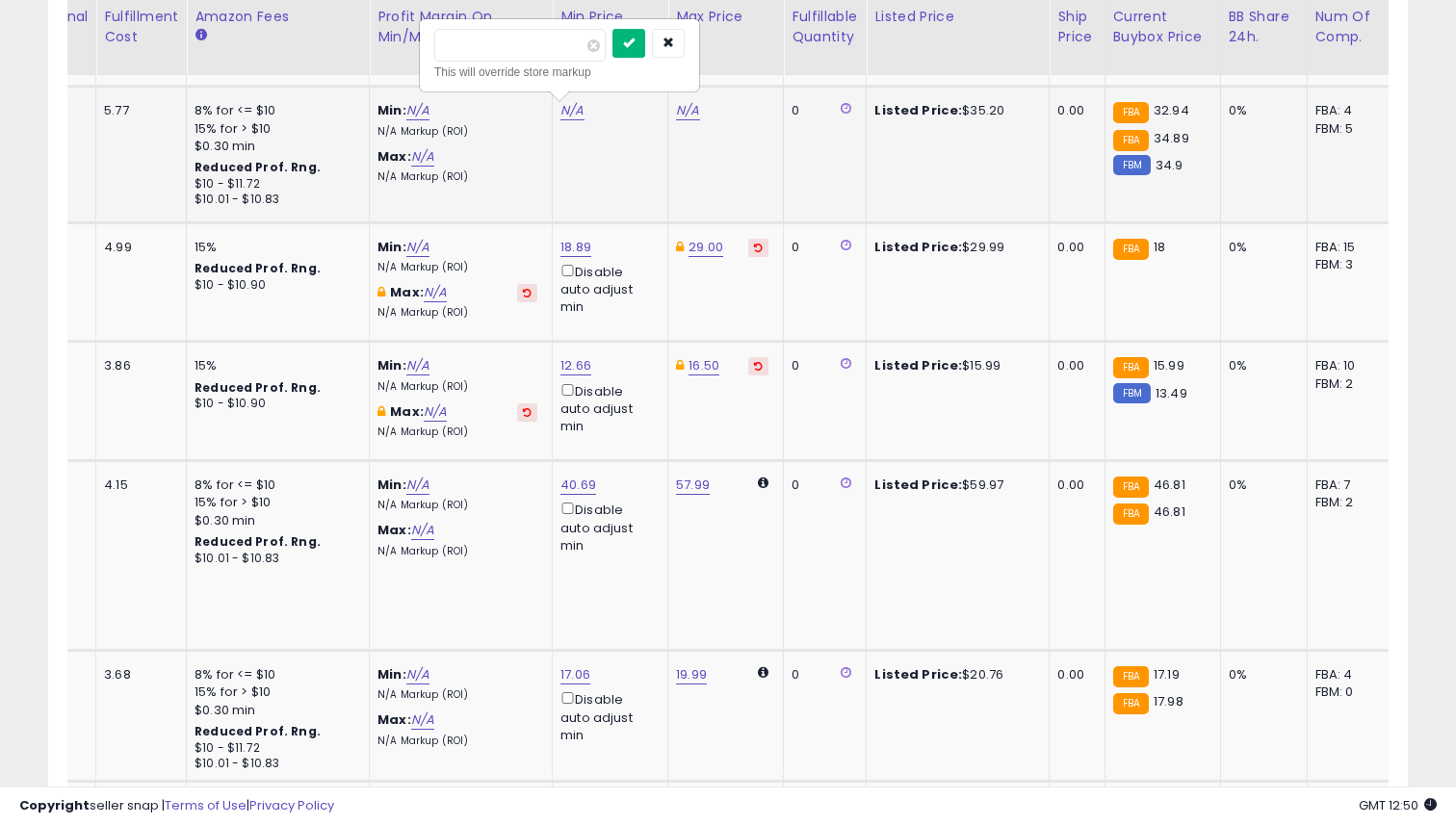 type on "*****" 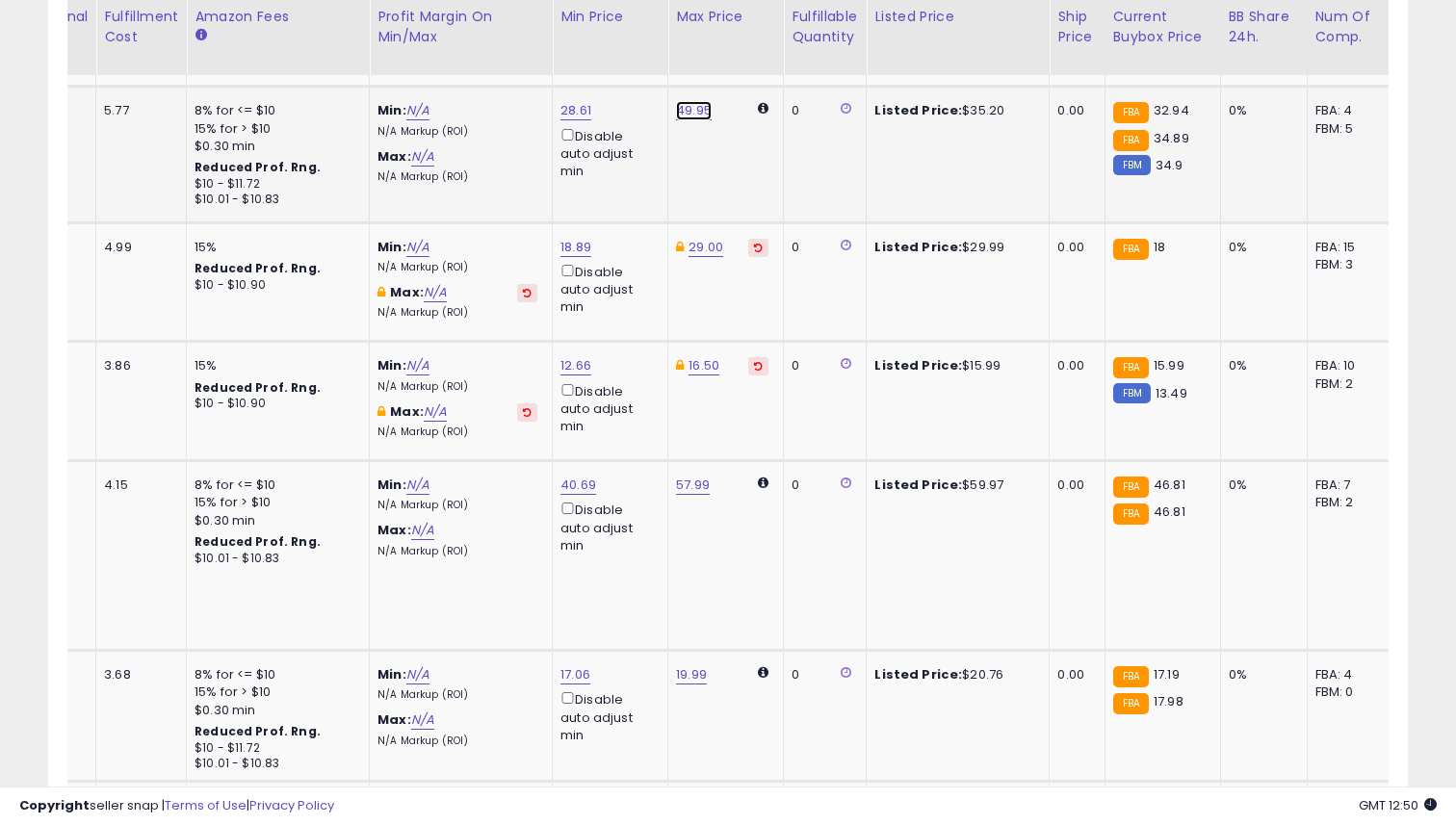 click on "49.95" at bounding box center (688, -287) 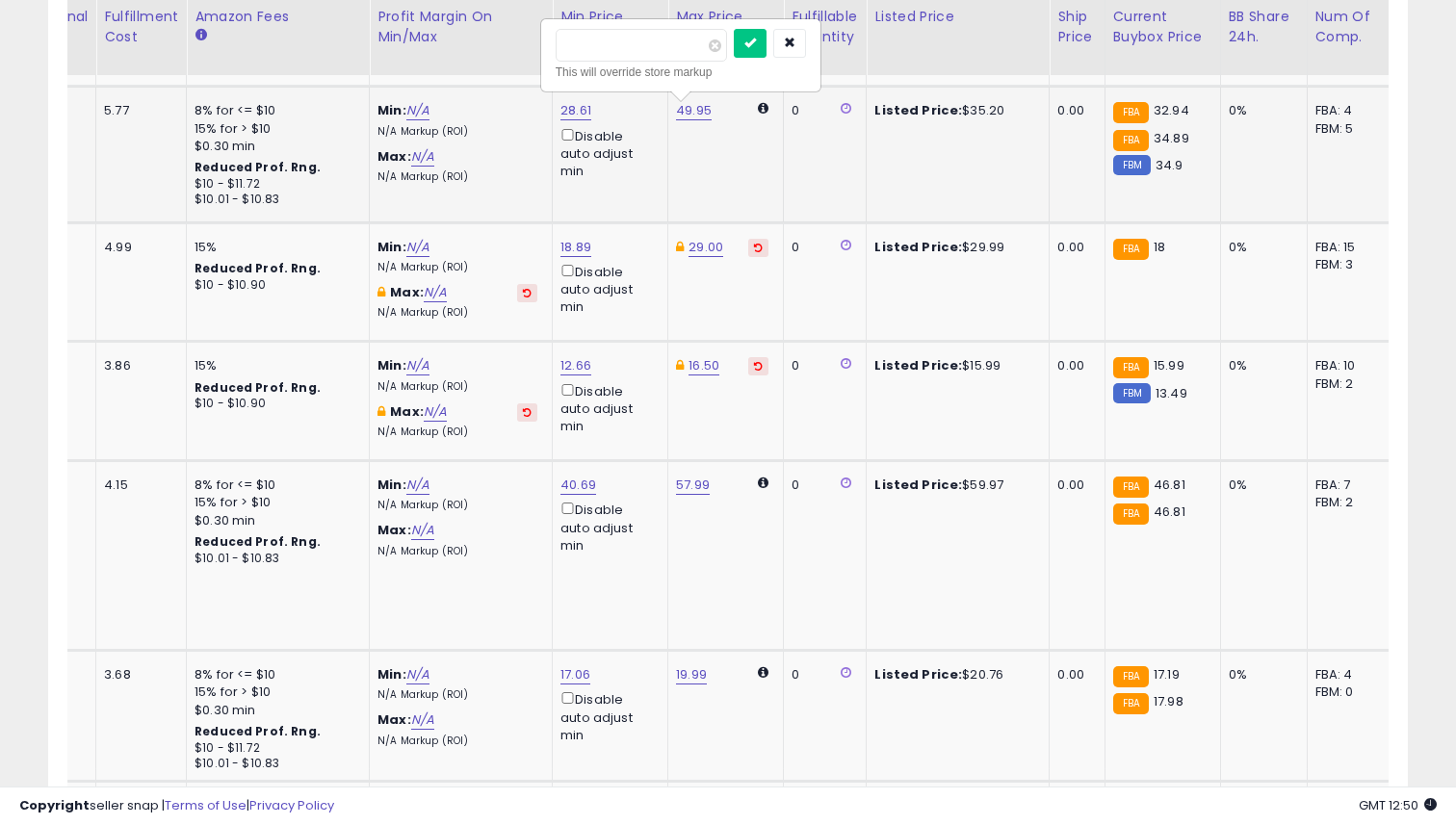 click on "*****" at bounding box center (641, 45) 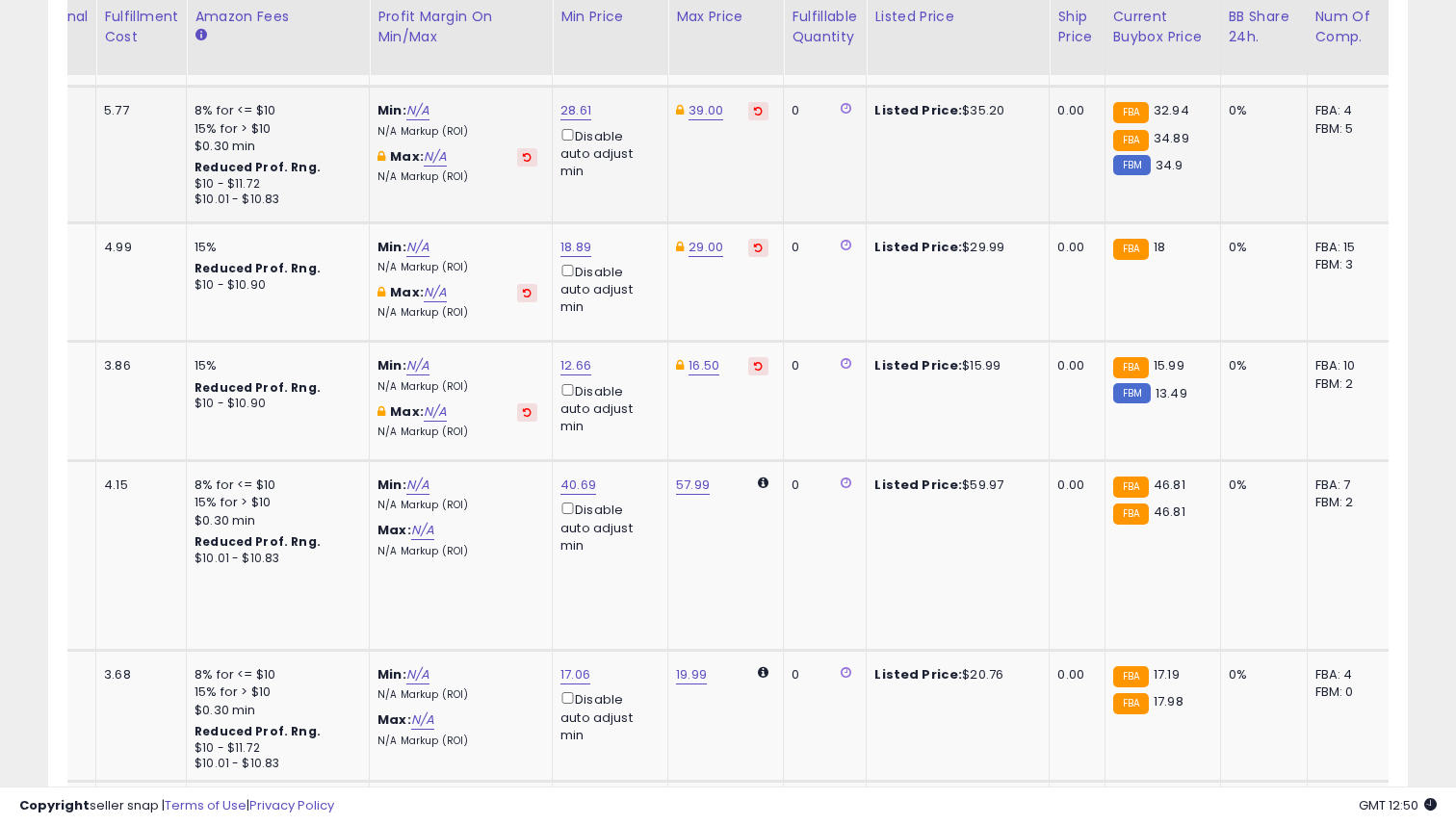 scroll, scrollTop: 0, scrollLeft: 355, axis: horizontal 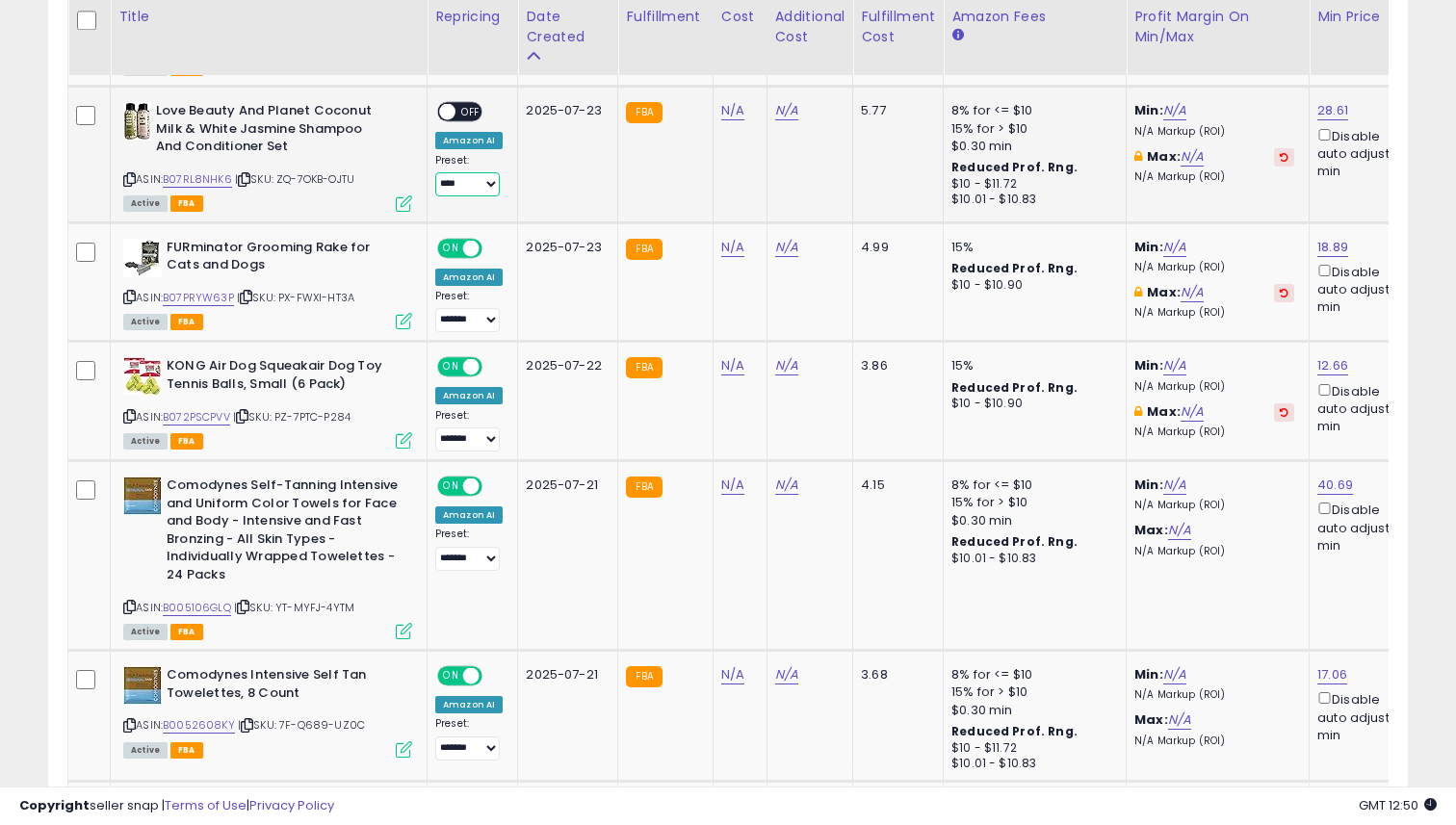 click on "**** *******" at bounding box center (467, 184) 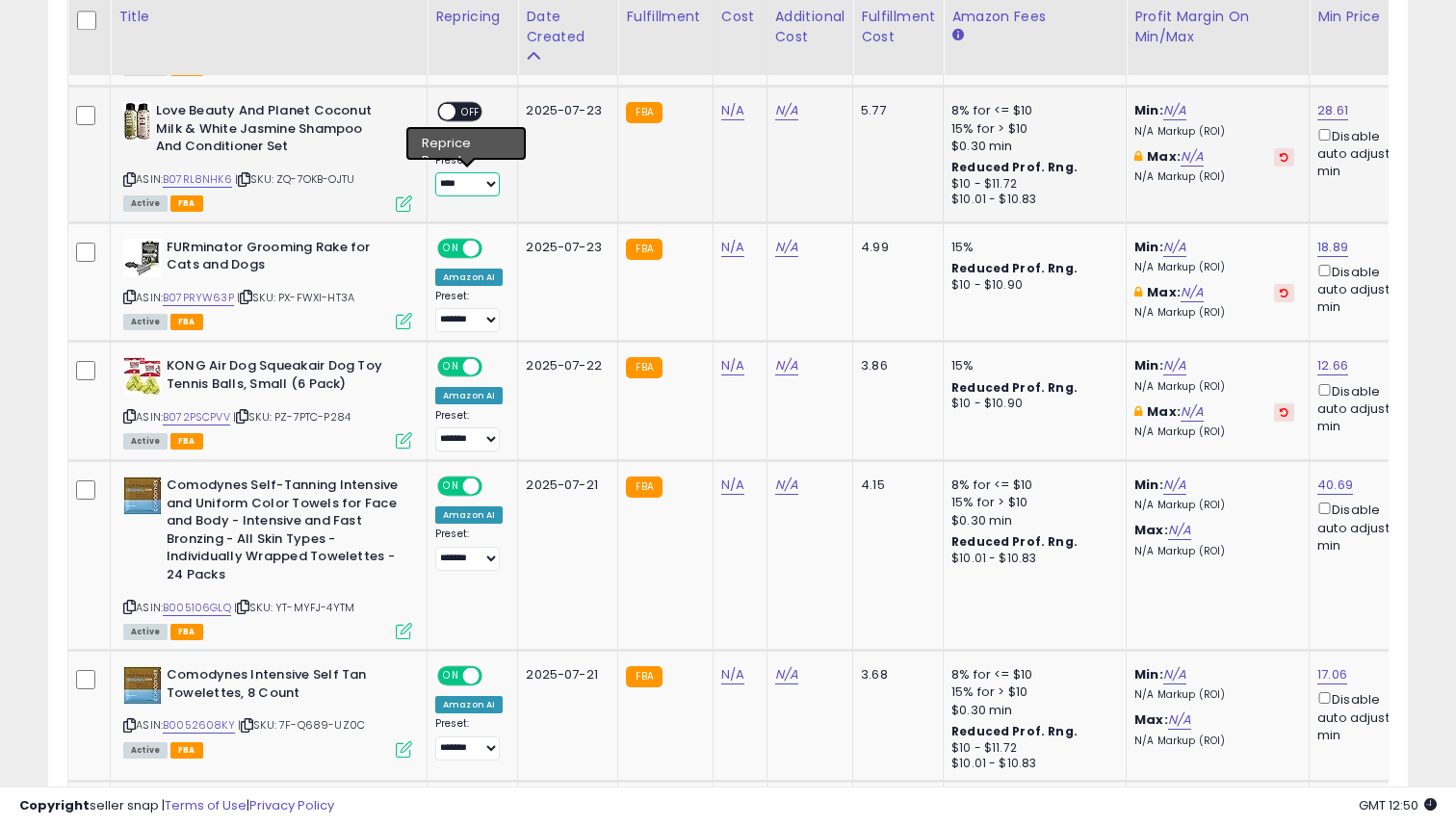 select on "*******" 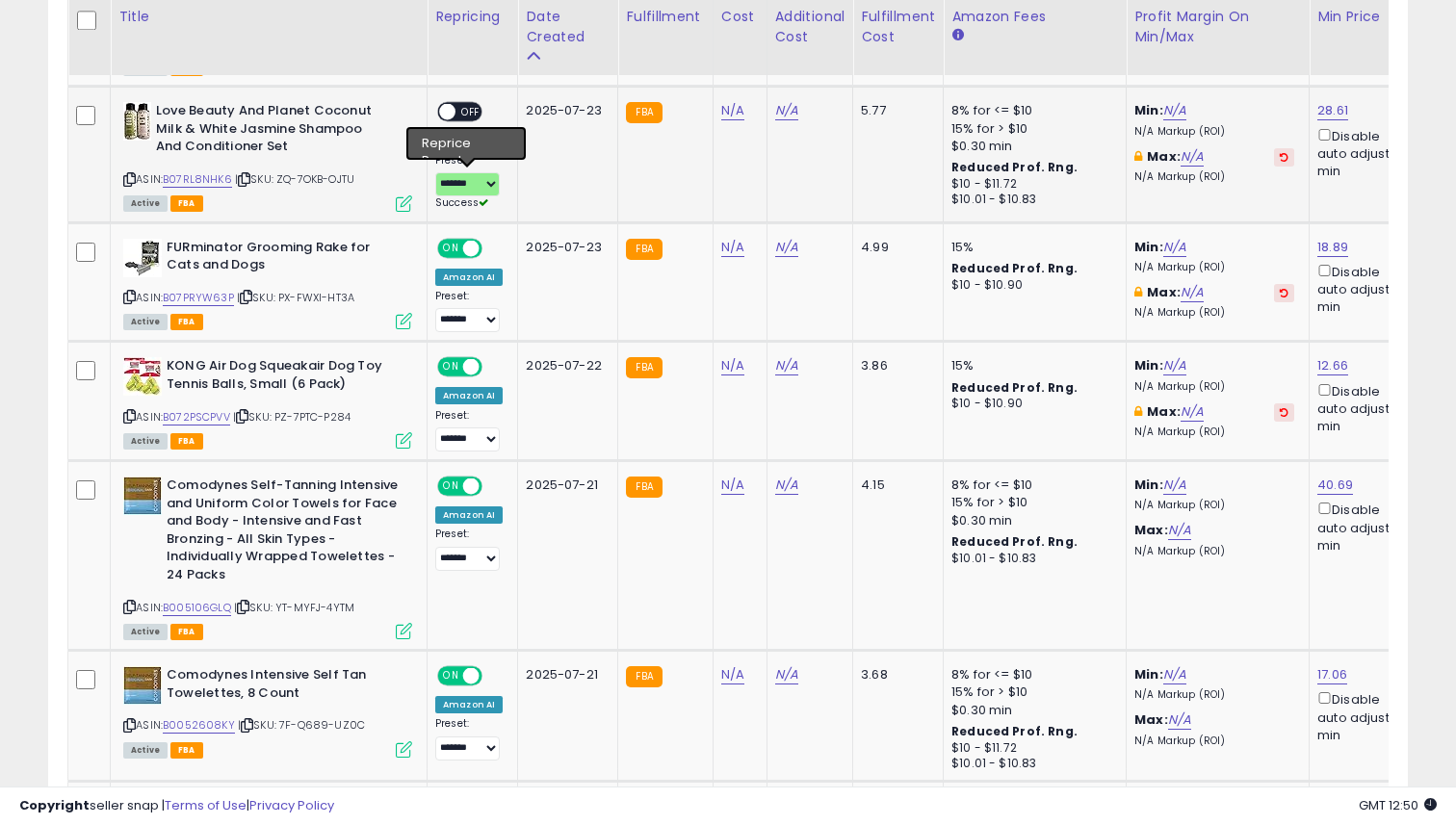 click on "OFF" at bounding box center [471, 112] 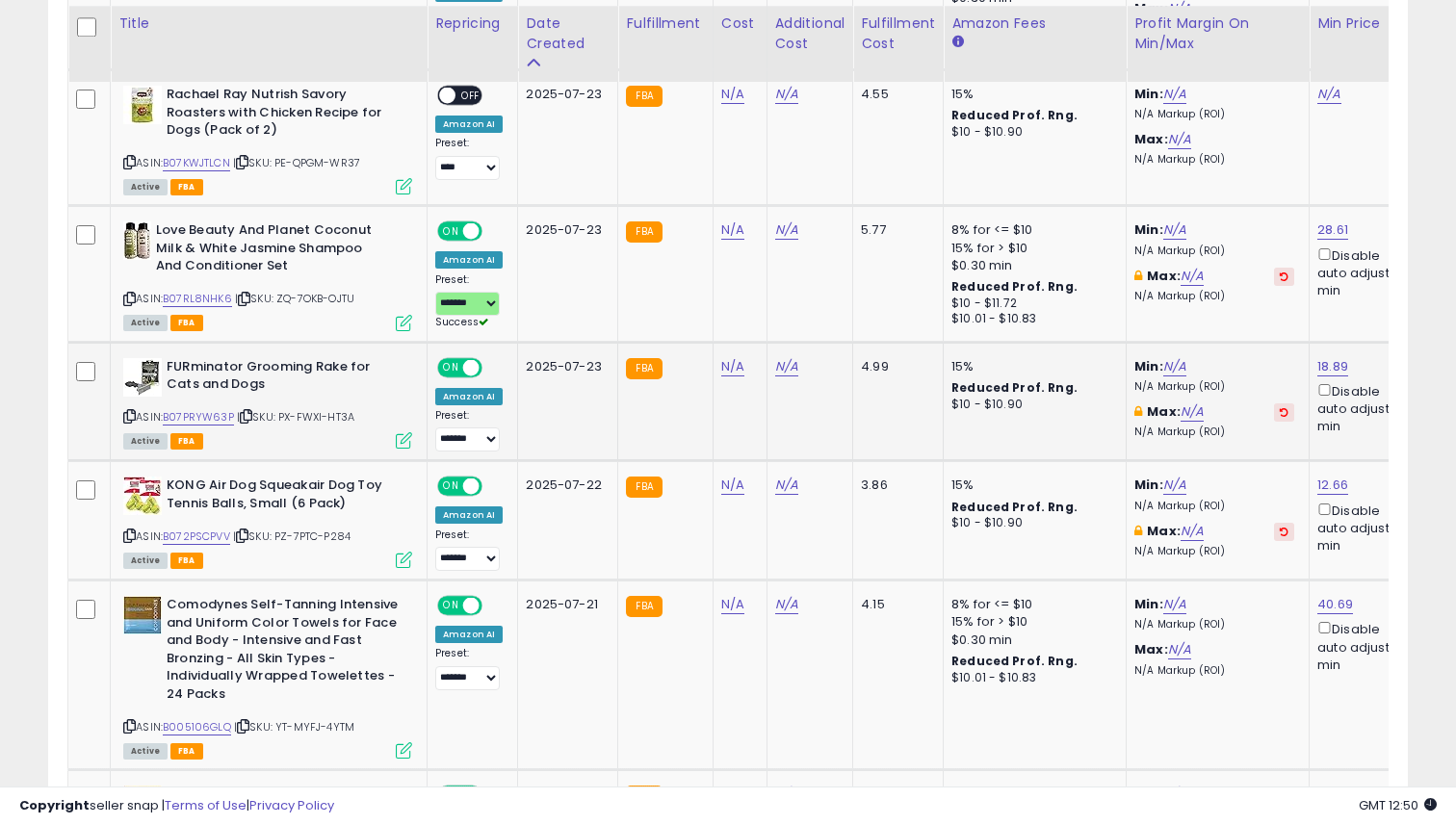 scroll, scrollTop: 1185, scrollLeft: 0, axis: vertical 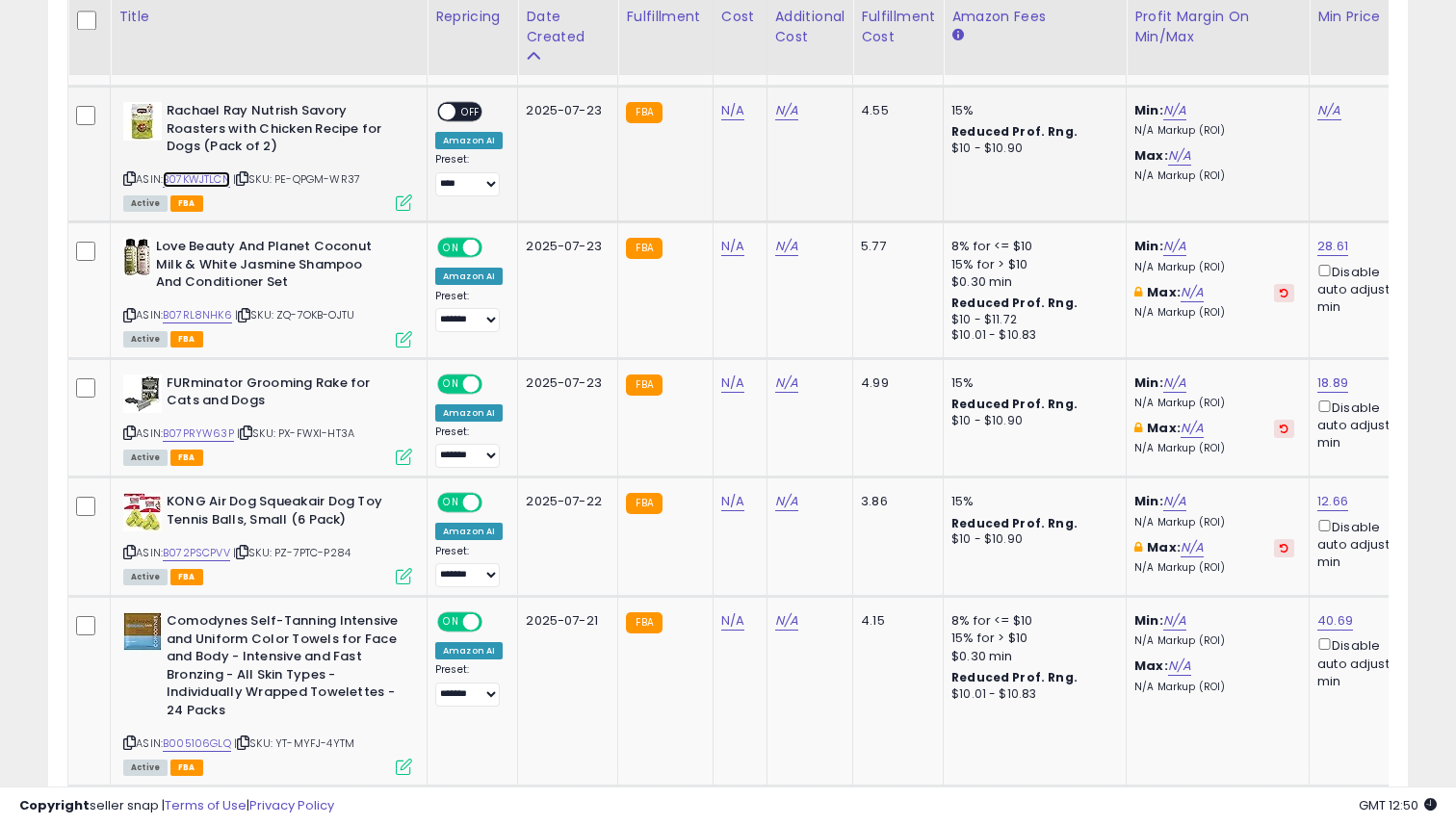 click on "B07KWJTLCN" at bounding box center (196, 179) 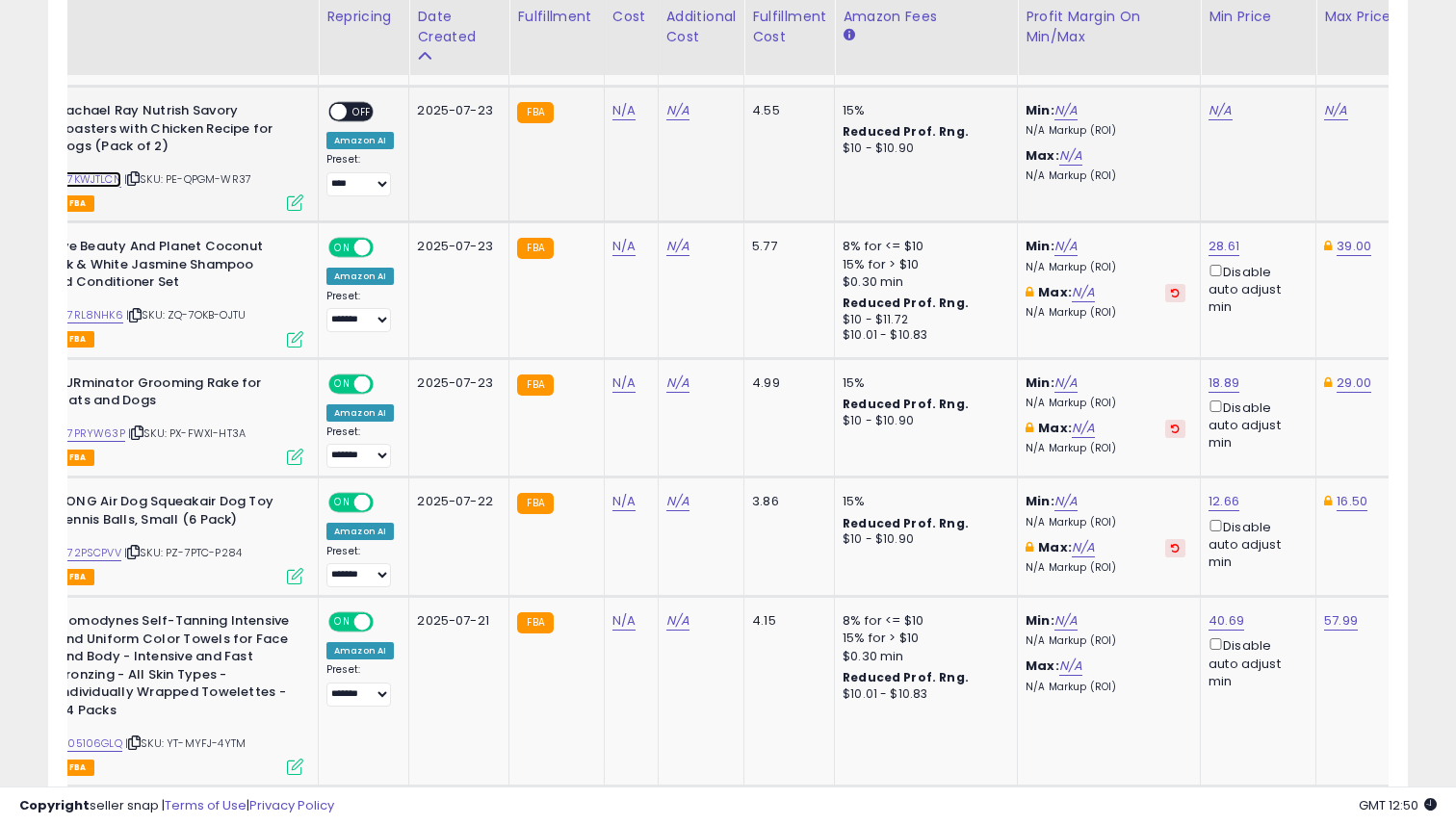 scroll, scrollTop: 0, scrollLeft: 429, axis: horizontal 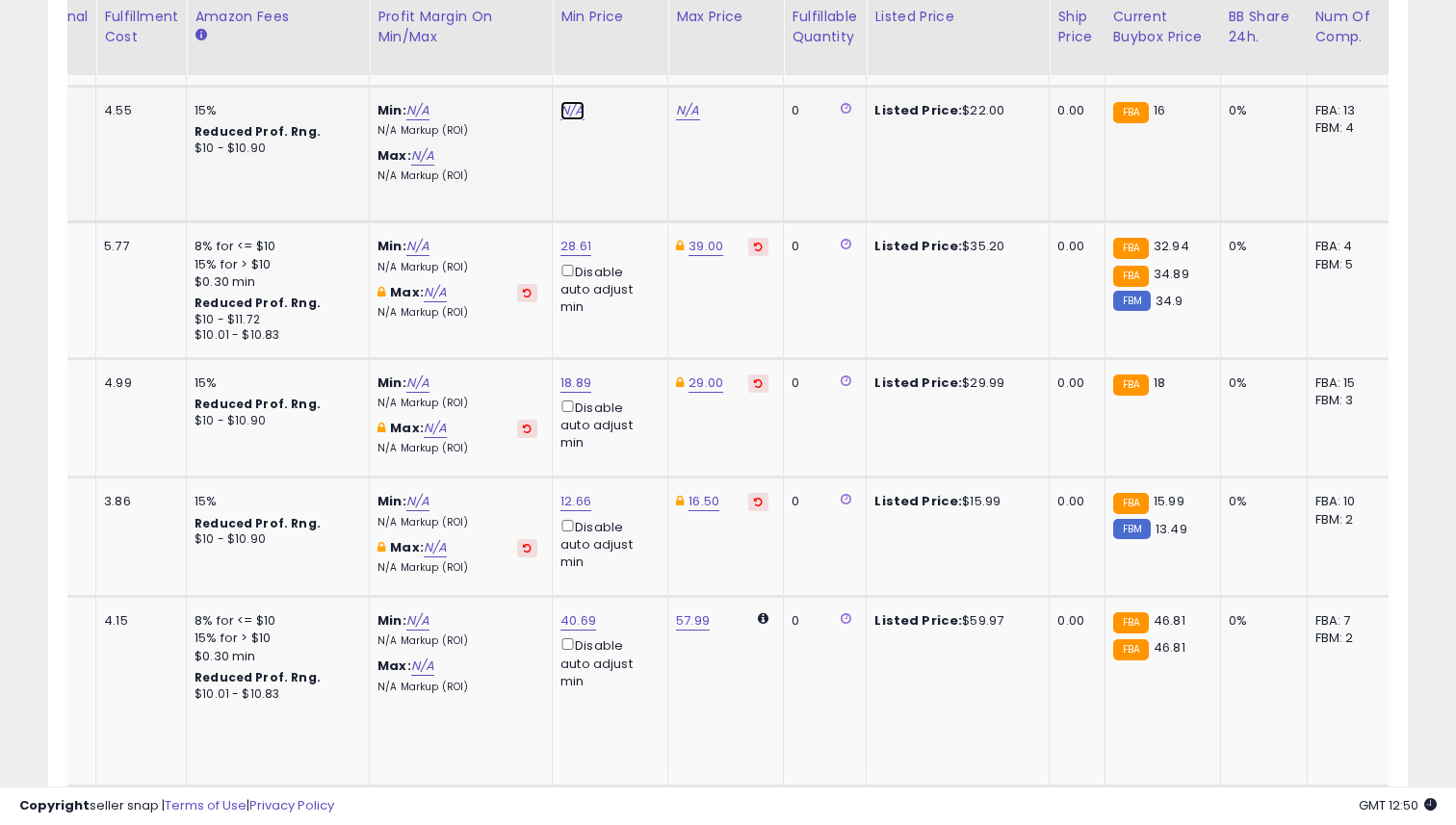click on "N/A" at bounding box center (572, -151) 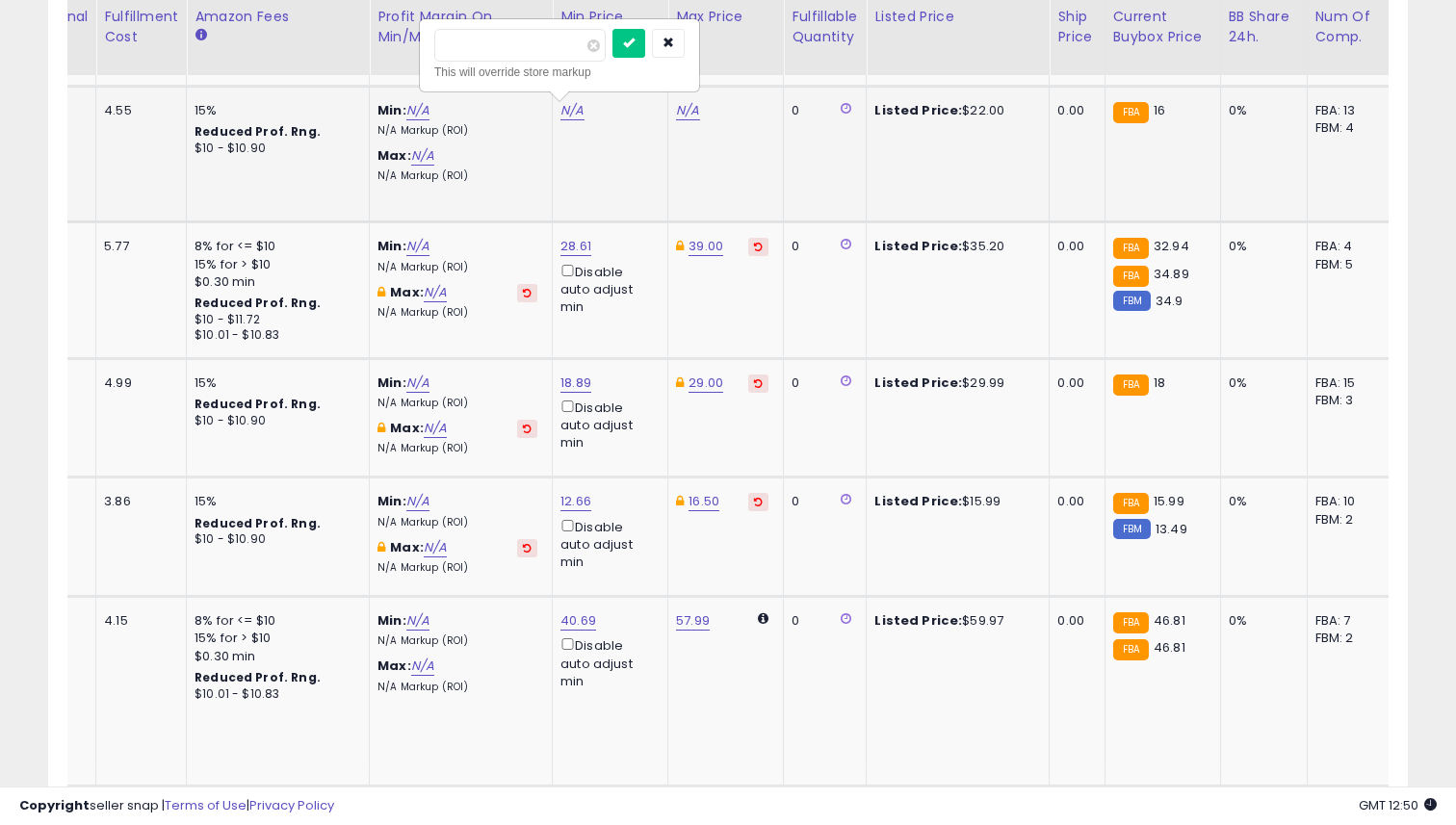 type on "*****" 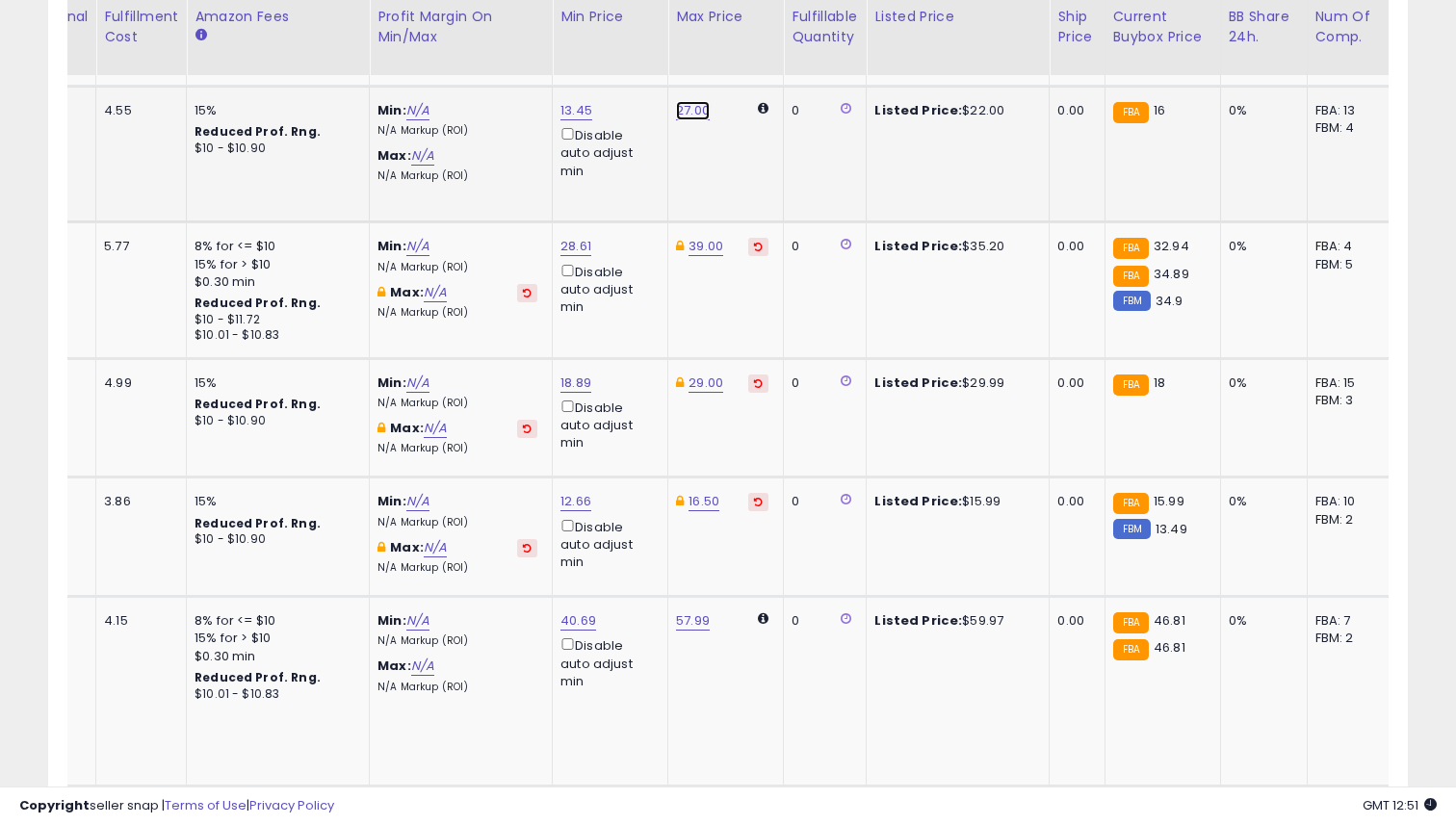 click on "27.00" at bounding box center (688, -151) 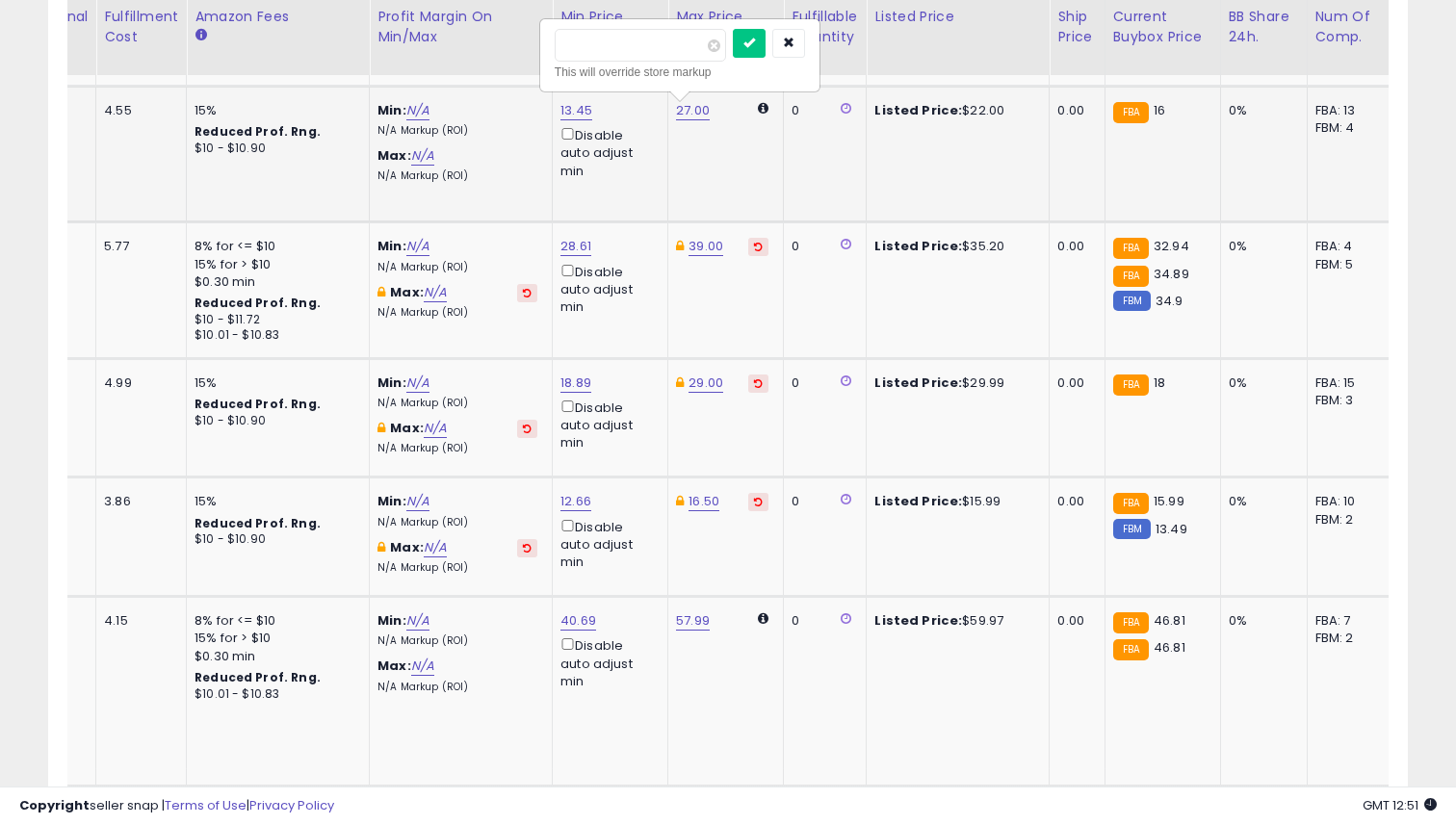click on "*****" at bounding box center (640, 45) 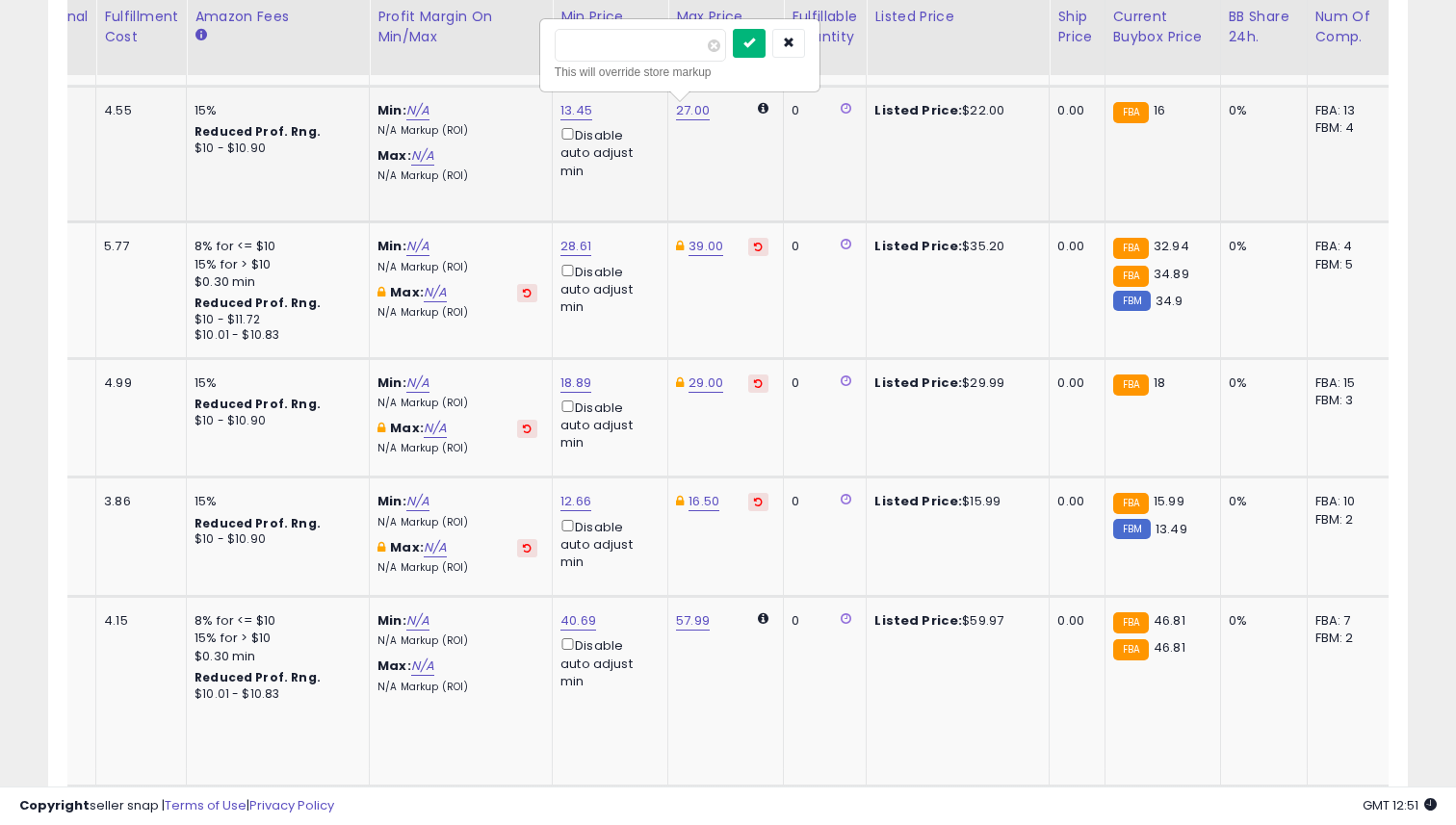 type on "**" 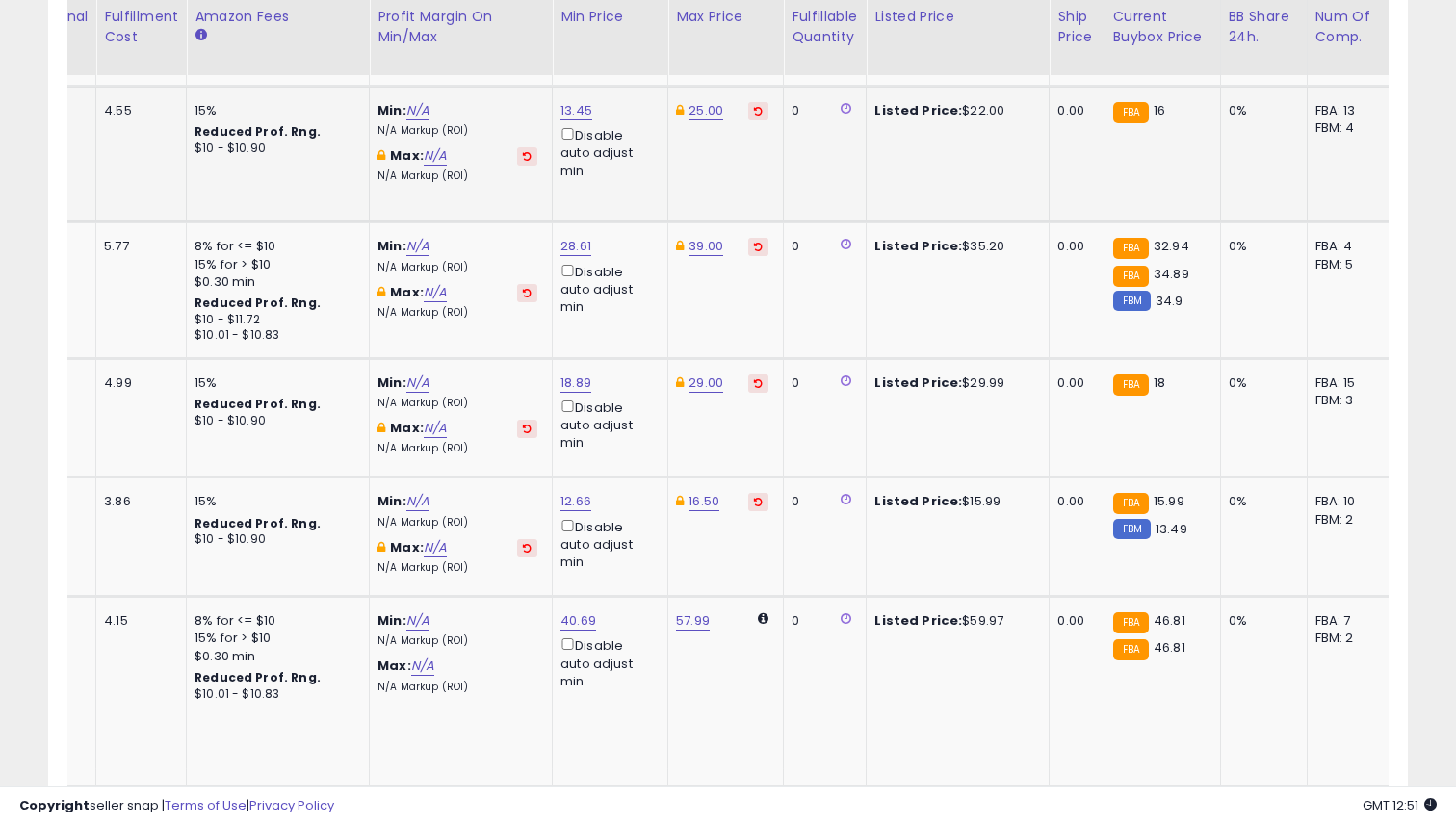 scroll, scrollTop: 0, scrollLeft: 0, axis: both 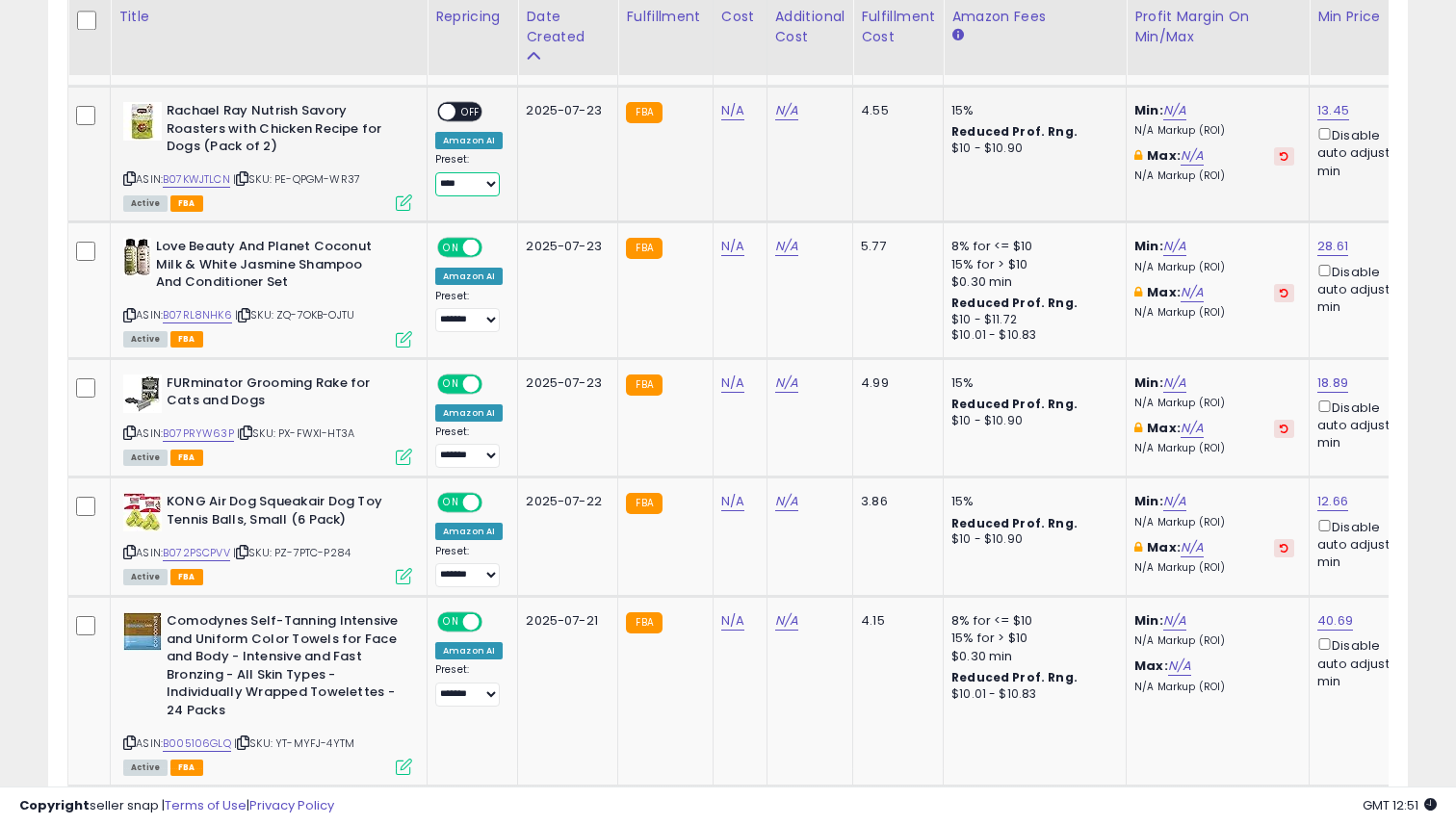 click on "**** *******" at bounding box center (467, 184) 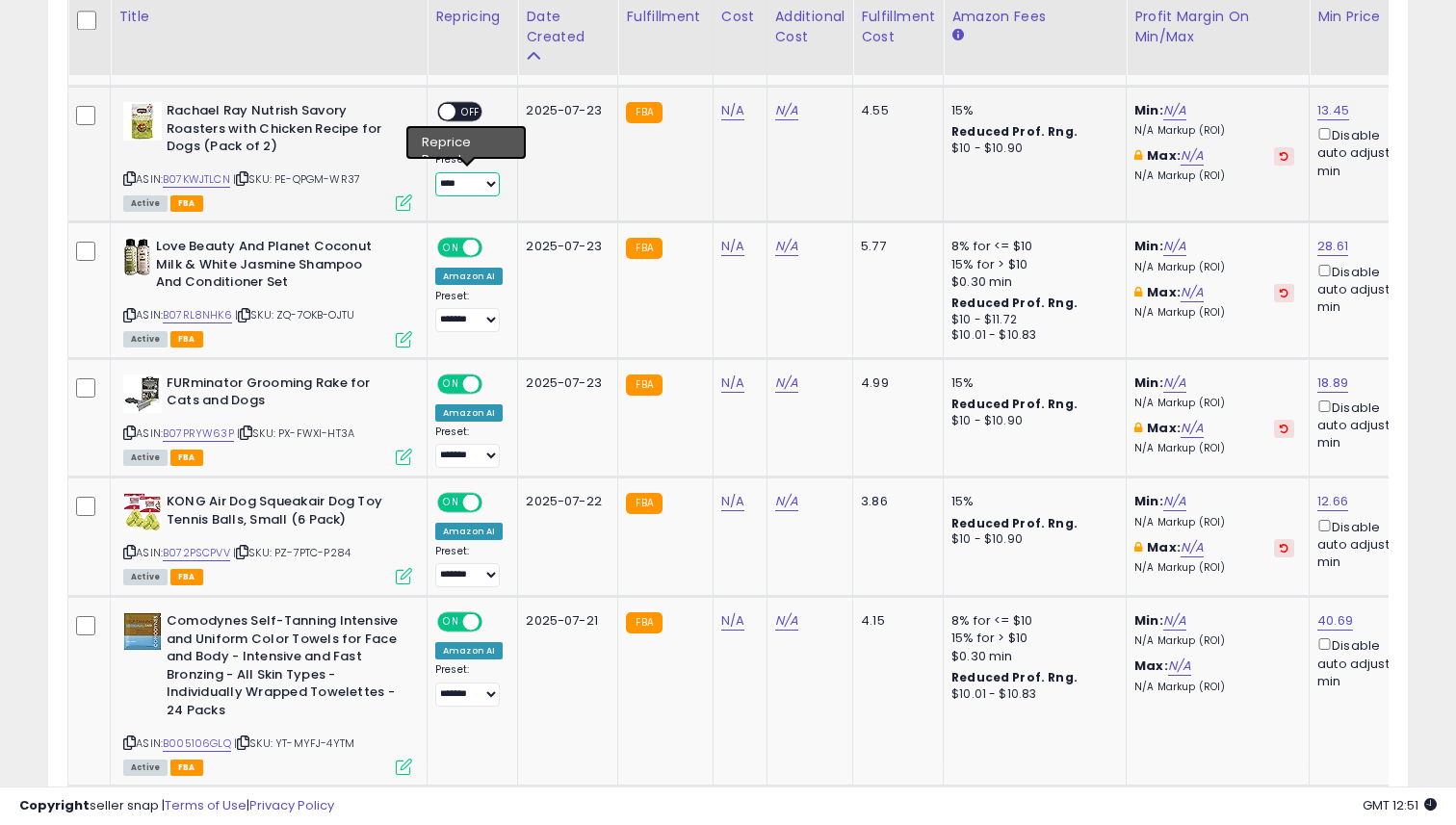 select on "*******" 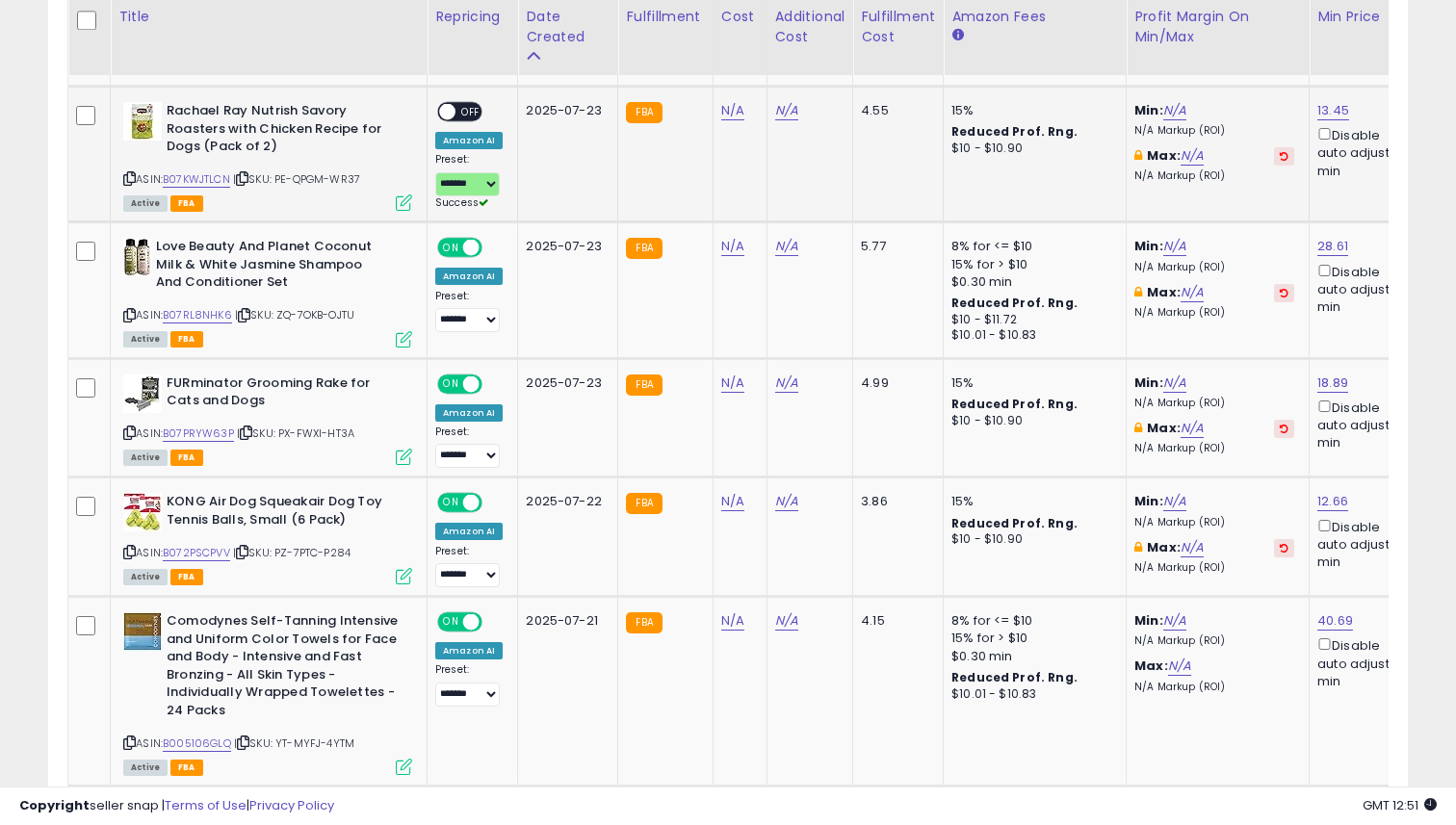 click on "OFF" at bounding box center [471, 112] 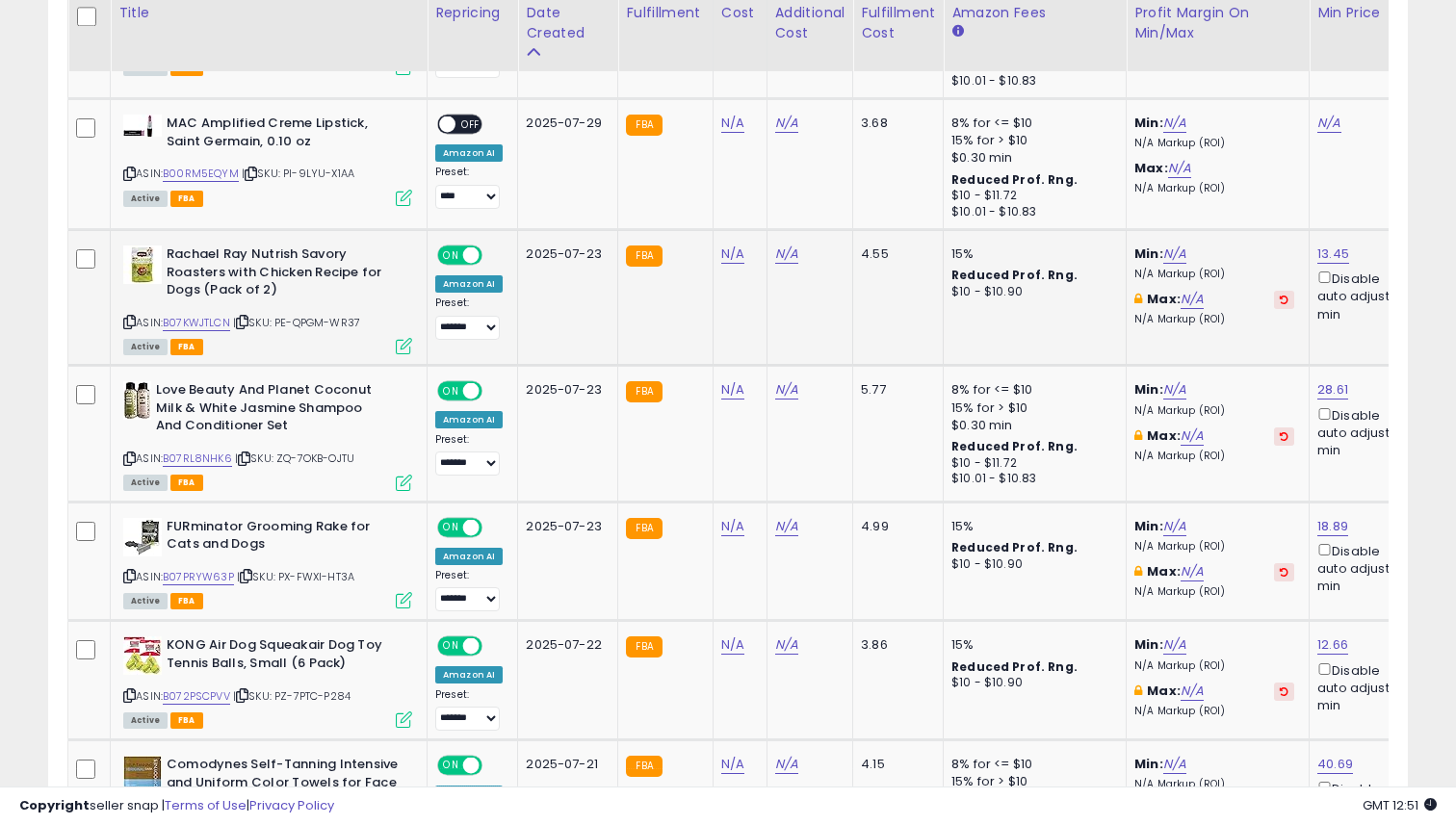 scroll, scrollTop: 1037, scrollLeft: 0, axis: vertical 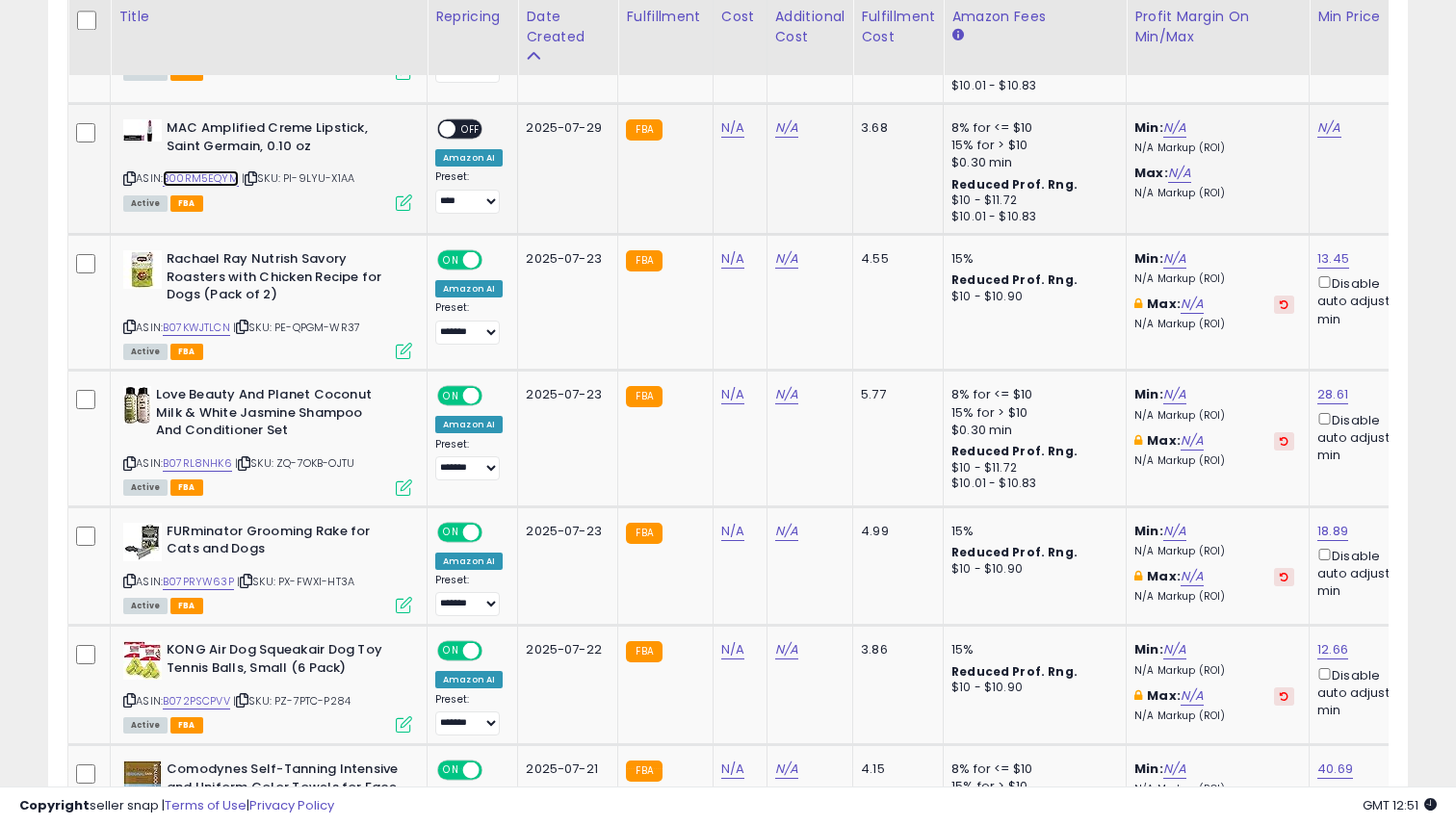 click on "B00RM5EQYM" at bounding box center (200, 178) 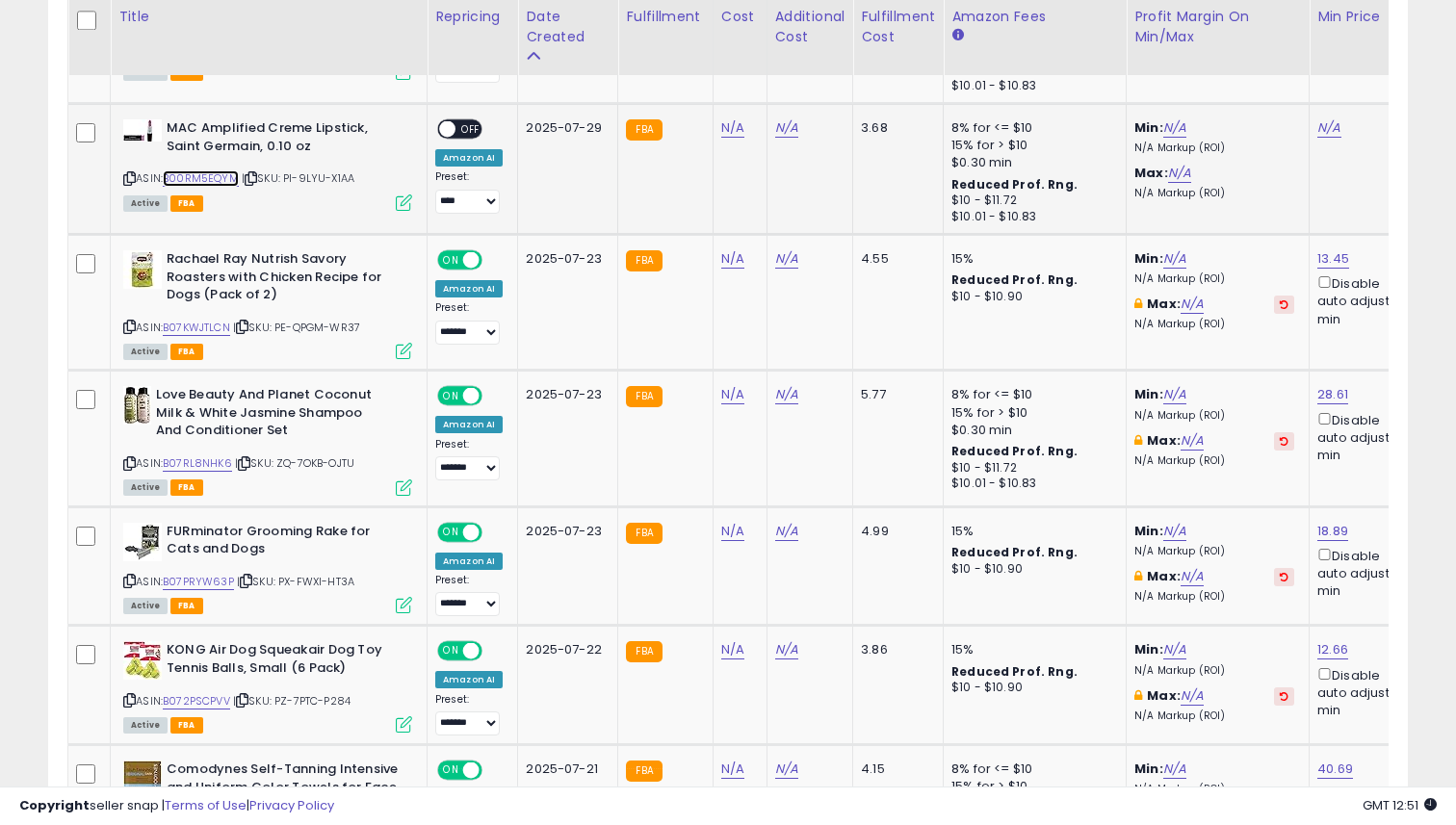 scroll, scrollTop: 0, scrollLeft: 187, axis: horizontal 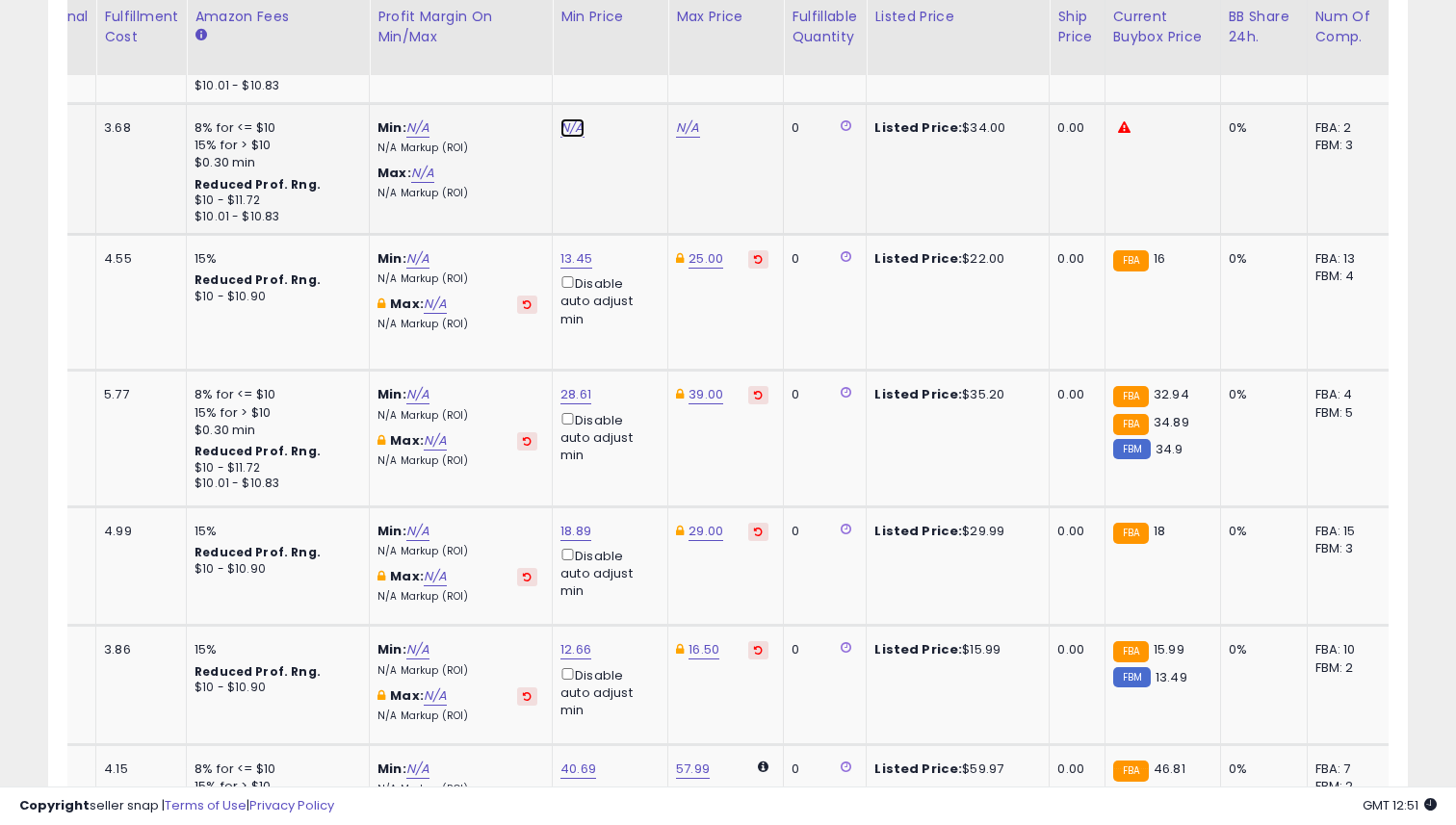 click on "N/A" at bounding box center [572, -3] 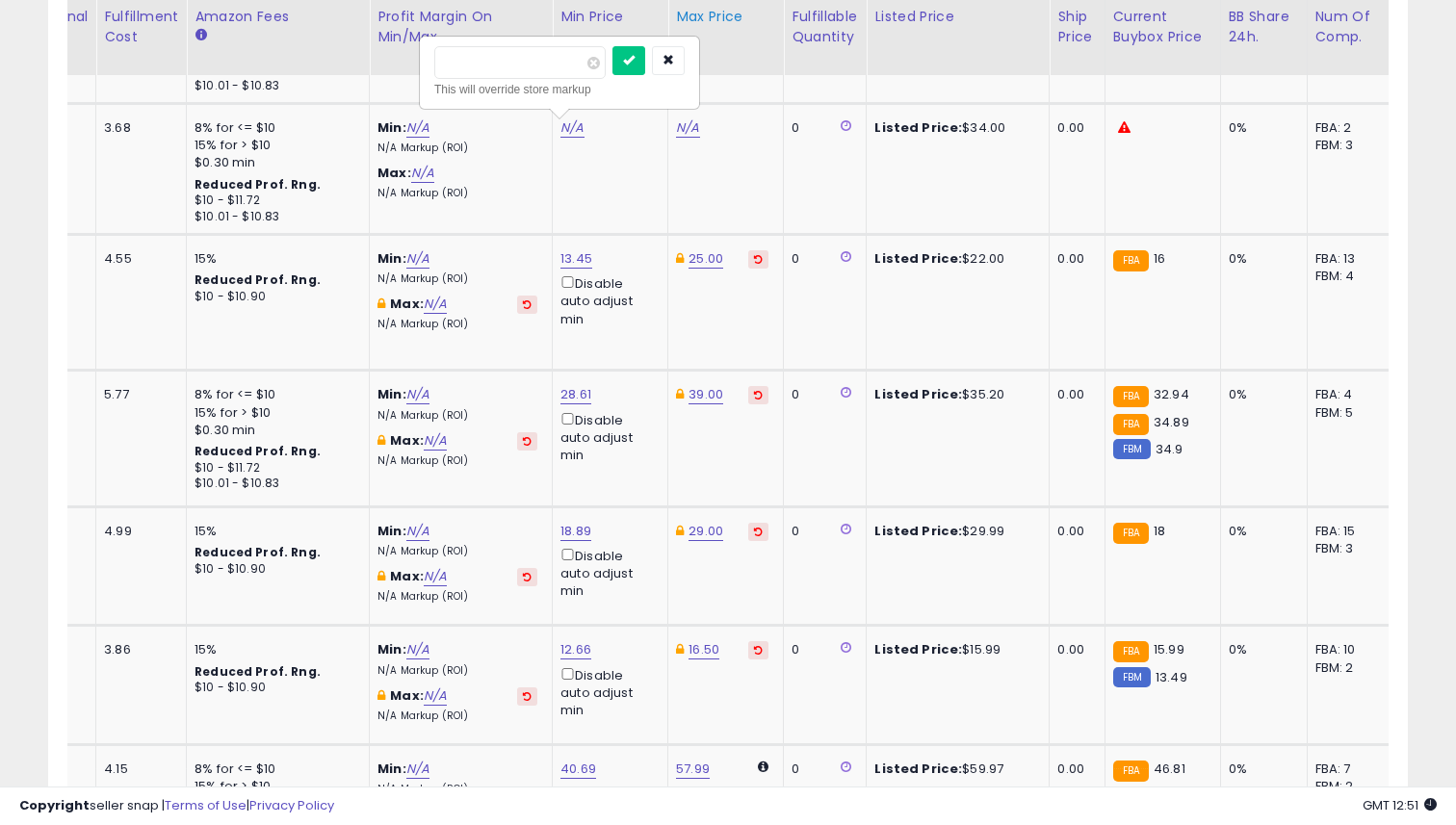 type on "*****" 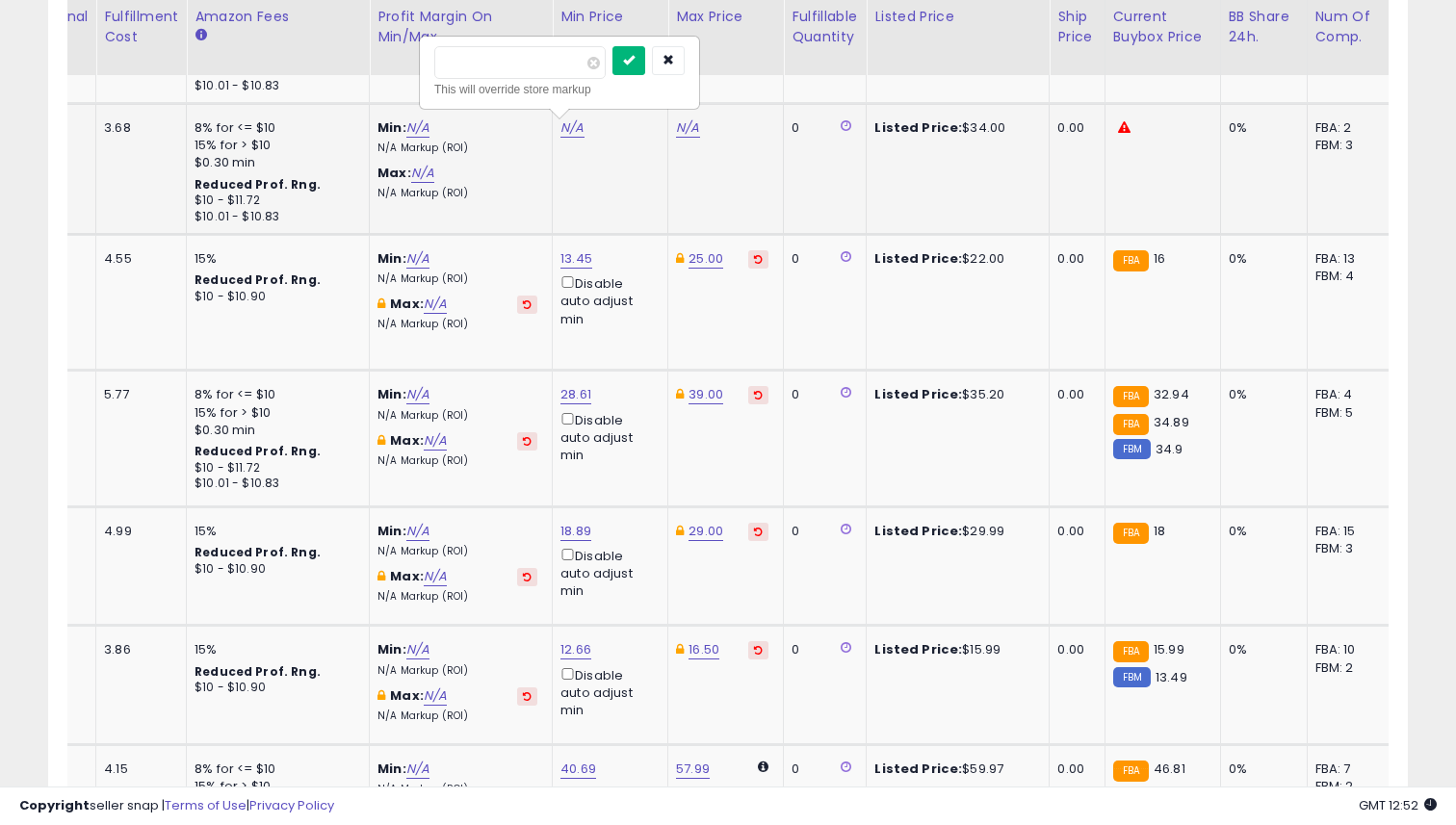 click at bounding box center (629, 60) 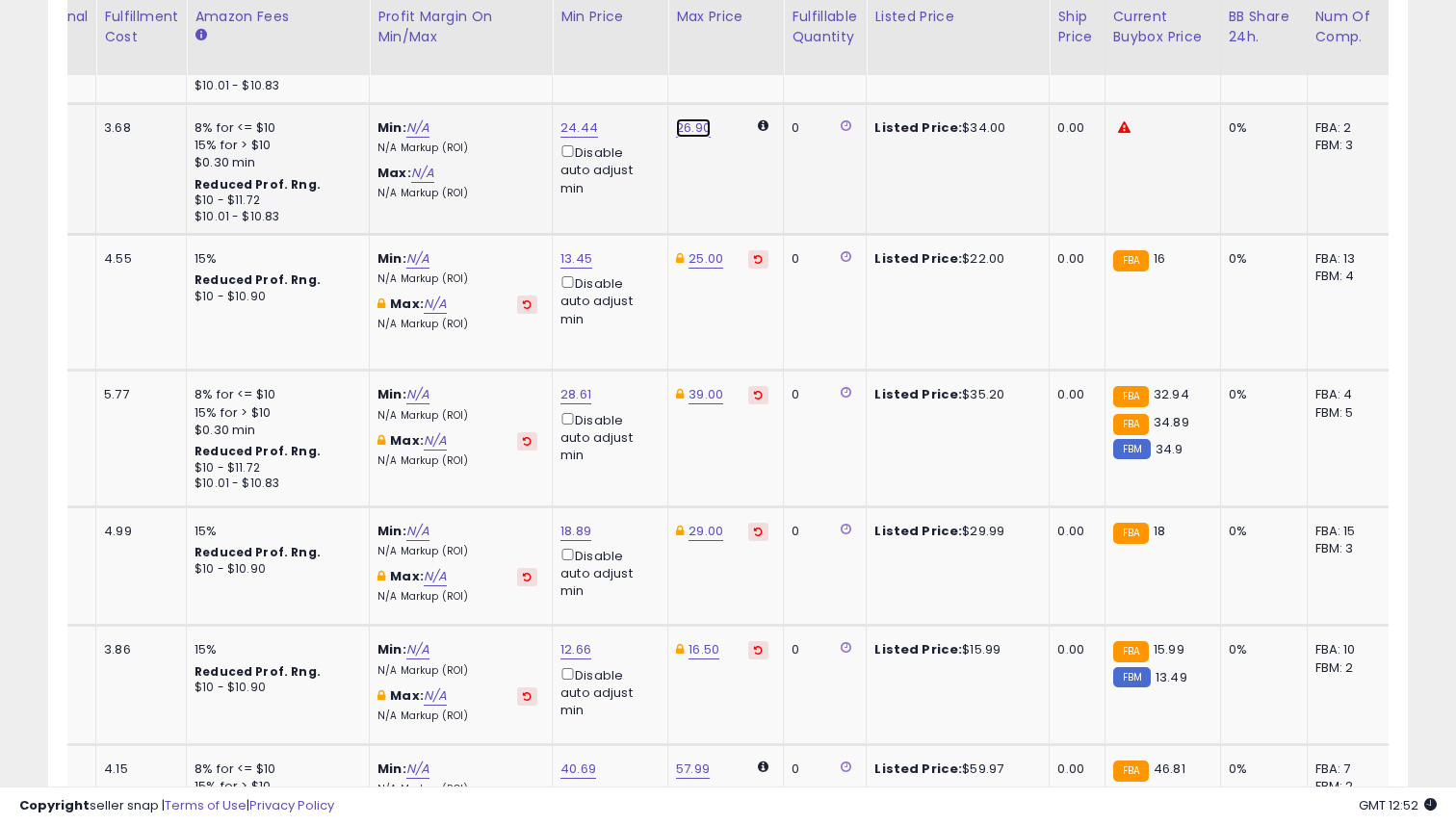 click on "26.90" at bounding box center [688, -3] 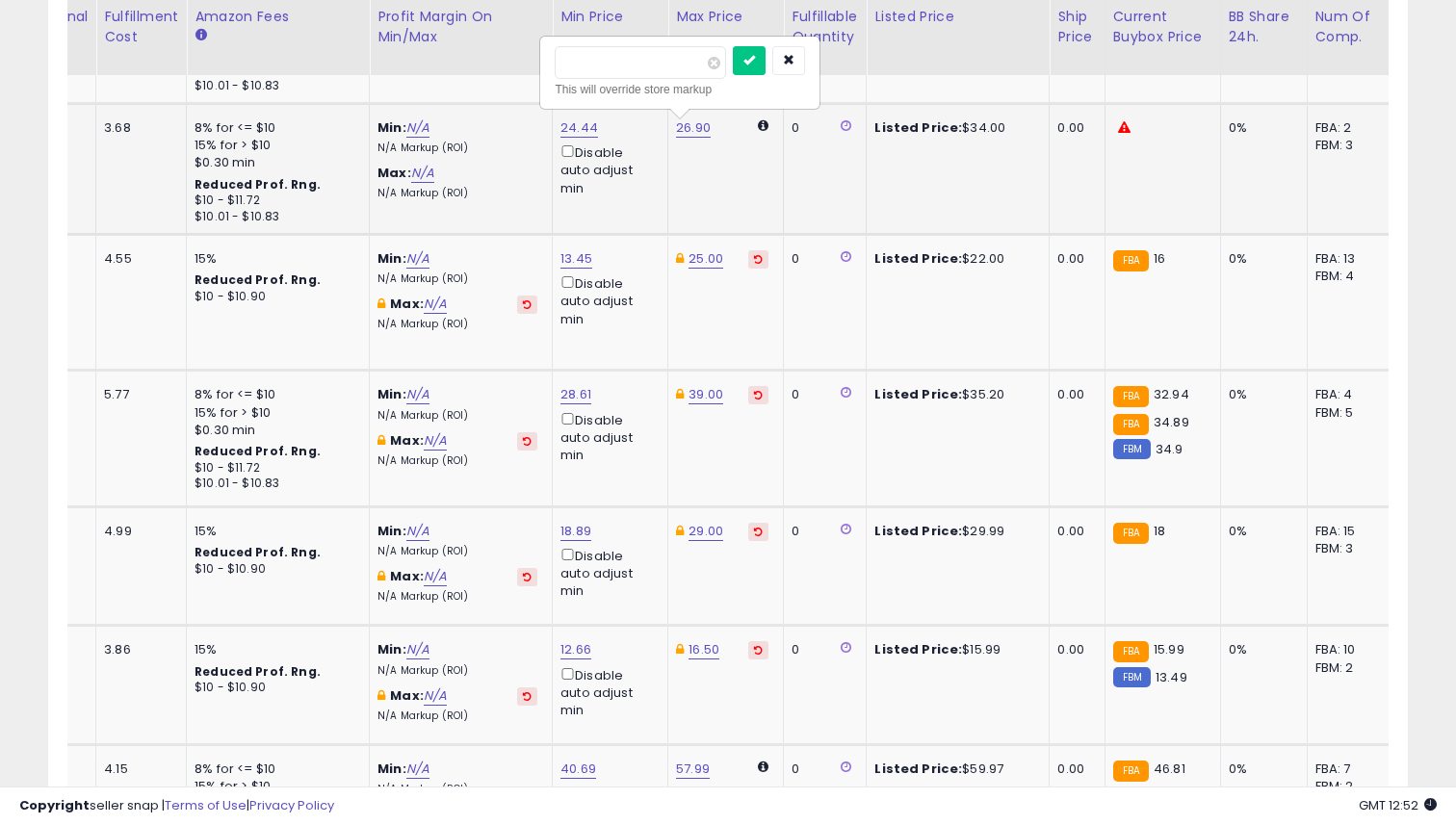 click on "*****" at bounding box center [640, 63] 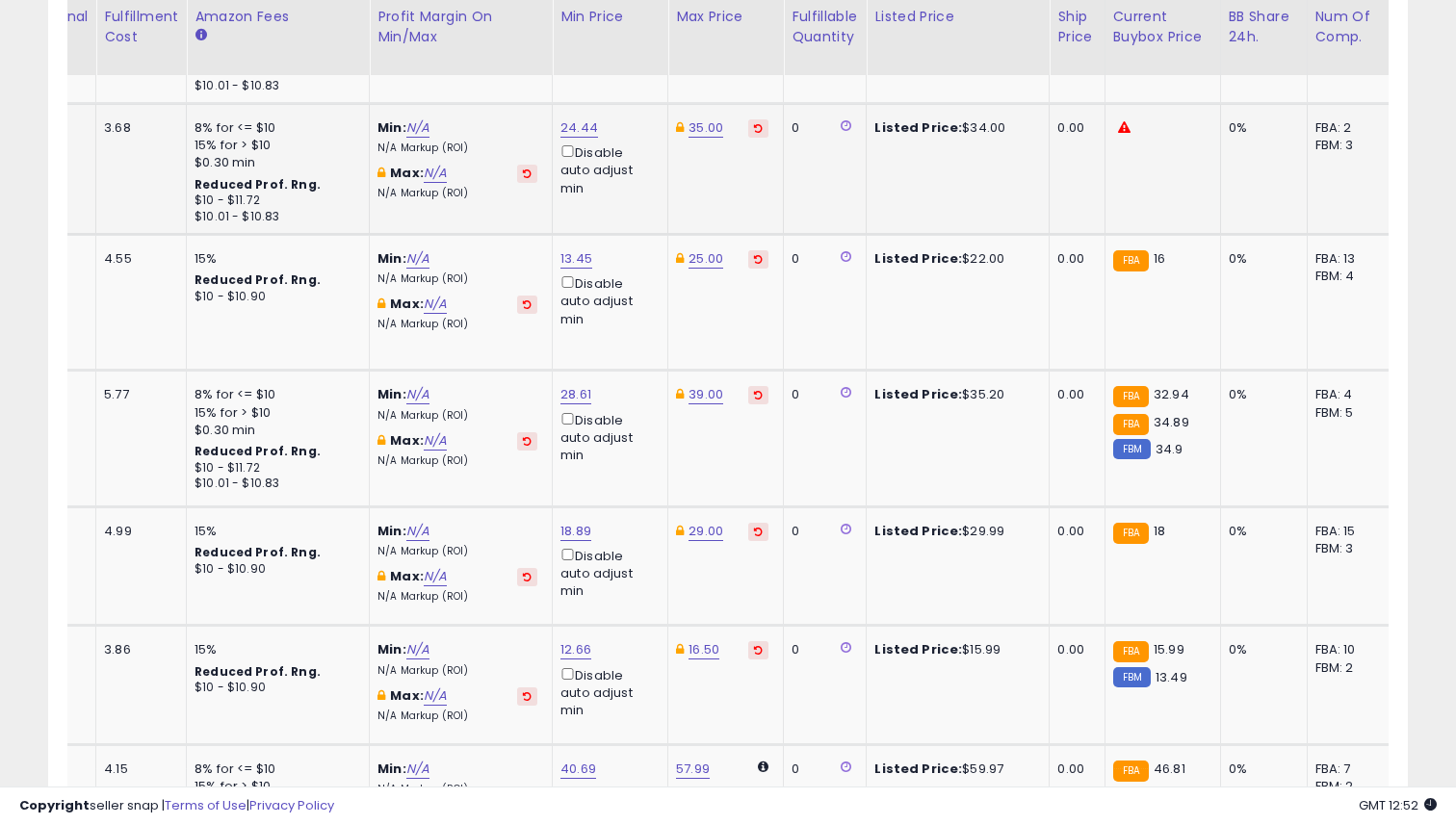 scroll, scrollTop: 0, scrollLeft: 11, axis: horizontal 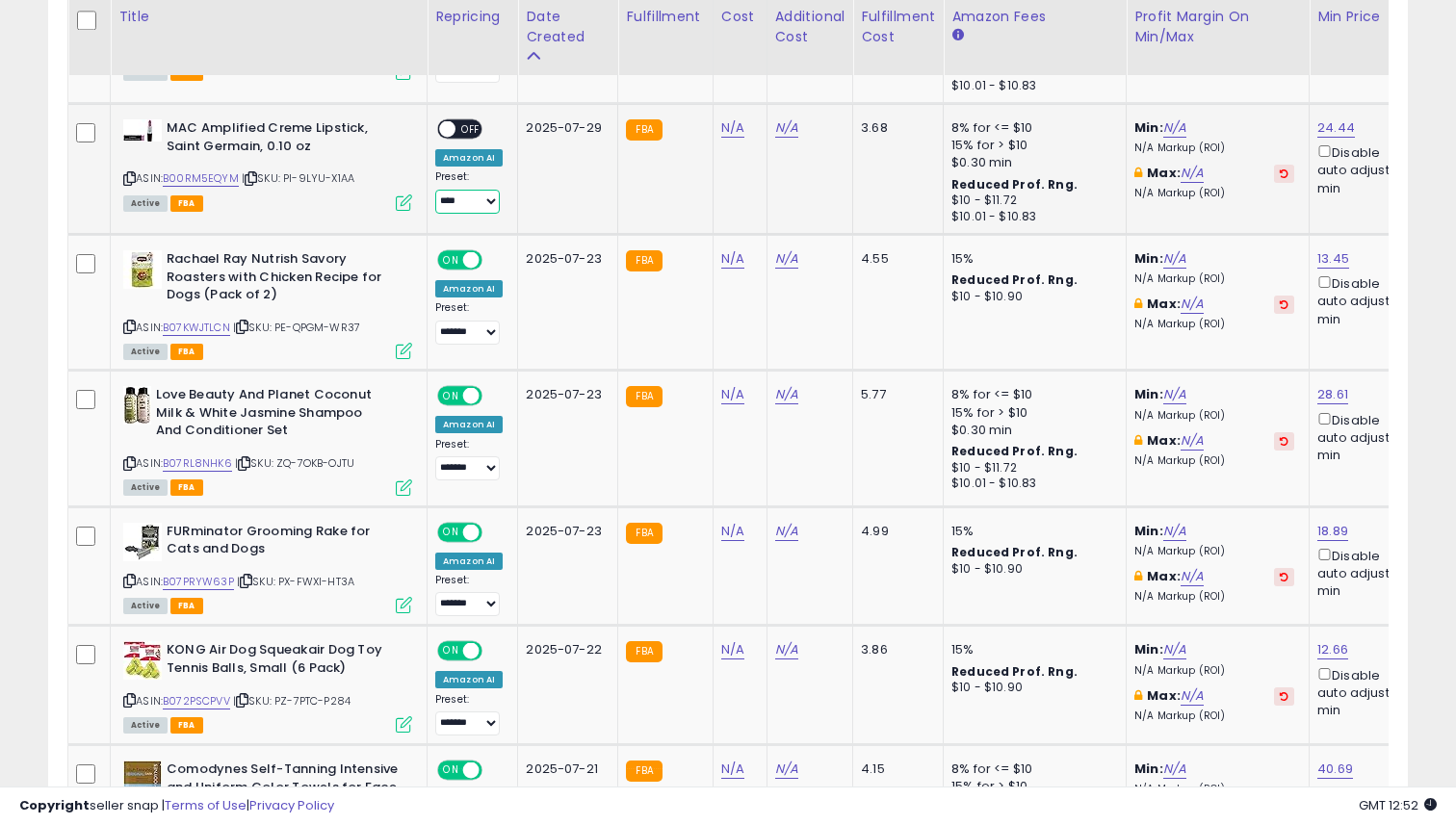 click on "**** *******" at bounding box center [467, 201] 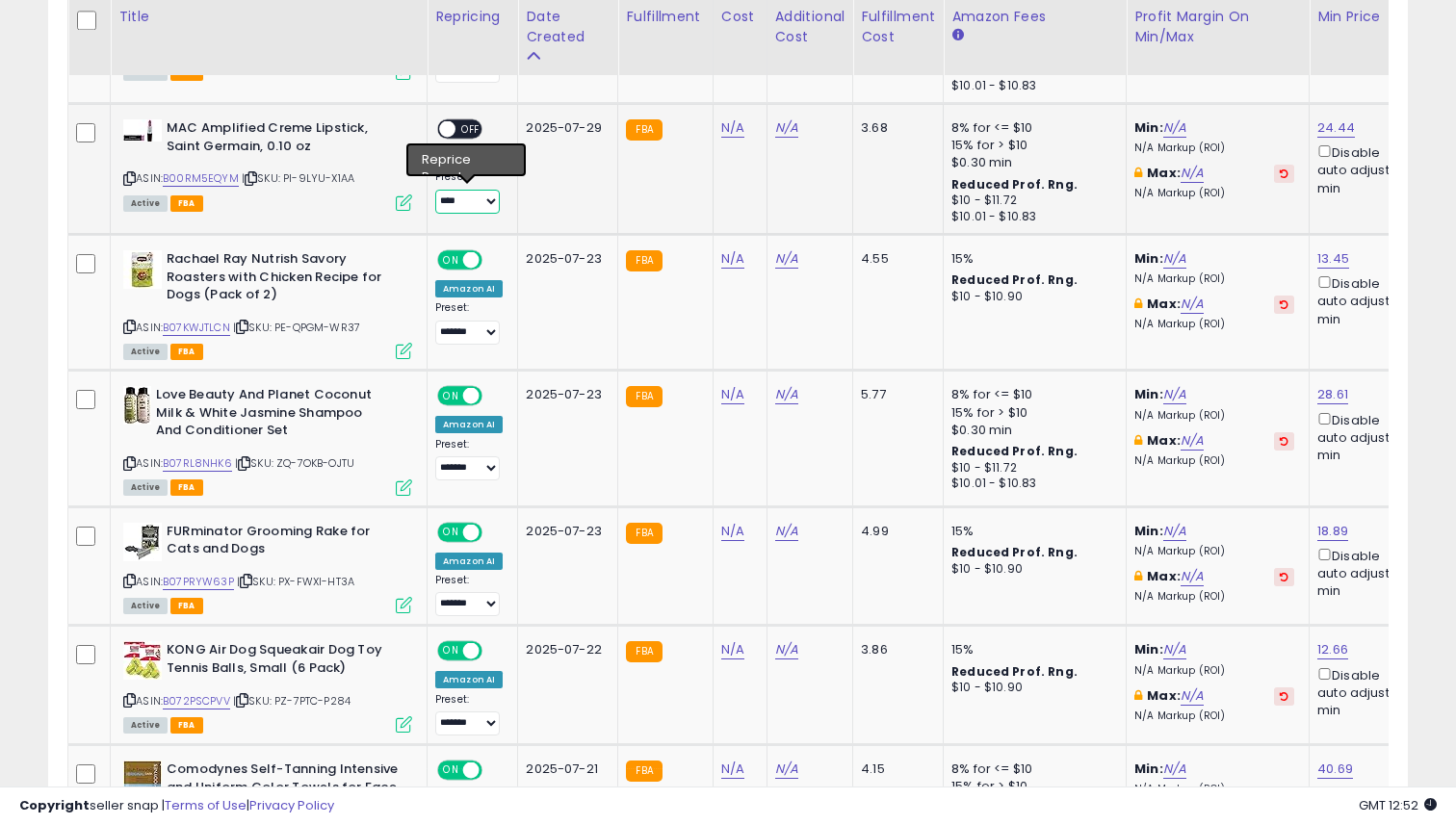 select on "*******" 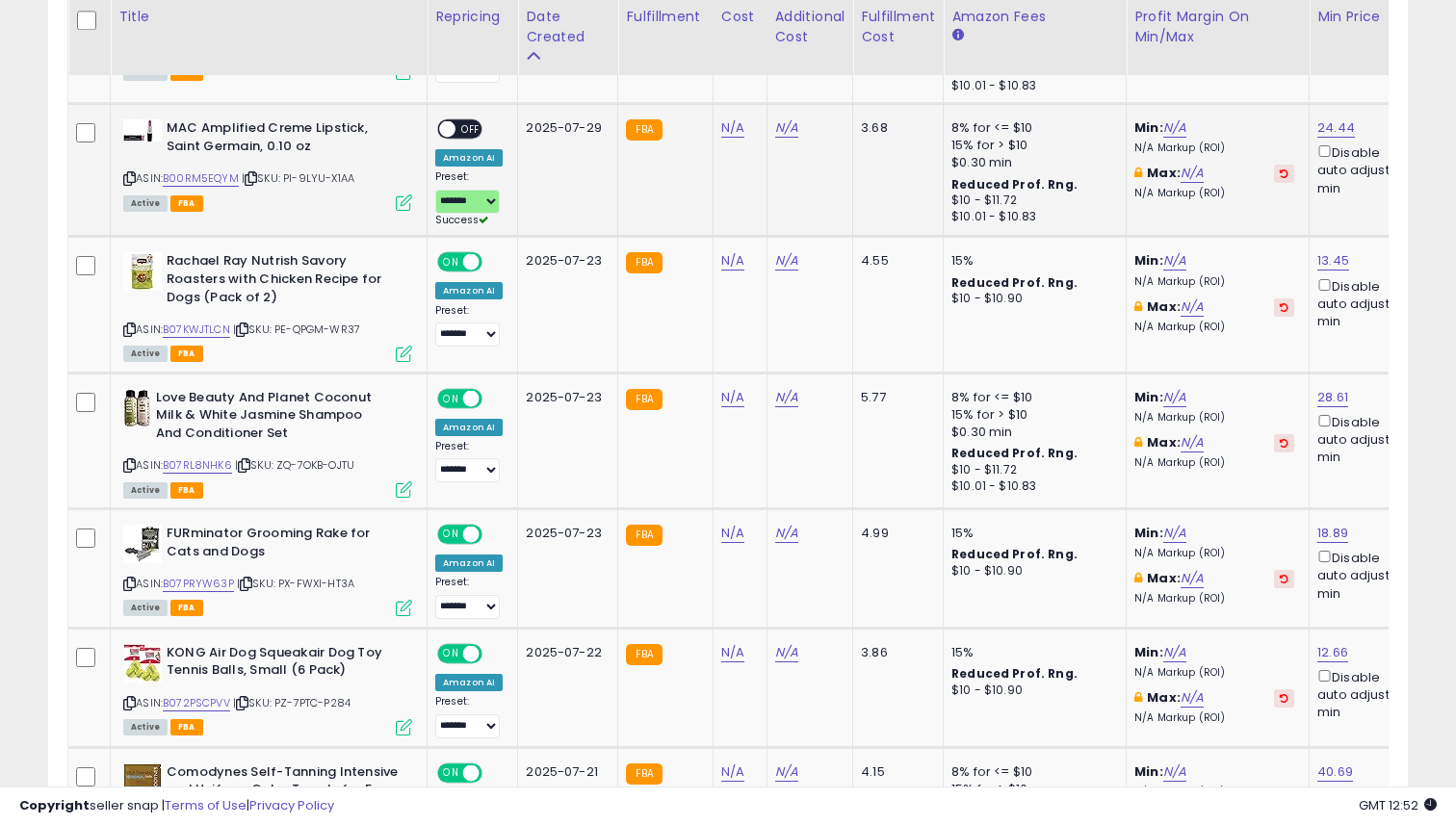 click on "ON   OFF" at bounding box center [438, 129] 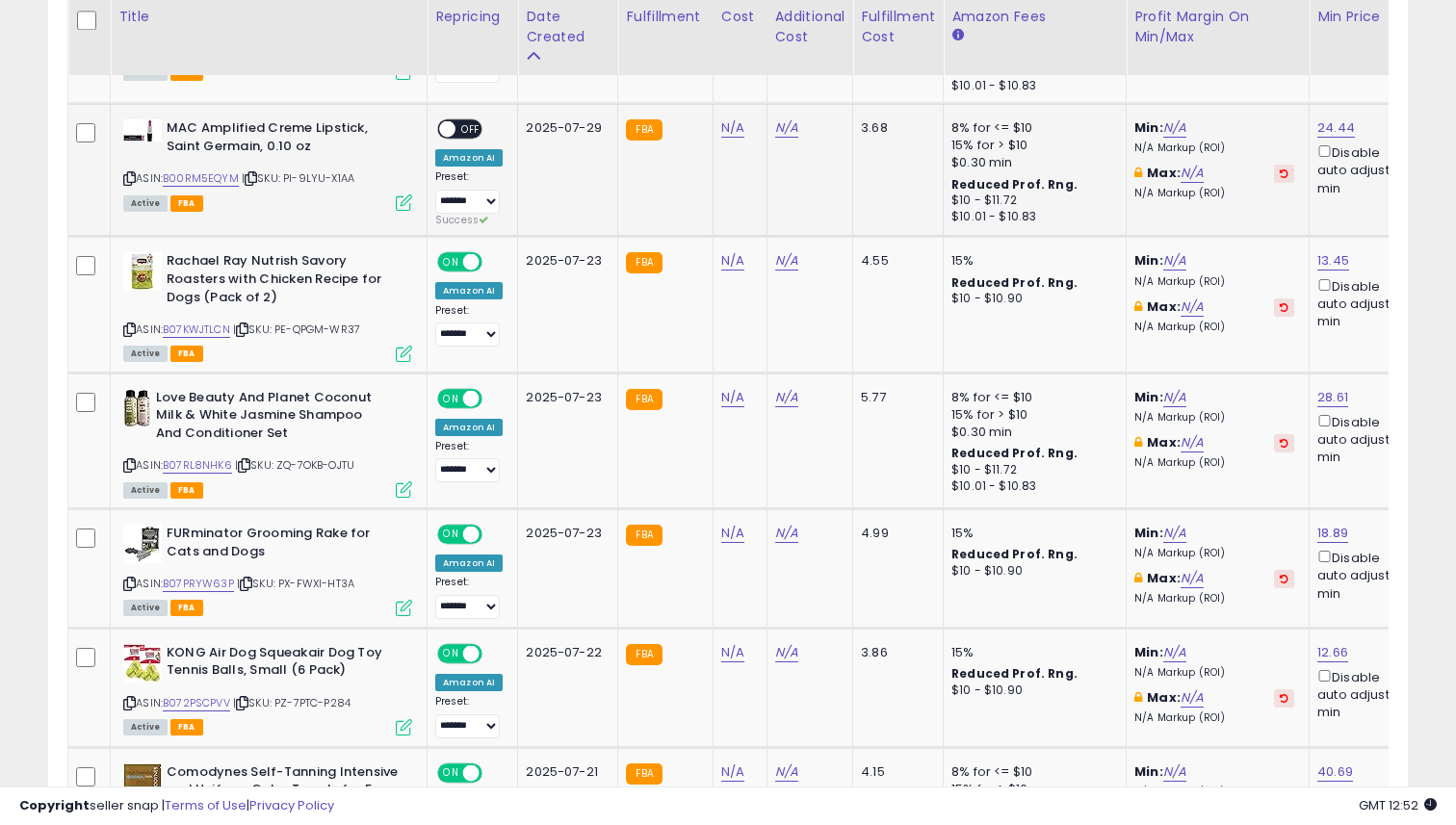 click on "ON   OFF Amazon AI Preset:
**** ******* Success
Error" 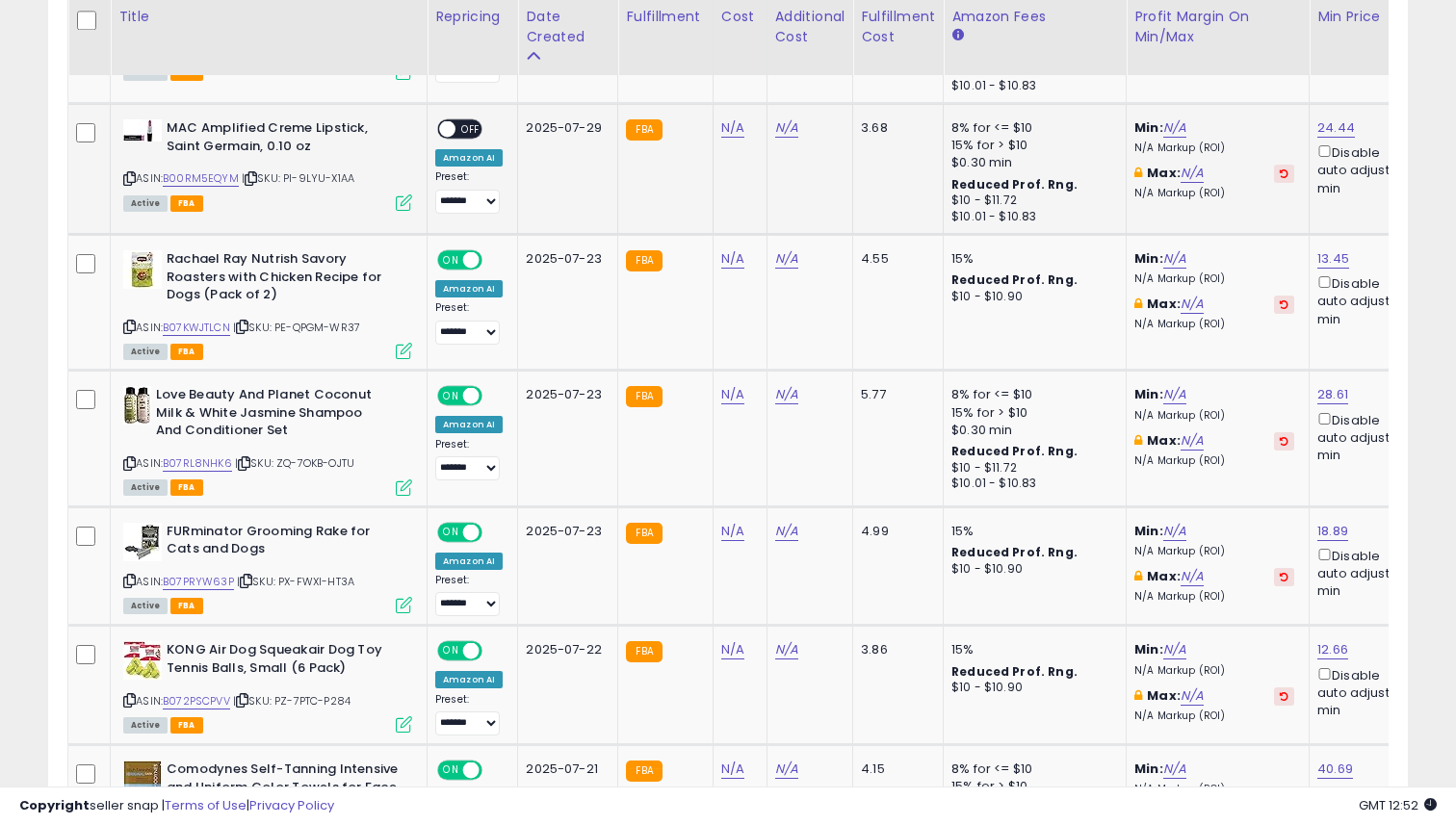 click on "ON   OFF" at bounding box center (438, 129) 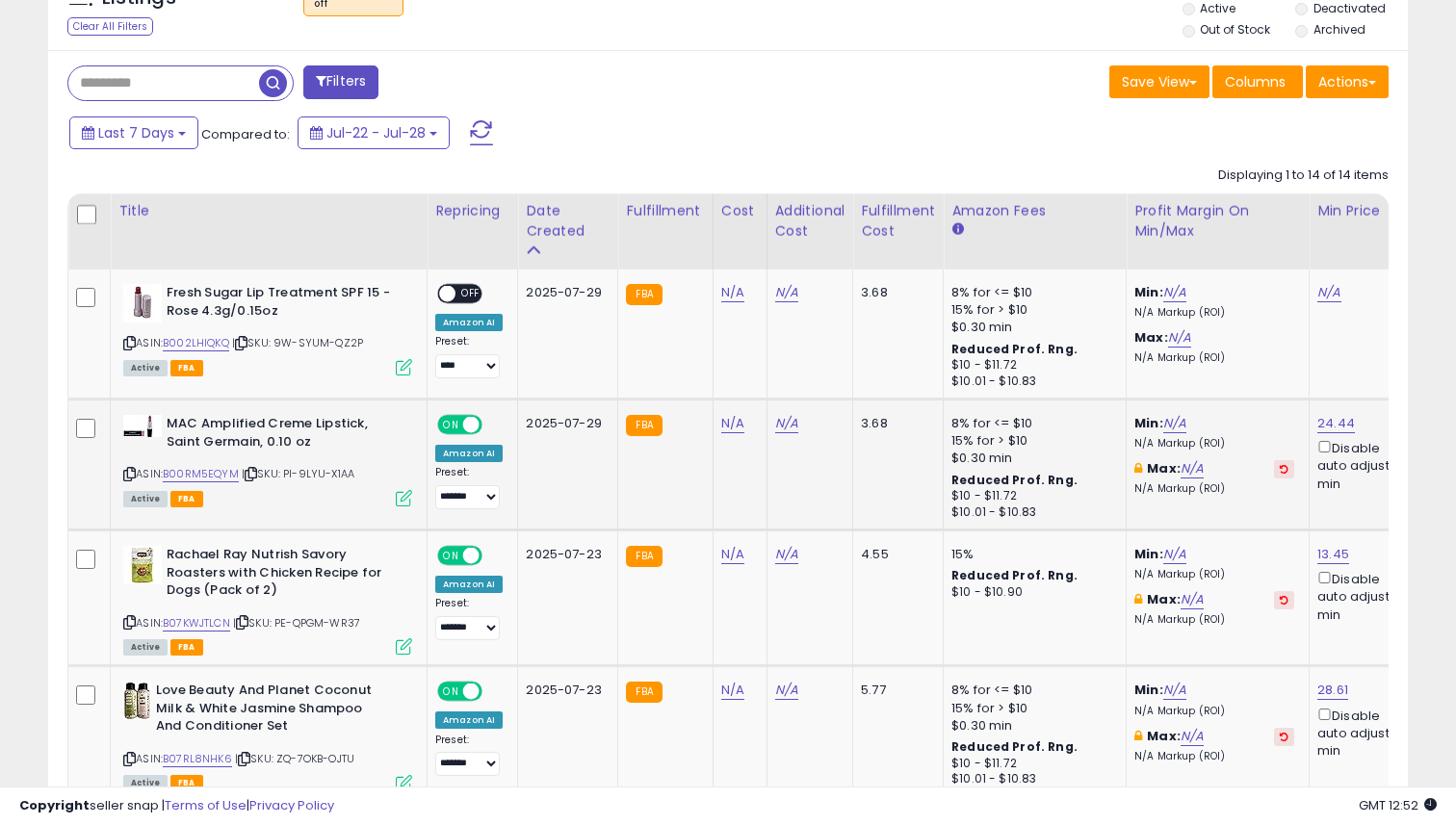 scroll, scrollTop: 827, scrollLeft: 0, axis: vertical 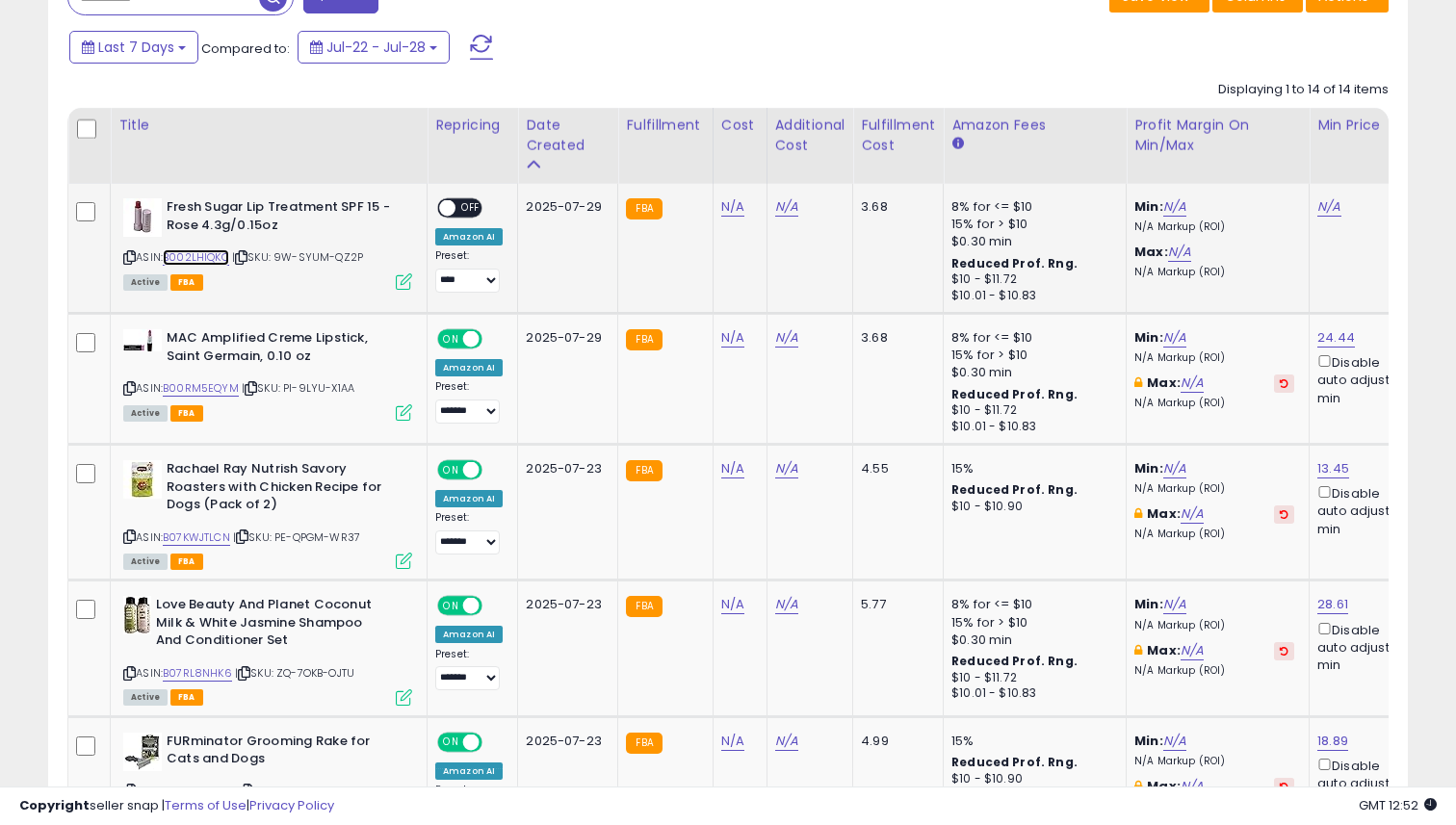 click on "B002LHIQKQ" at bounding box center (195, 257) 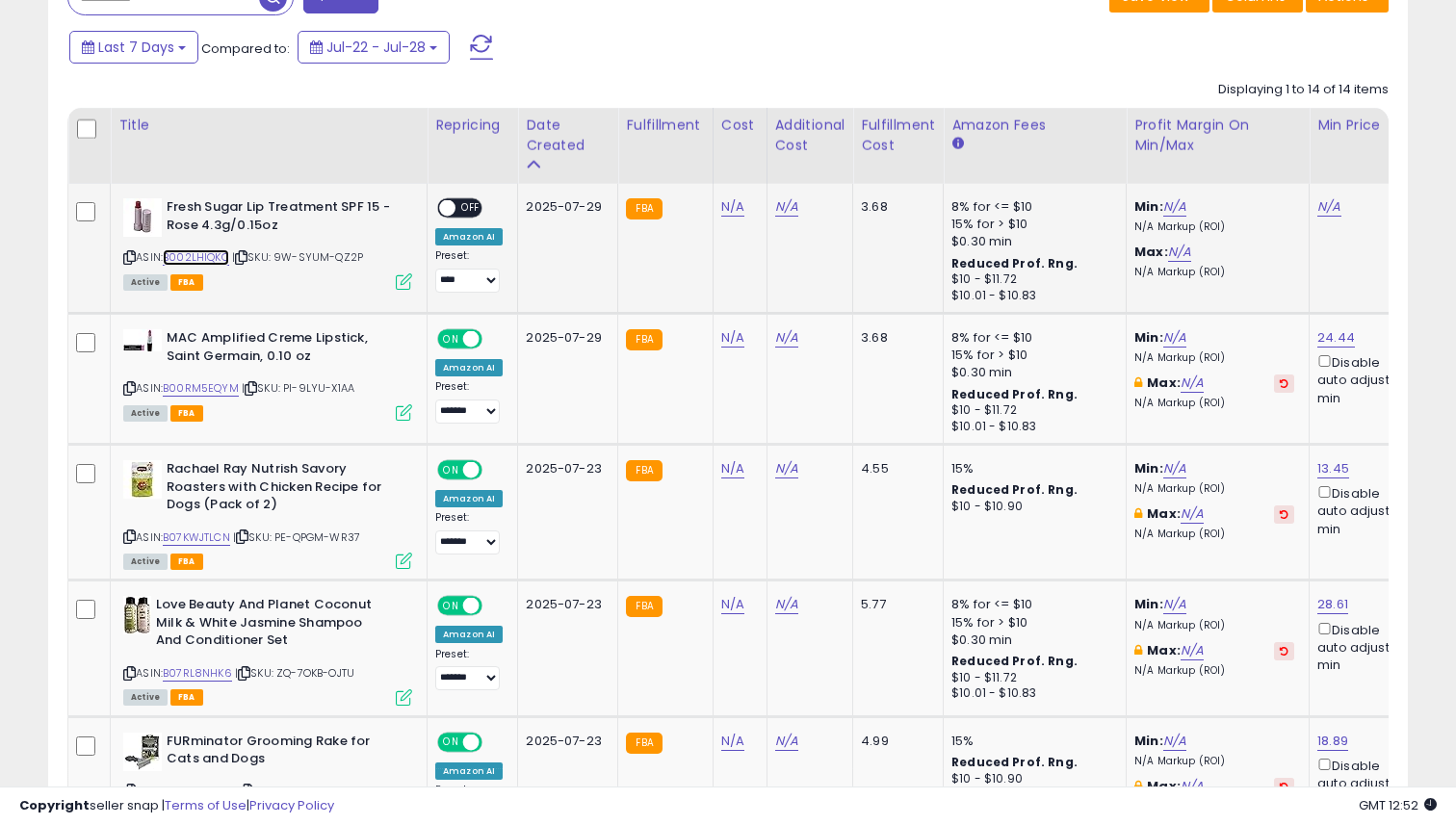 scroll, scrollTop: 0, scrollLeft: 713, axis: horizontal 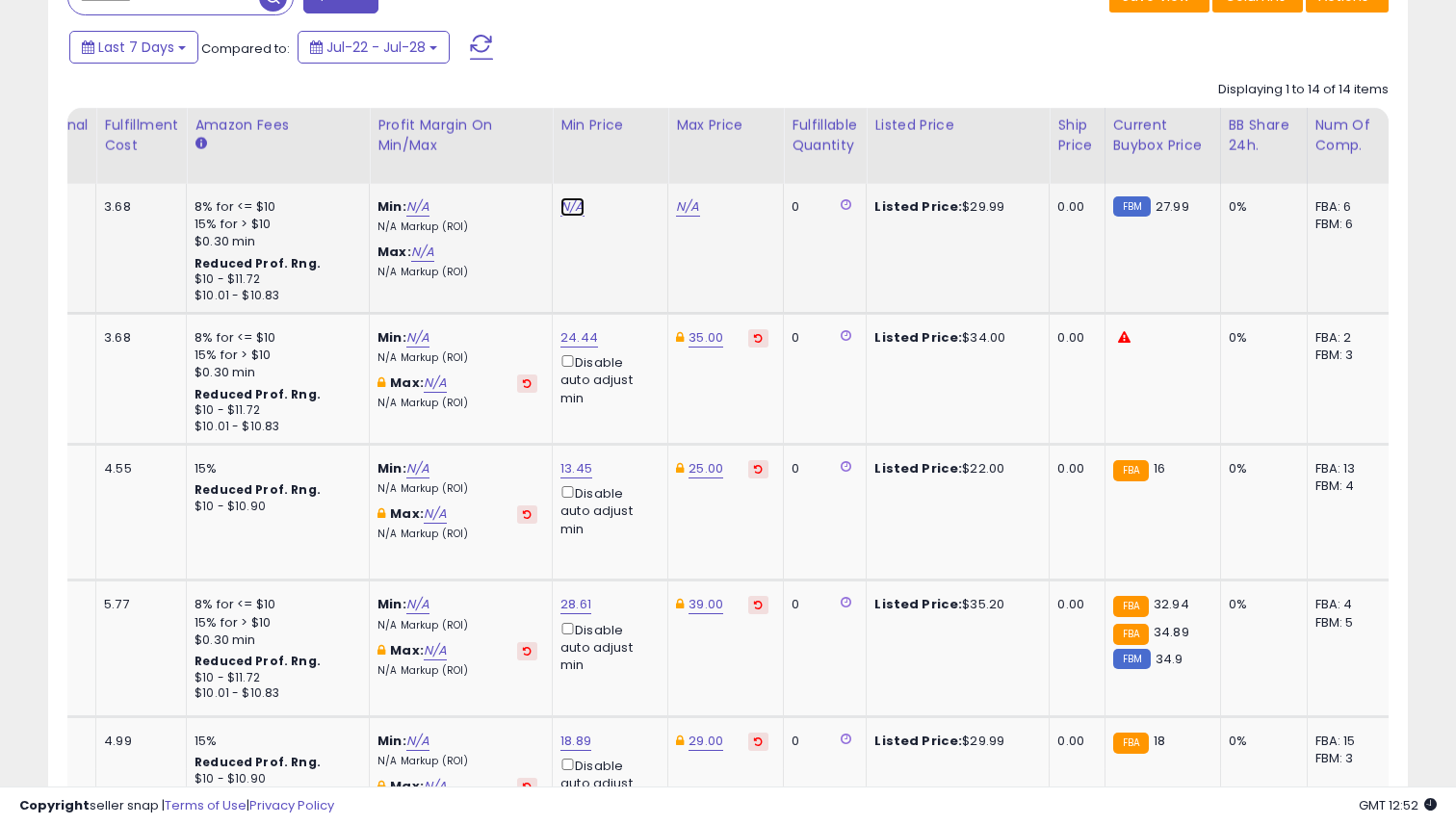 click on "N/A" at bounding box center (572, 207) 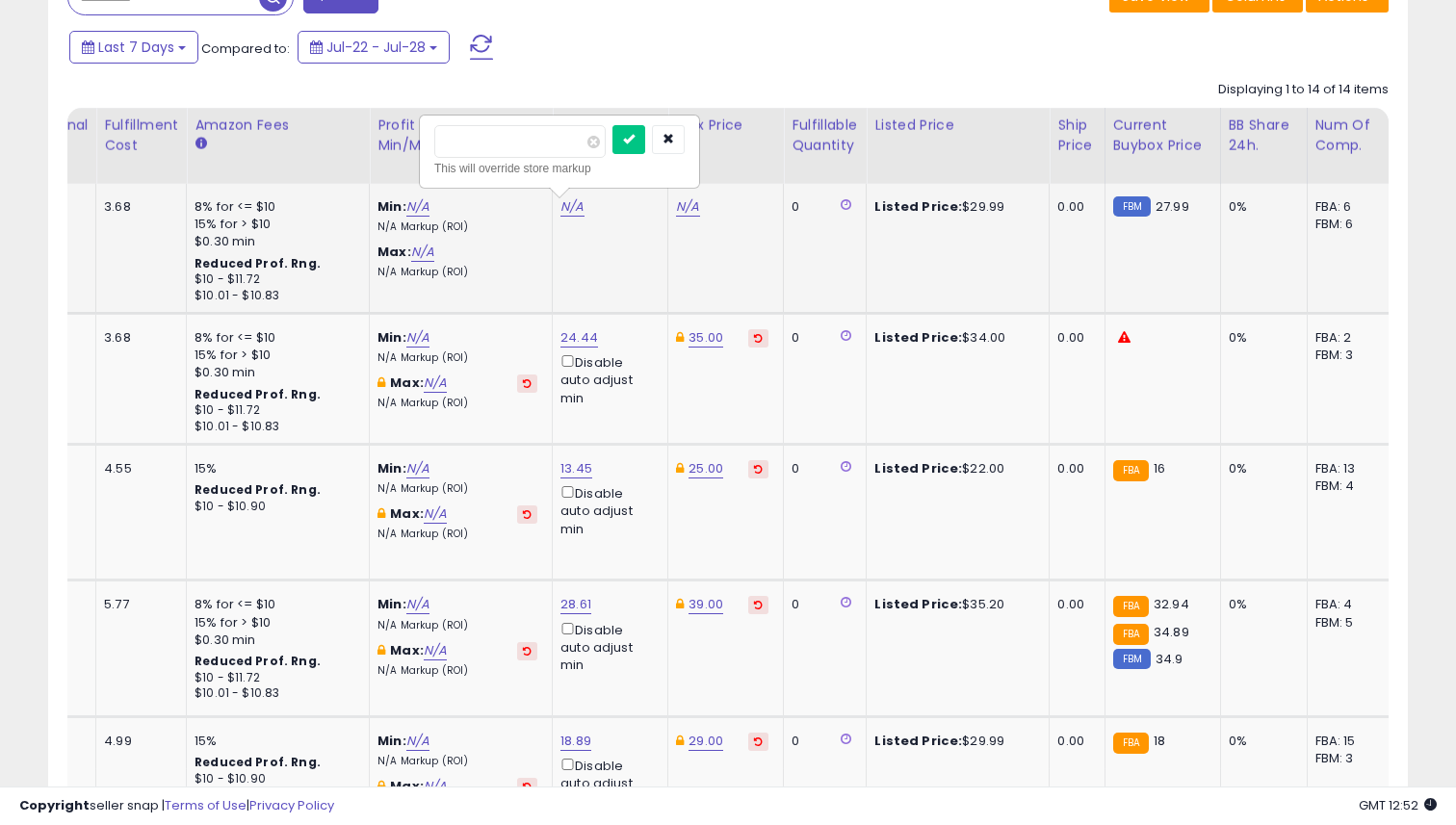 type on "*****" 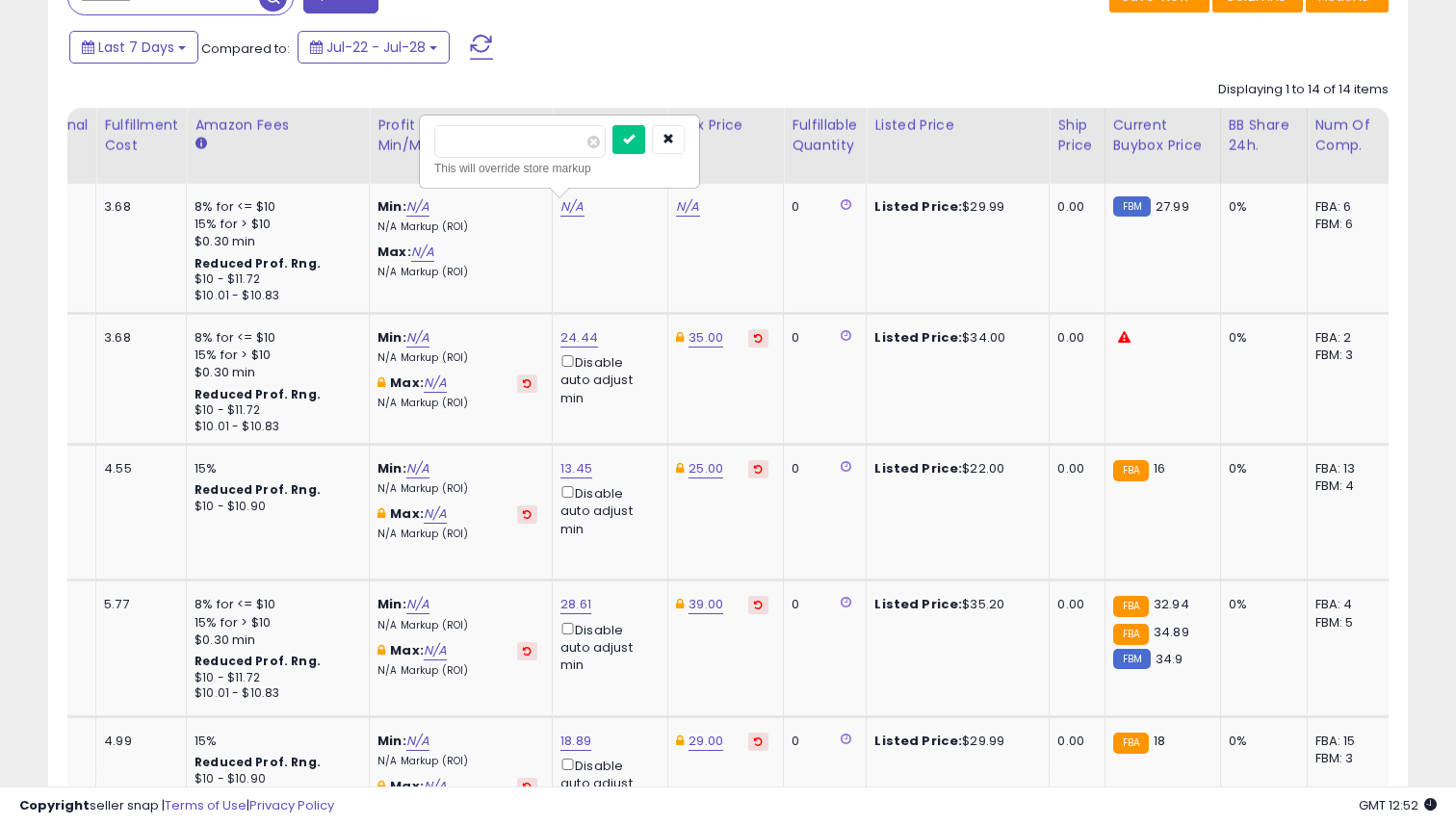 click at bounding box center (629, 140) 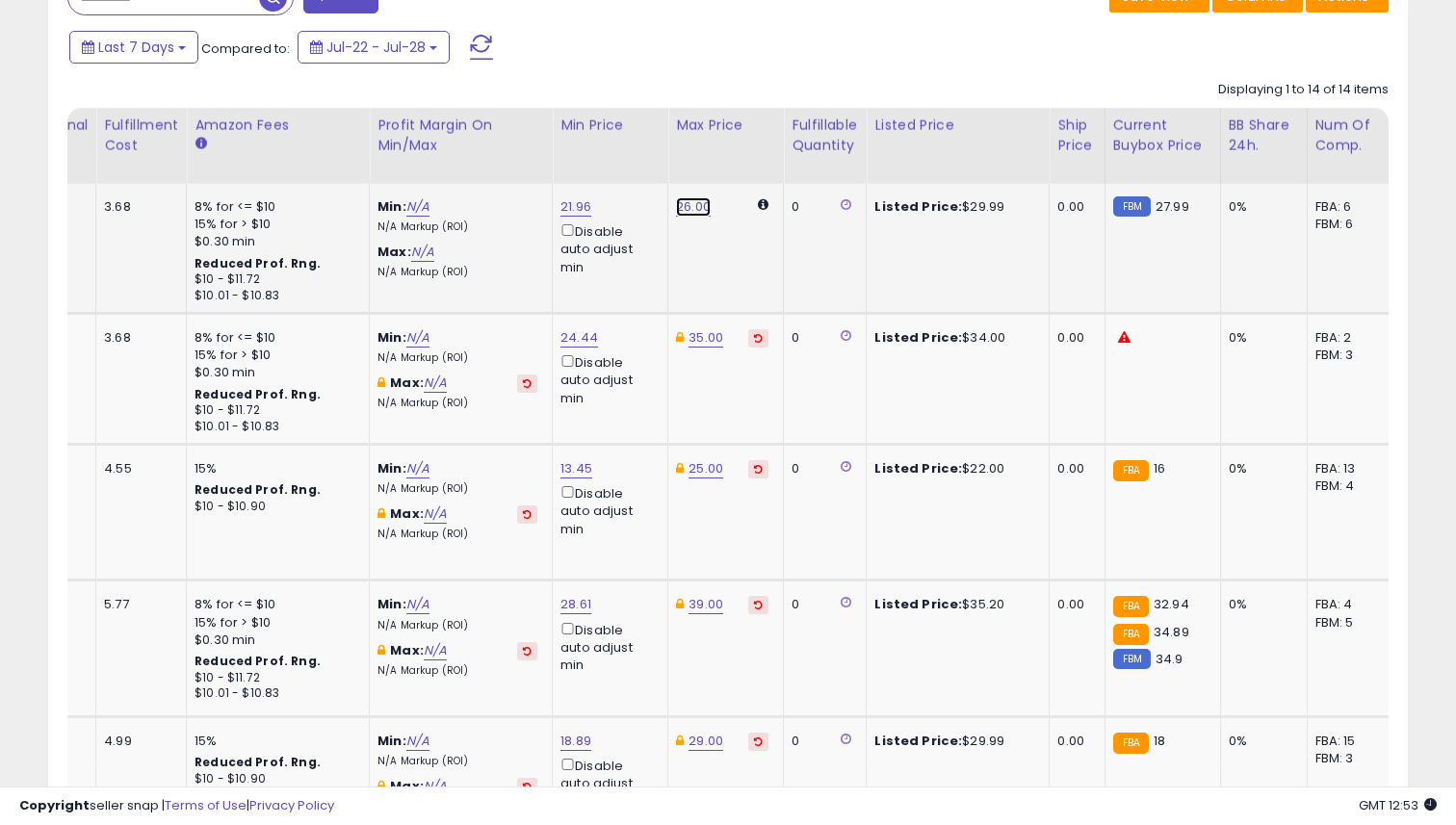click on "26.00" at bounding box center (693, 207) 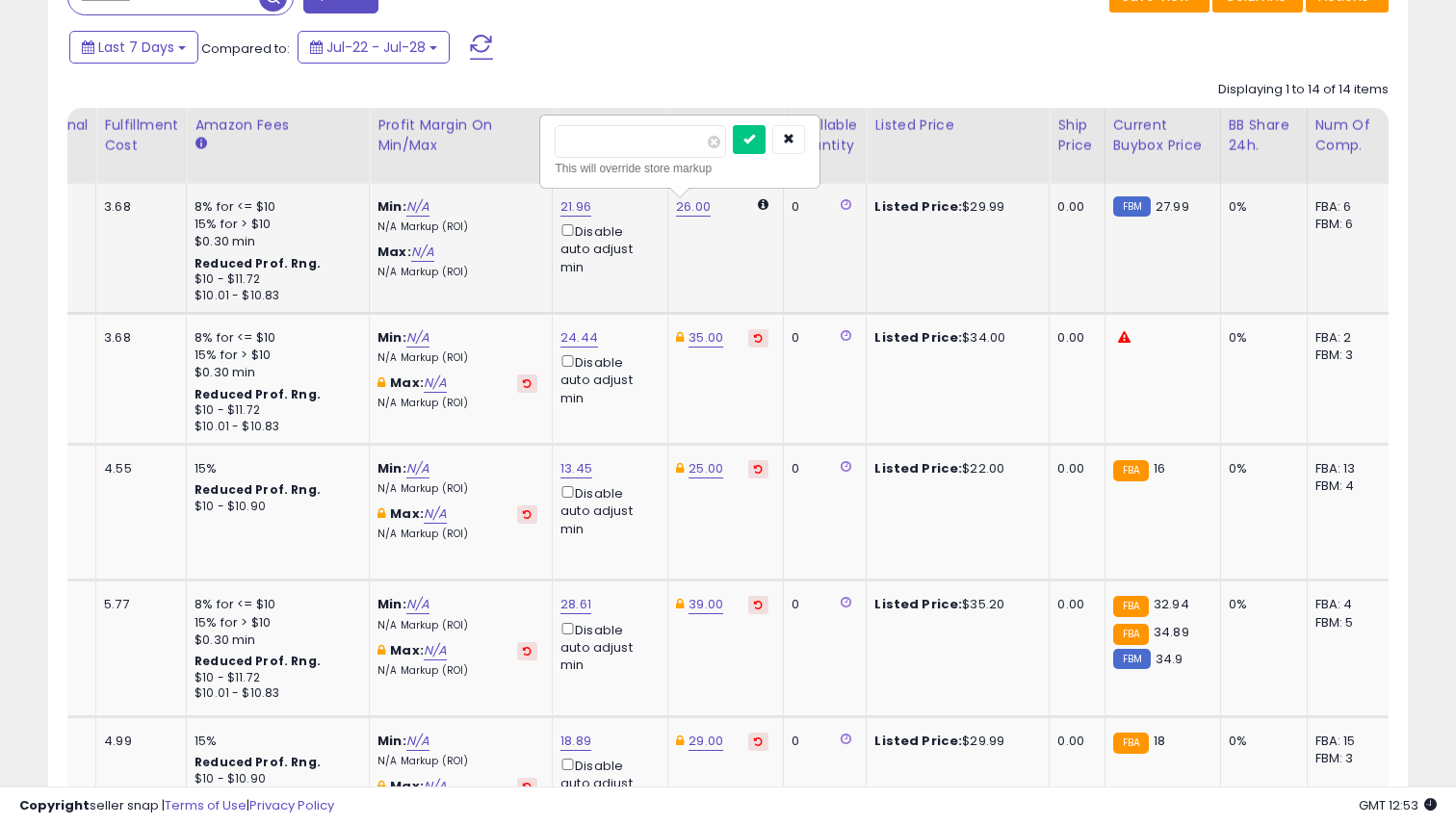 type on "*" 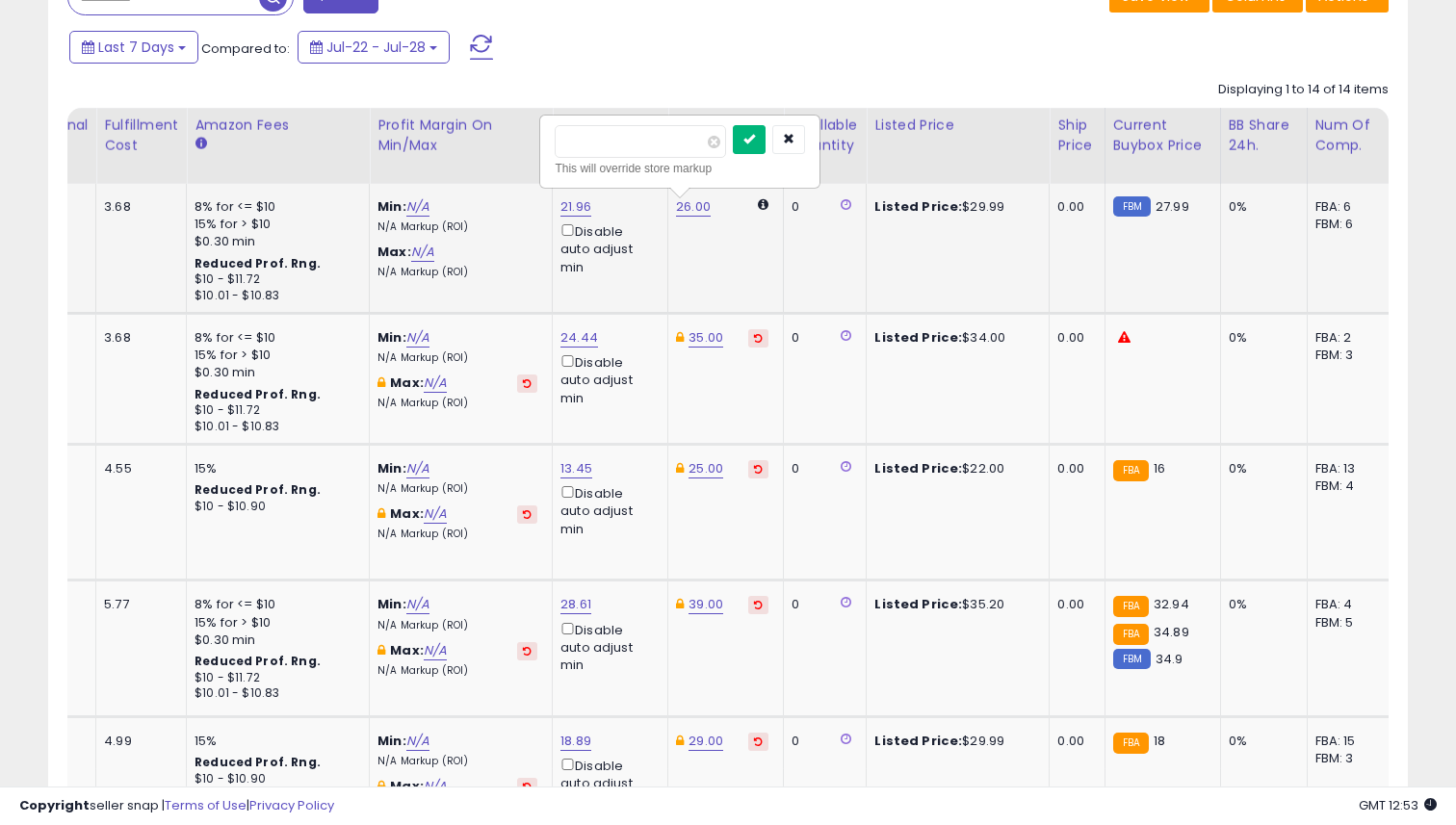 type on "**" 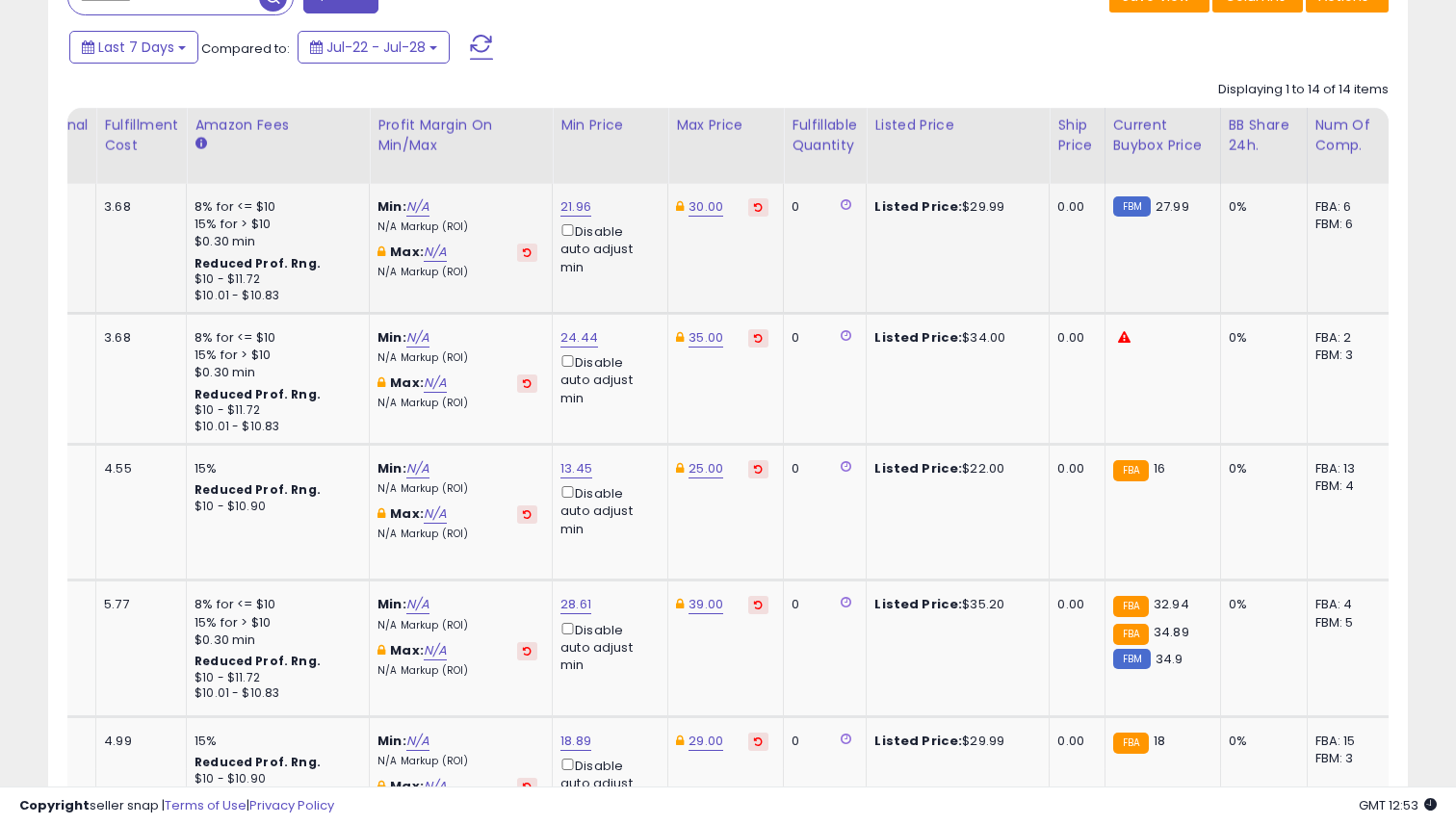 scroll, scrollTop: 0, scrollLeft: 0, axis: both 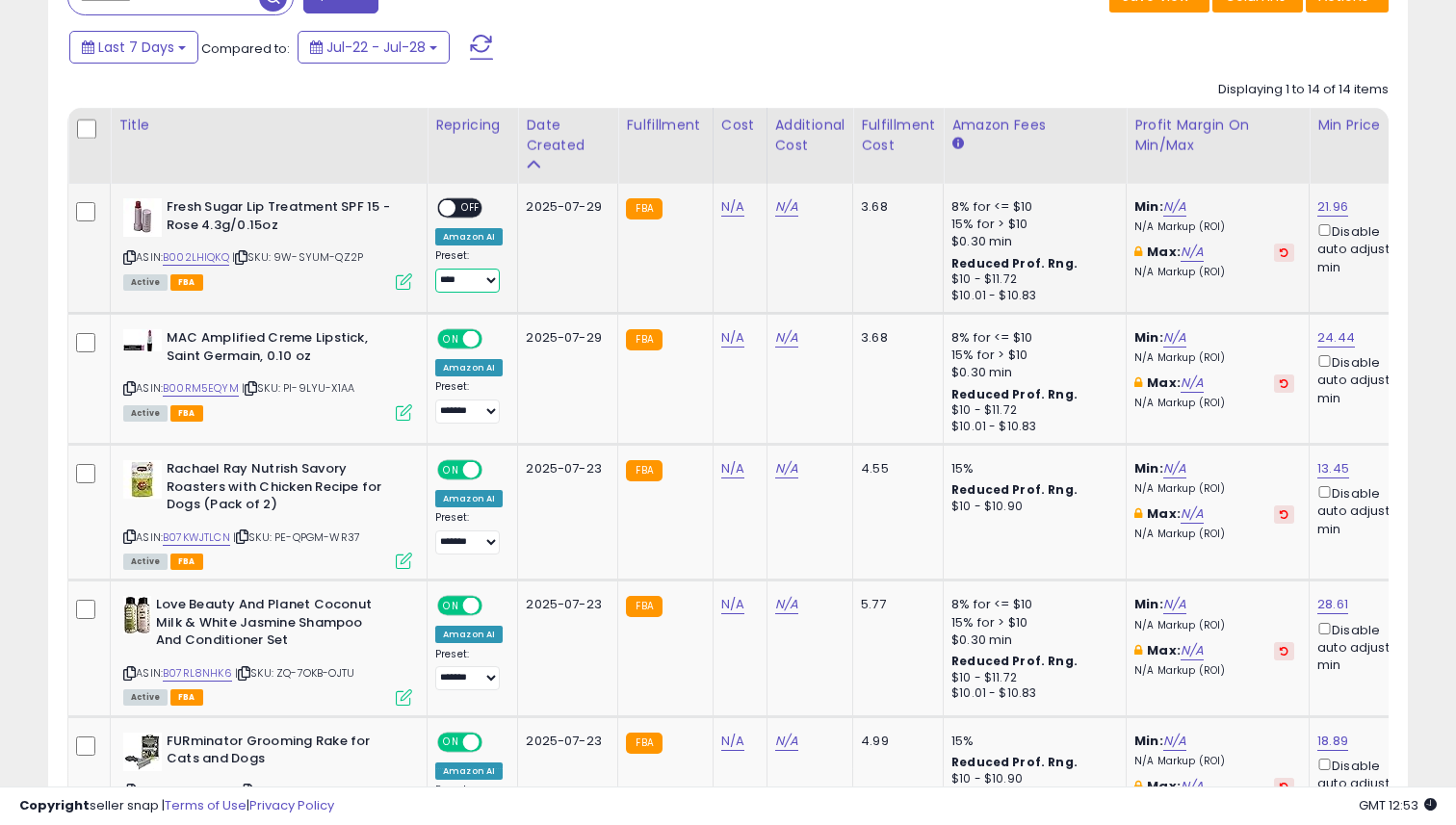 click on "**** *******" at bounding box center (467, 280) 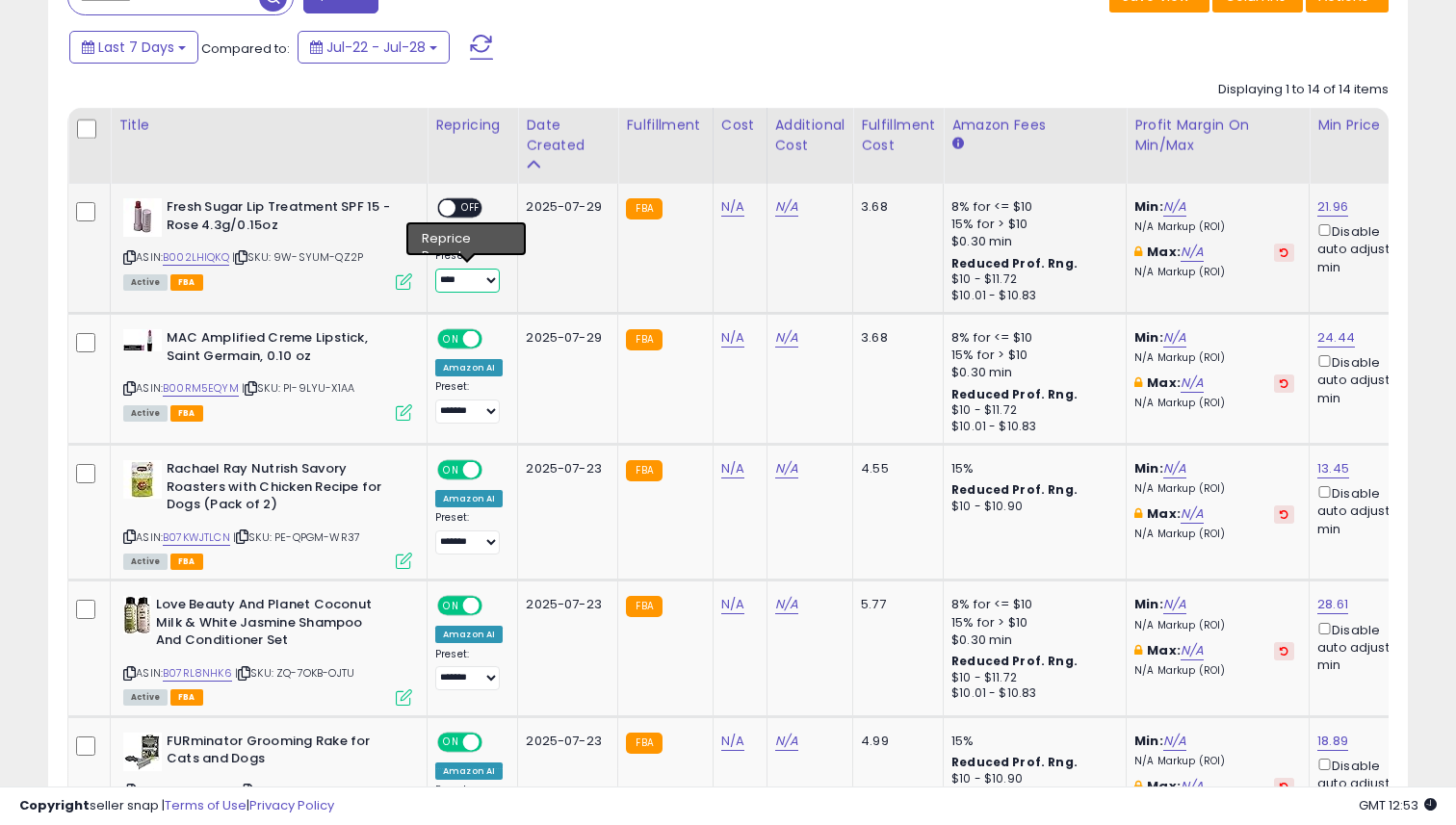select on "*******" 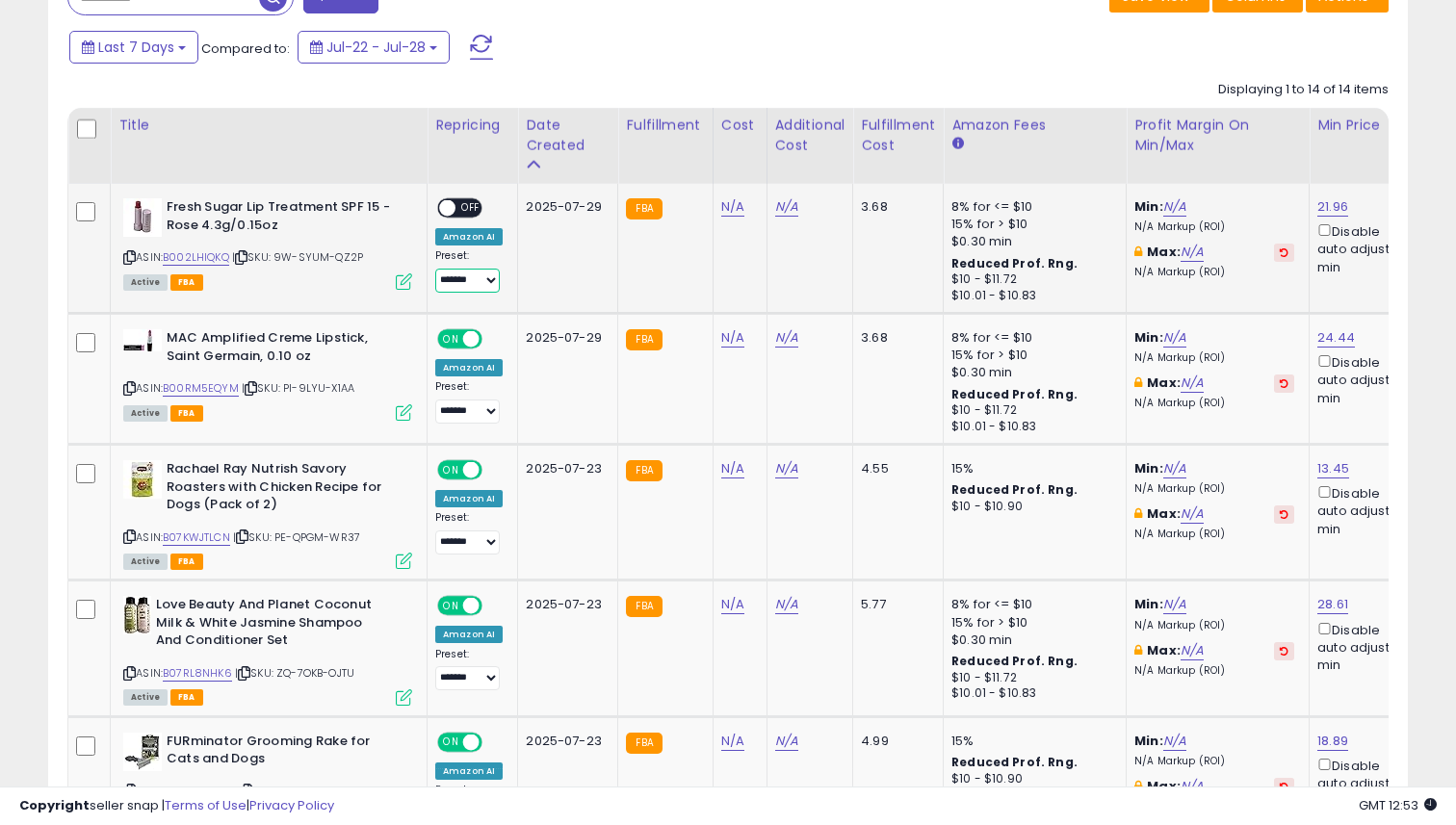 click at bounding box center (447, 208) 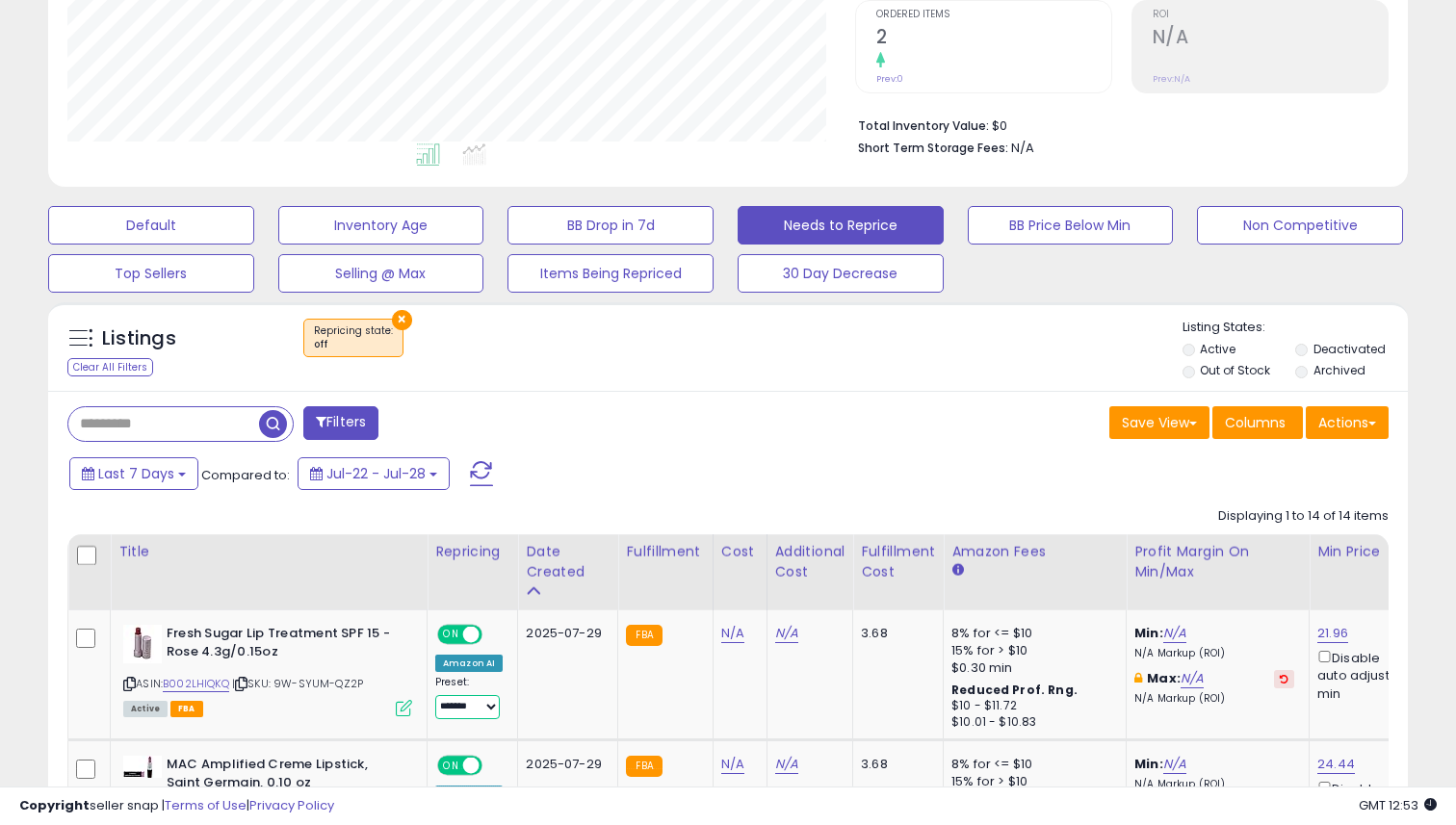 scroll, scrollTop: 262, scrollLeft: 0, axis: vertical 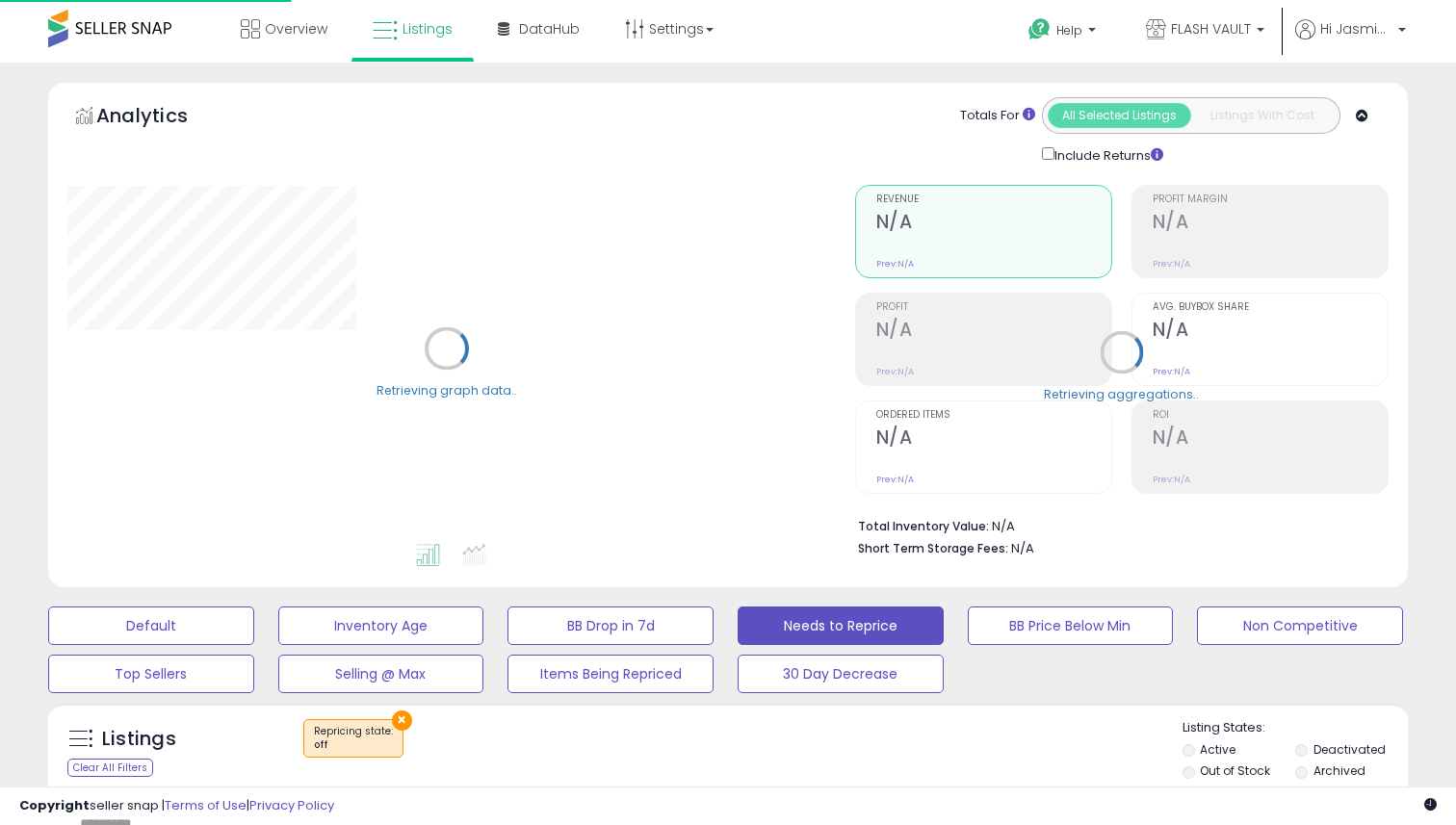 select on "**" 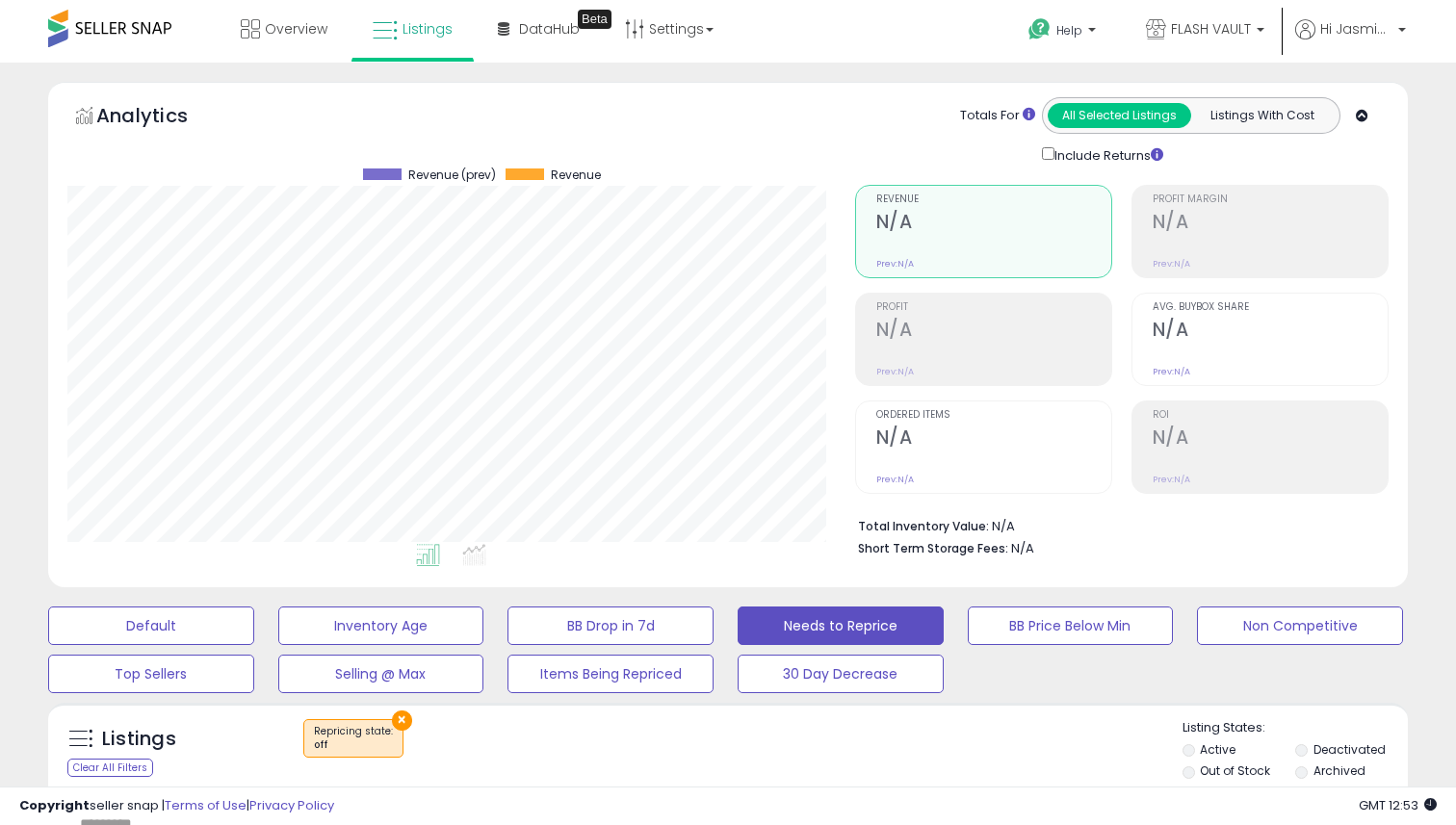 scroll, scrollTop: 262, scrollLeft: 0, axis: vertical 